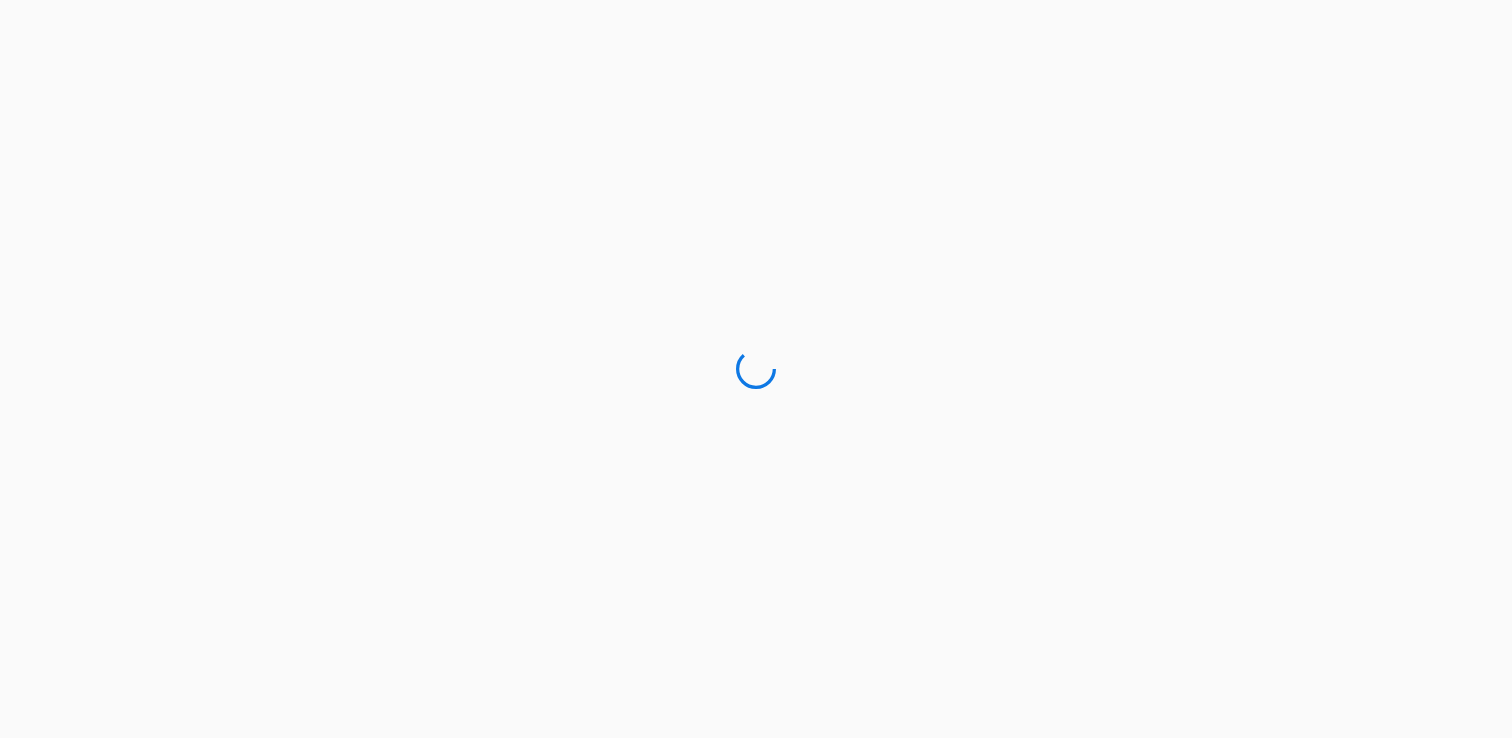 scroll, scrollTop: 0, scrollLeft: 0, axis: both 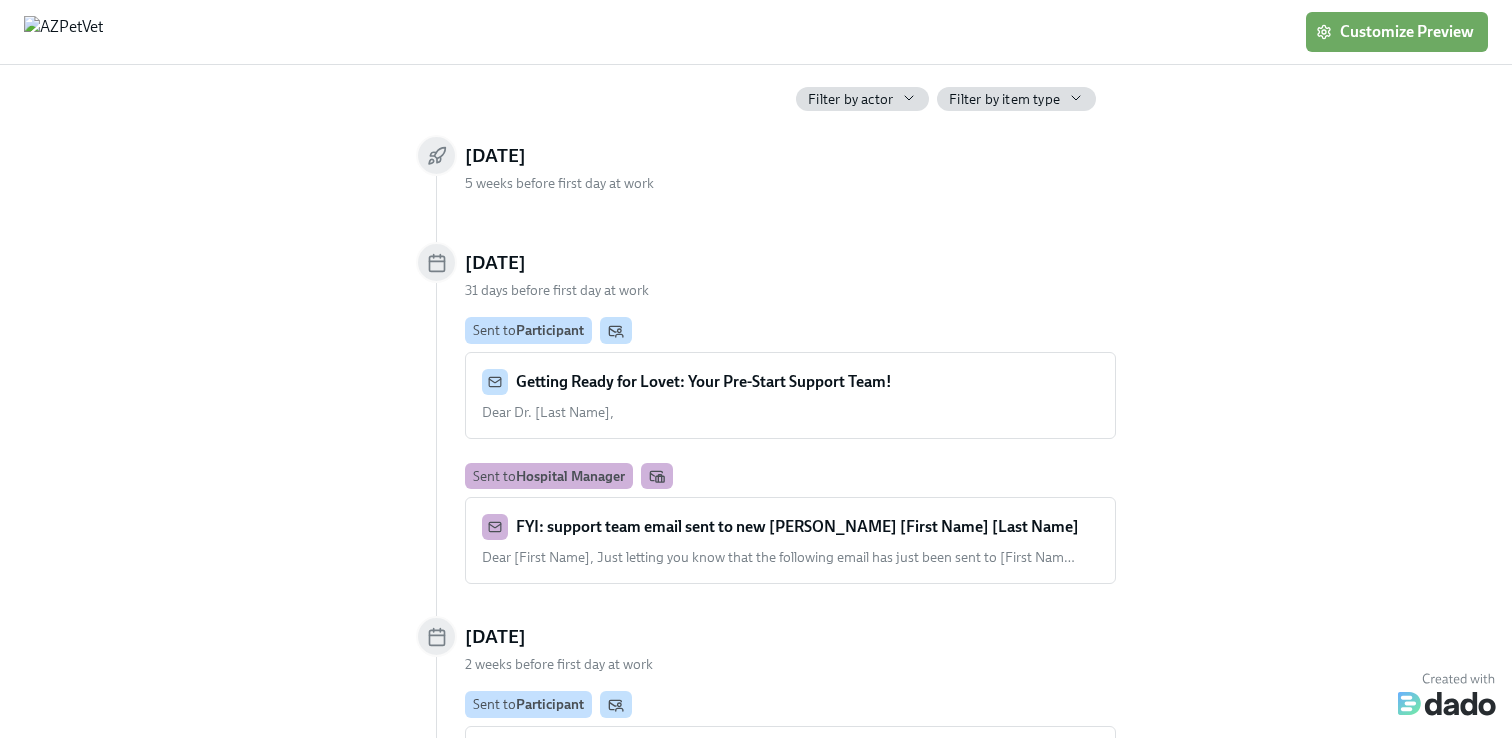 click on "Getting Ready for Lovet: Your Pre-Start Support Team!" at bounding box center [704, 381] 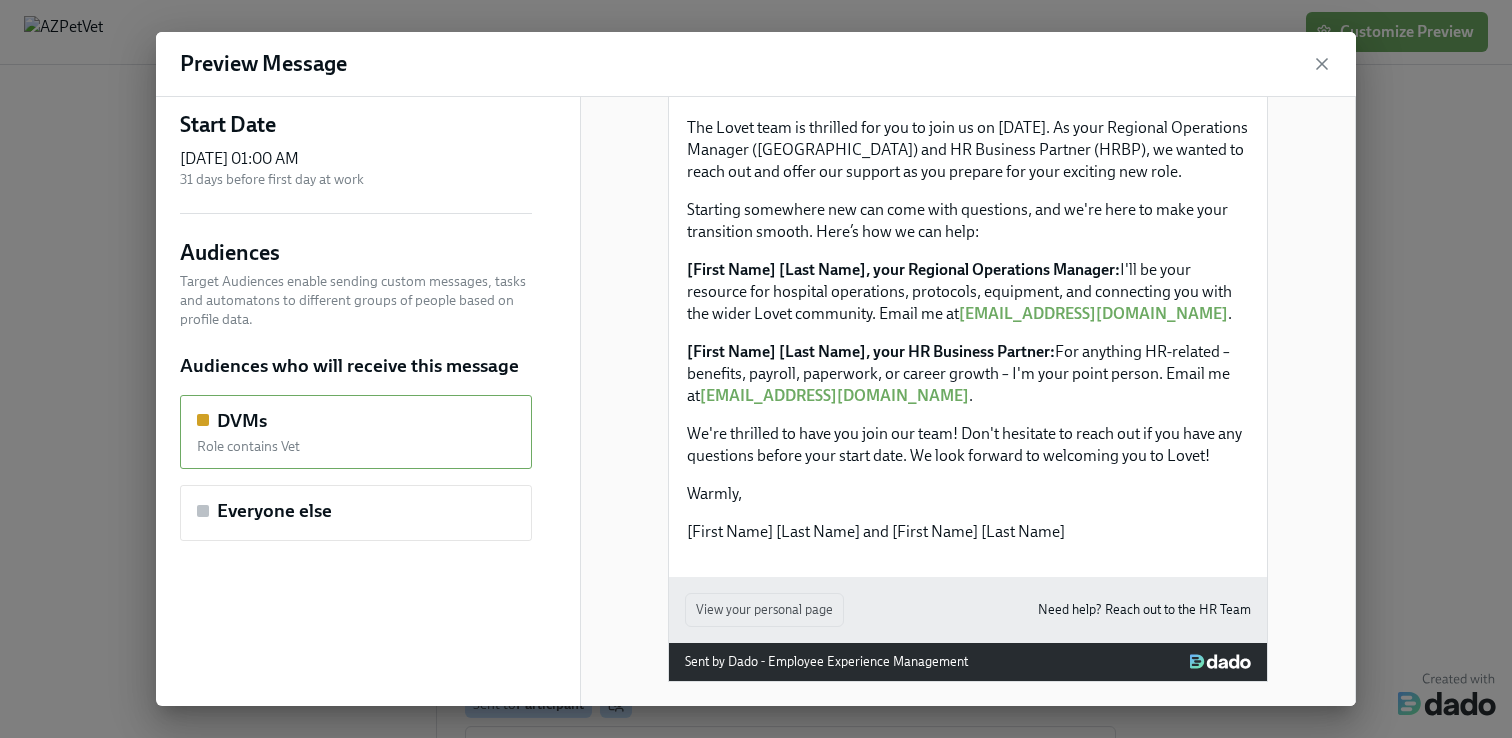 scroll, scrollTop: 446, scrollLeft: 0, axis: vertical 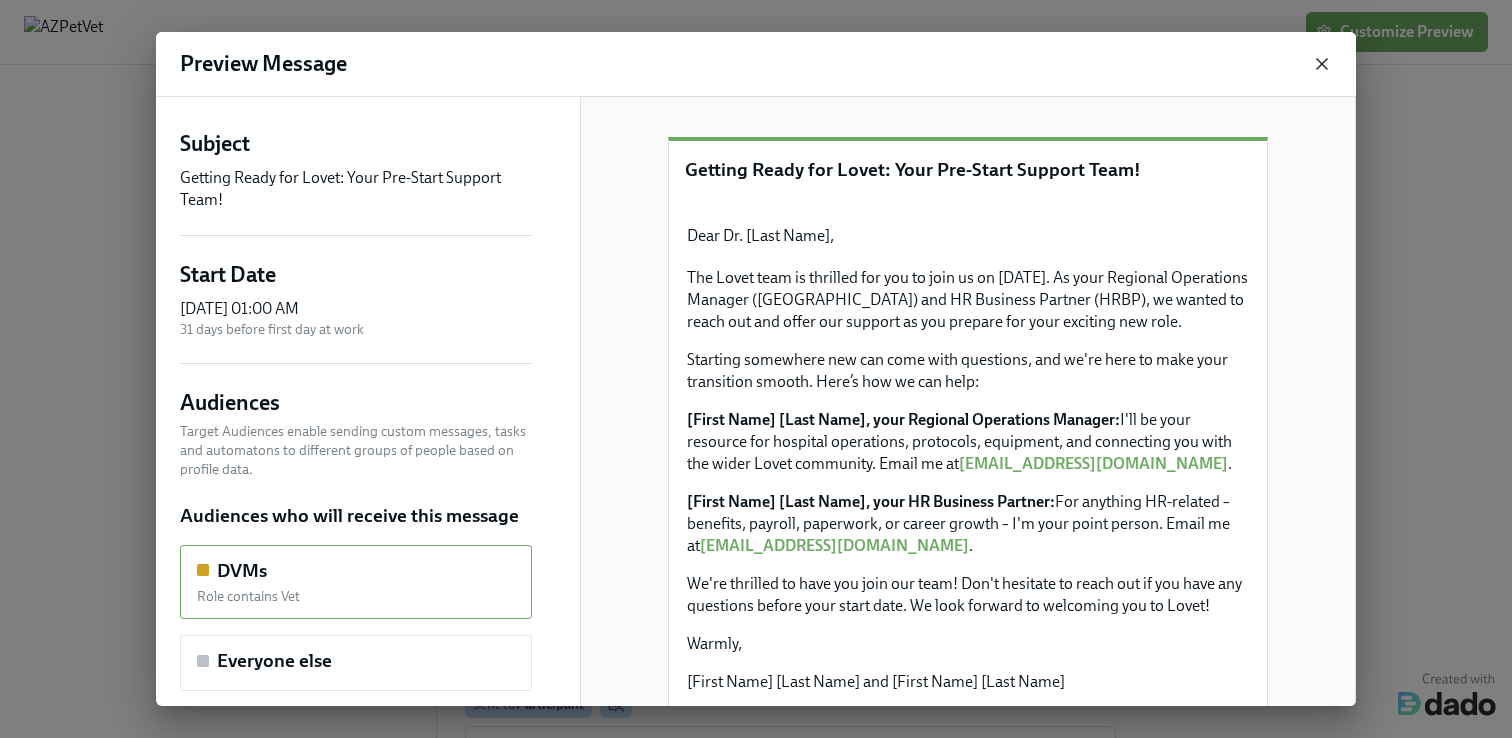 click 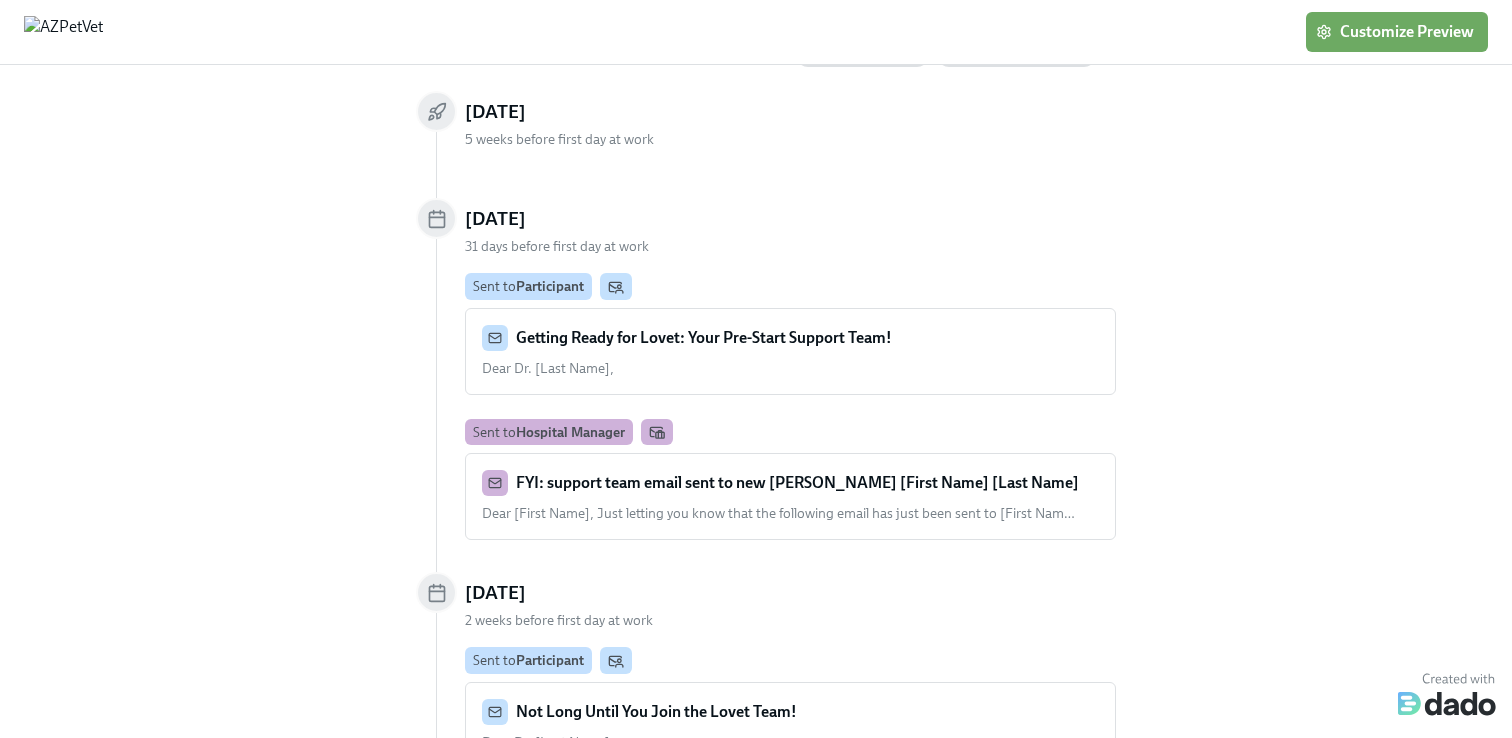 scroll, scrollTop: 144, scrollLeft: 0, axis: vertical 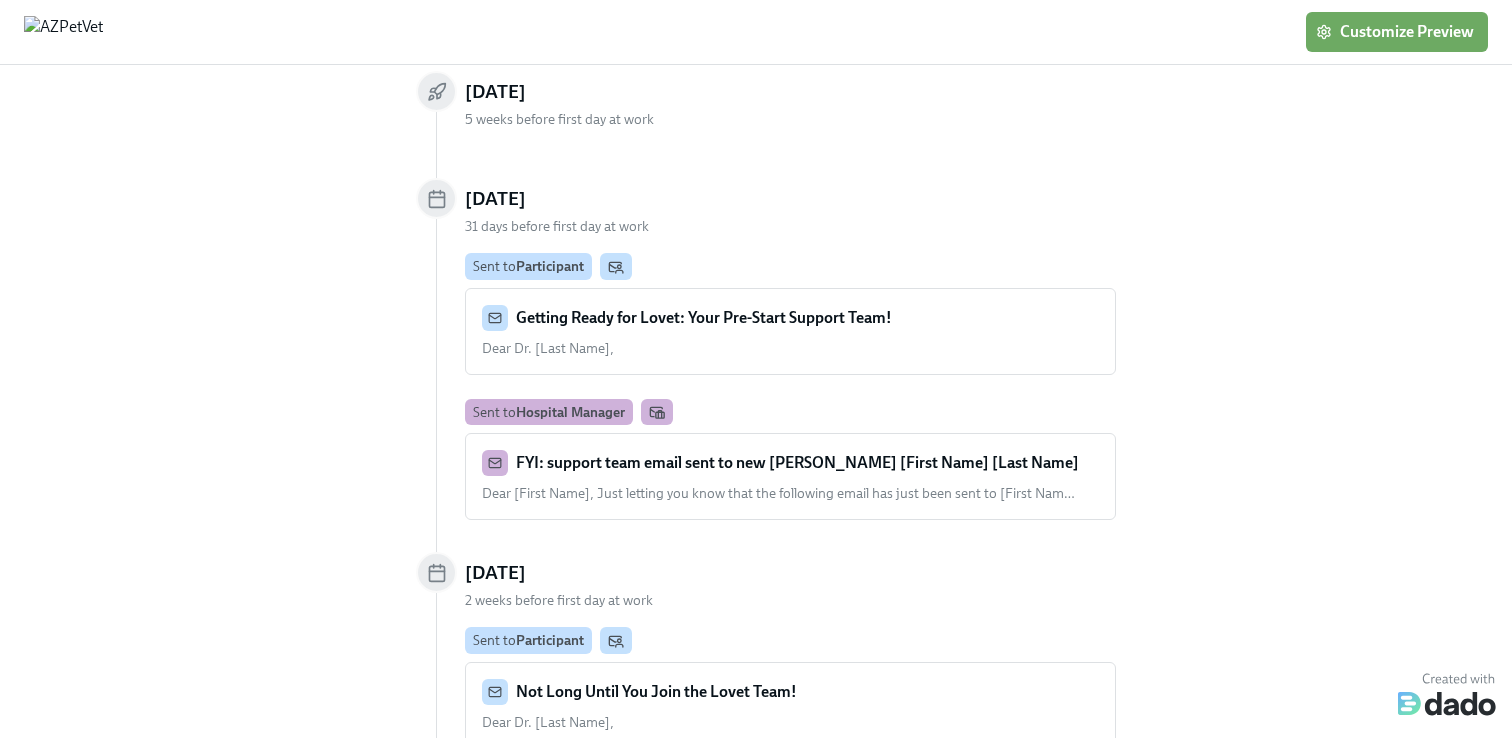 click on "FYI: support team email sent to new joiner [First Name] [Last Name] Dear [First Name], Just letting you know that the following email has just been sent to [First Nam … …" at bounding box center (790, 476) 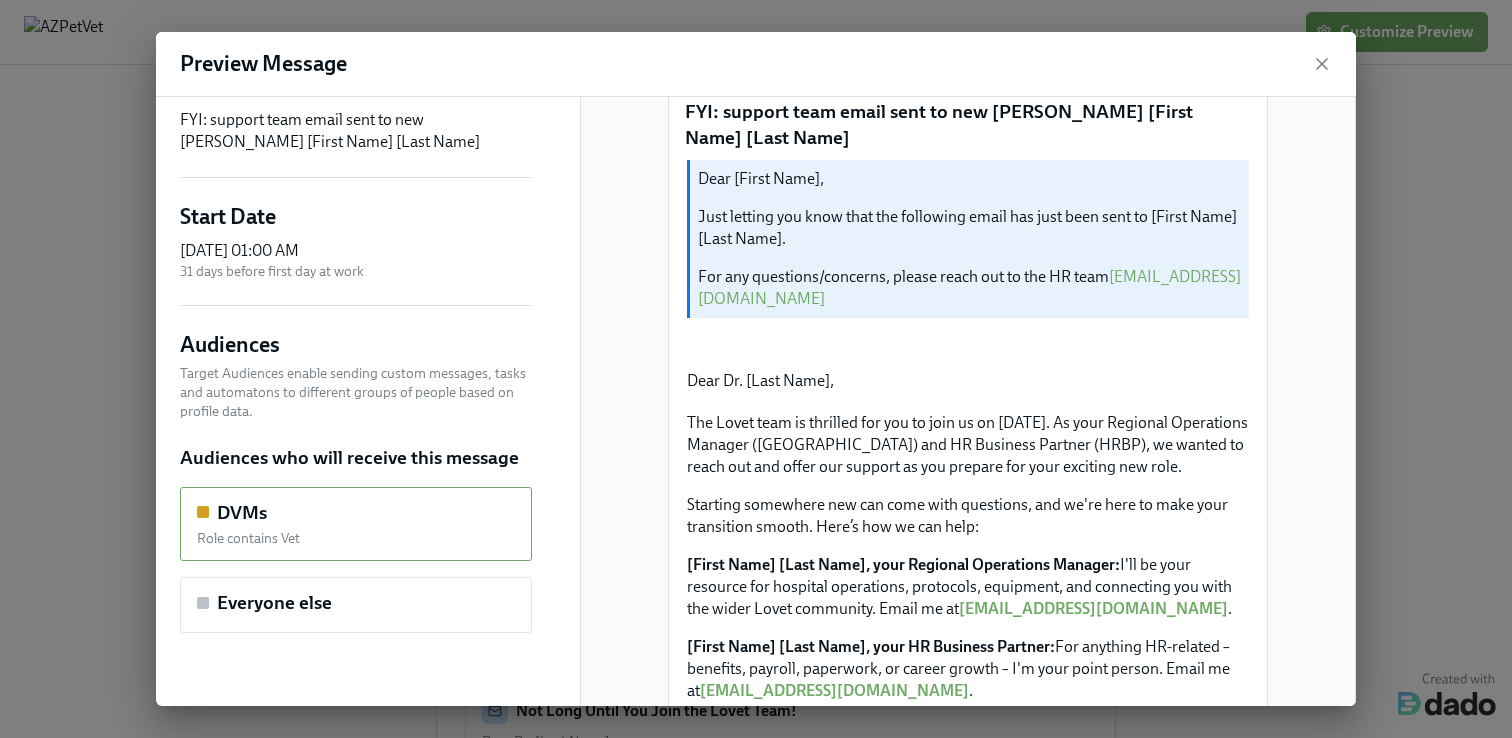scroll, scrollTop: 0, scrollLeft: 0, axis: both 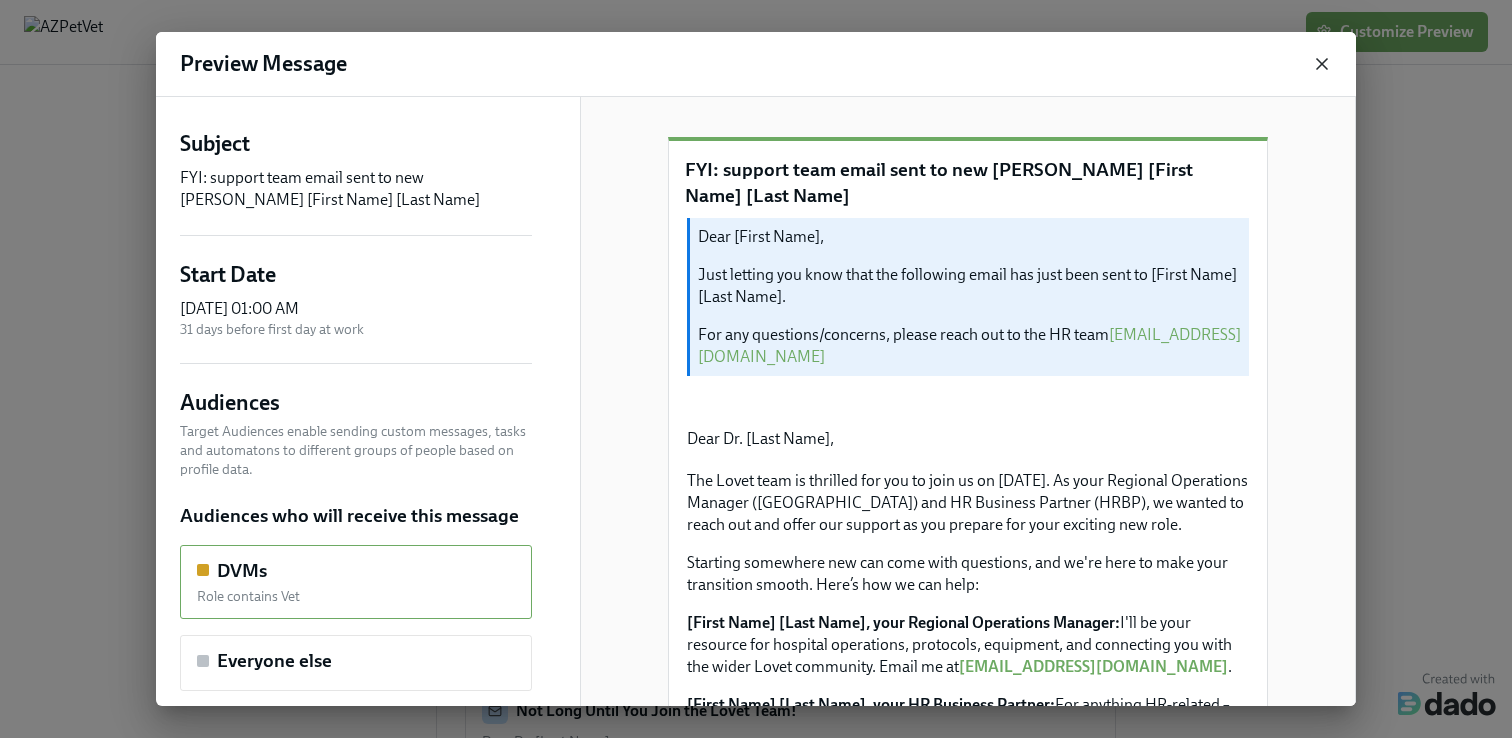 click 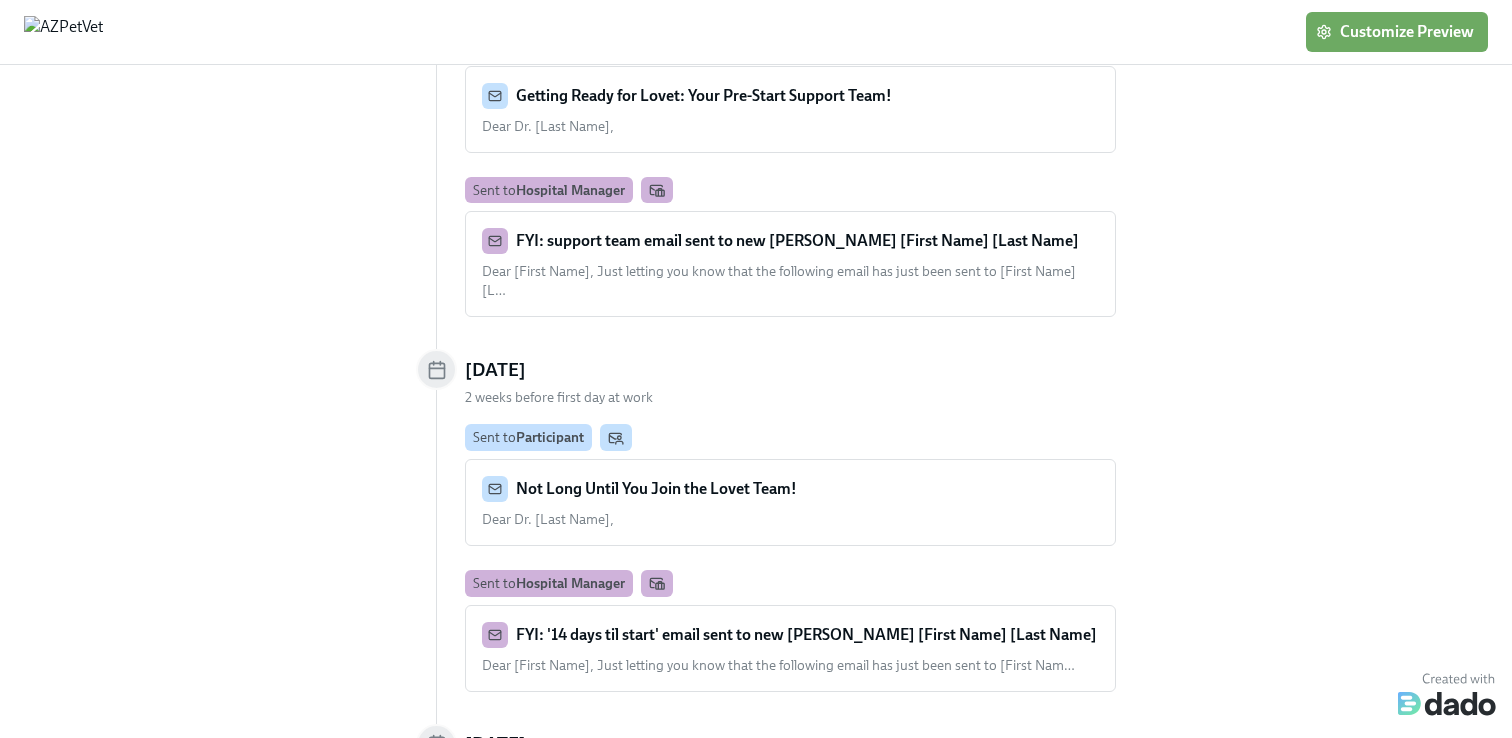 scroll, scrollTop: 377, scrollLeft: 0, axis: vertical 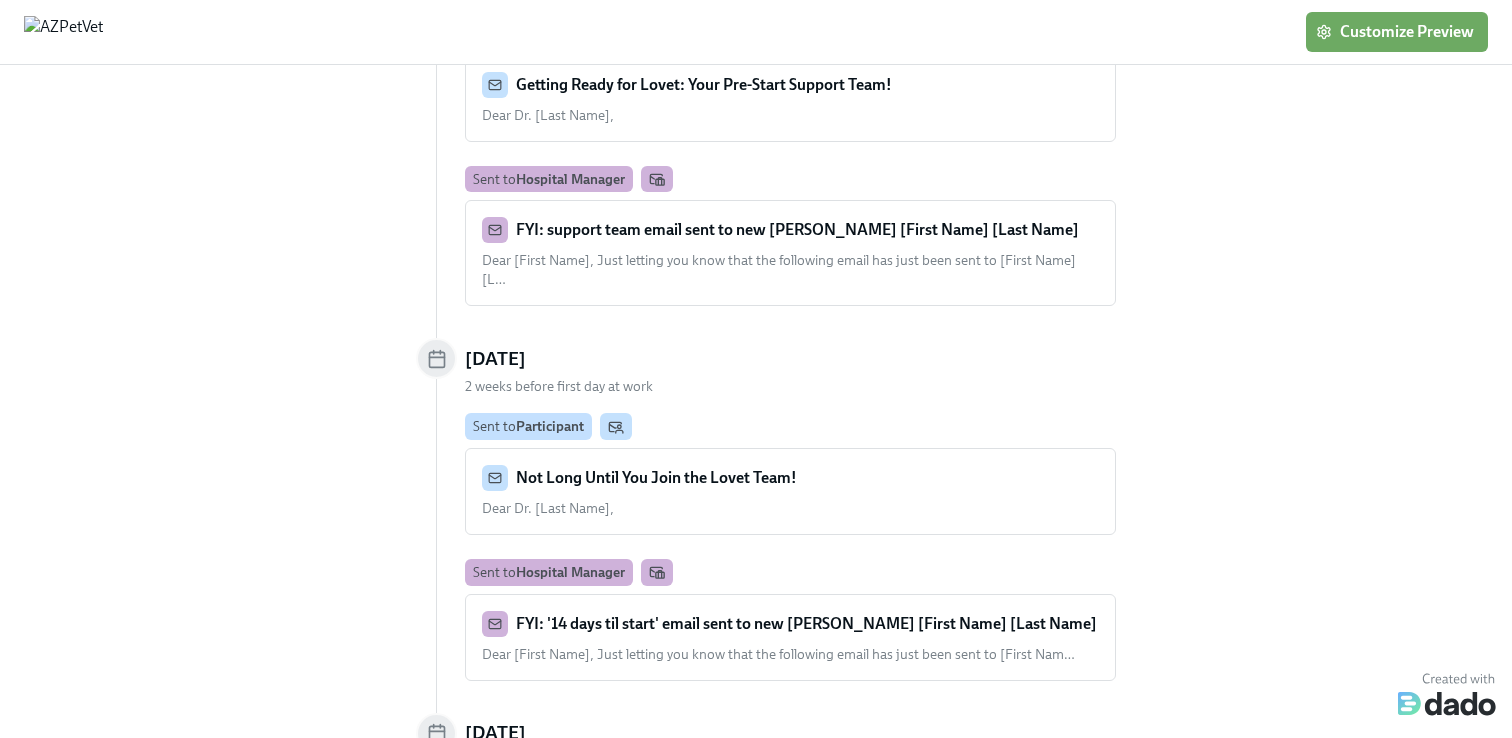 click on "Not Long Until You Join the Lovet Team!" at bounding box center (656, 477) 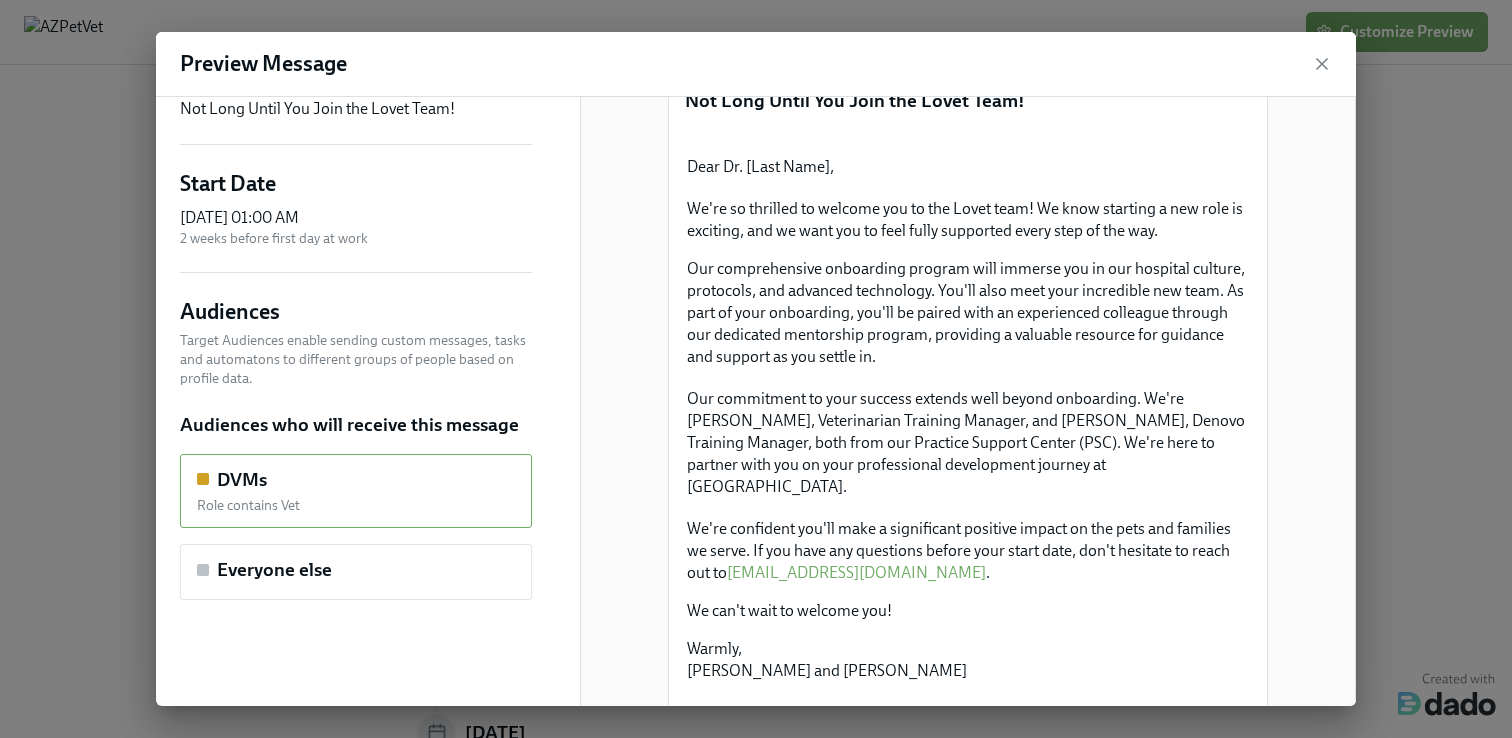 scroll, scrollTop: 0, scrollLeft: 0, axis: both 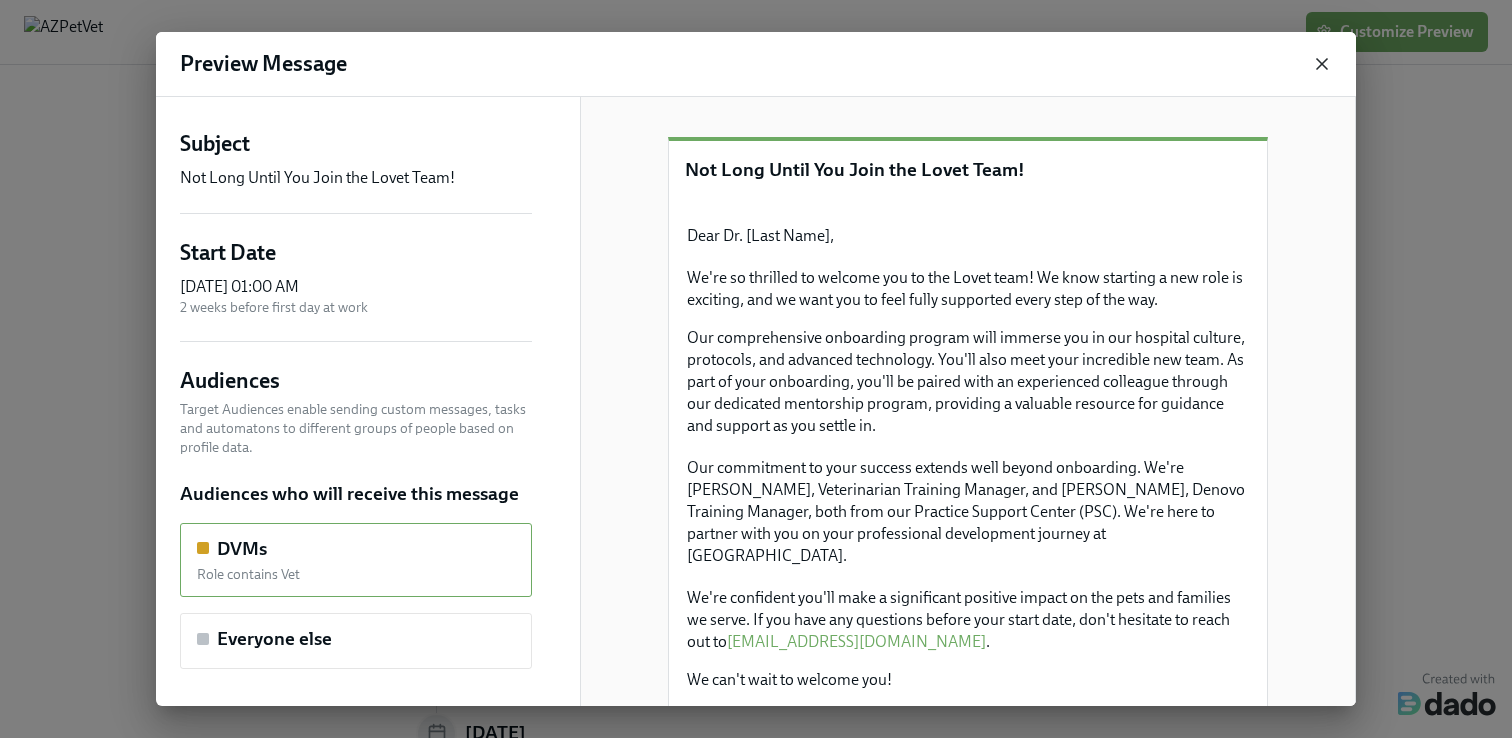 click 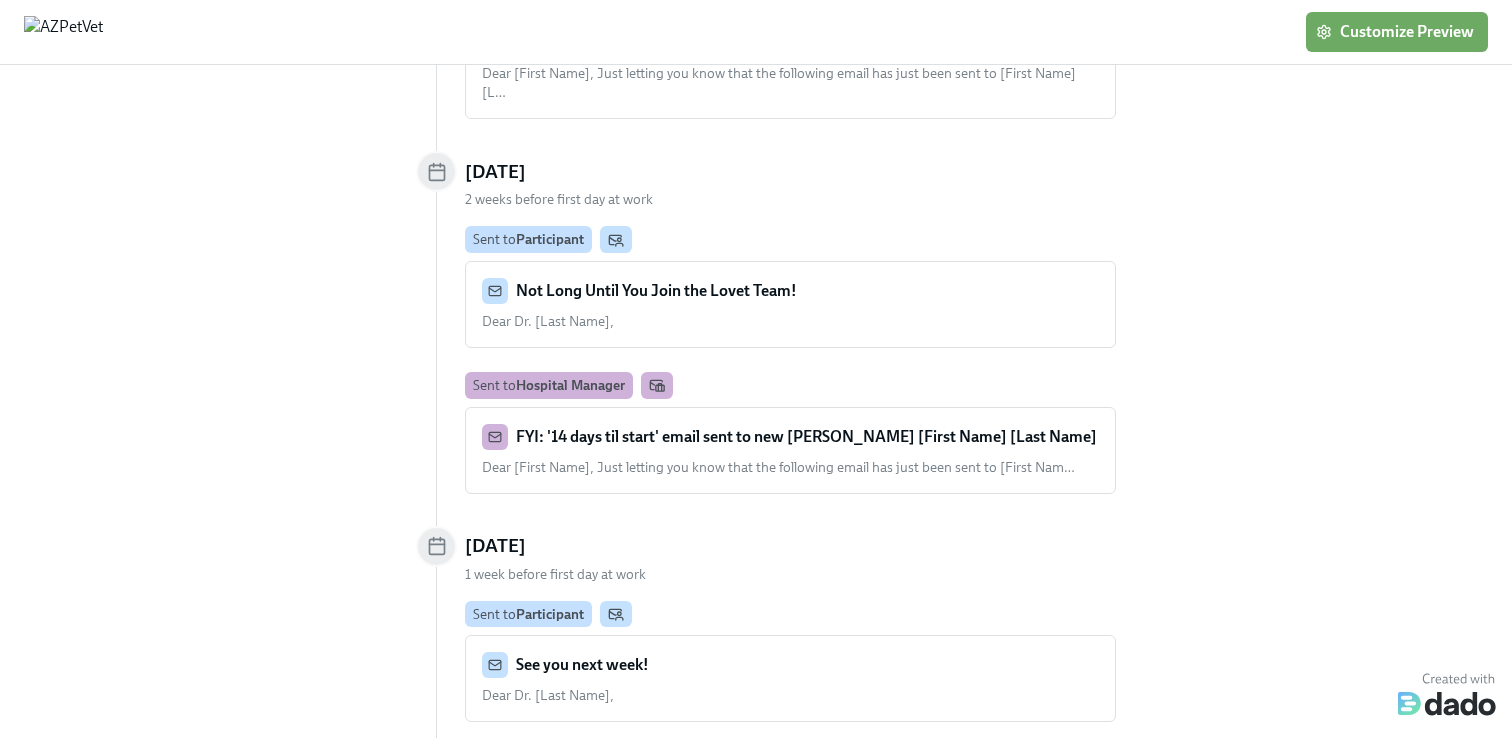 scroll, scrollTop: 578, scrollLeft: 0, axis: vertical 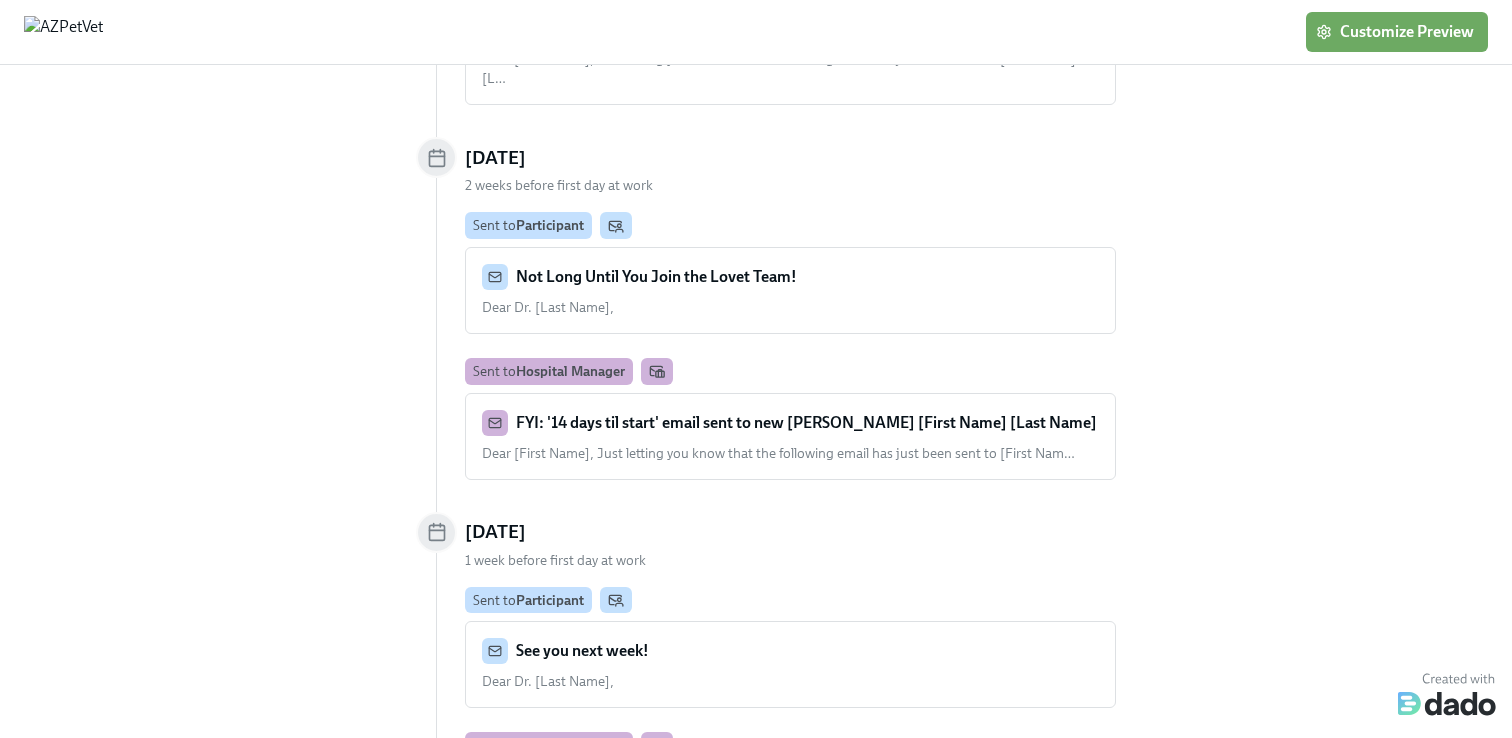click on "FYI: '14 days til start' email sent to new joiner [First Name] [Last Name]" at bounding box center [806, 422] 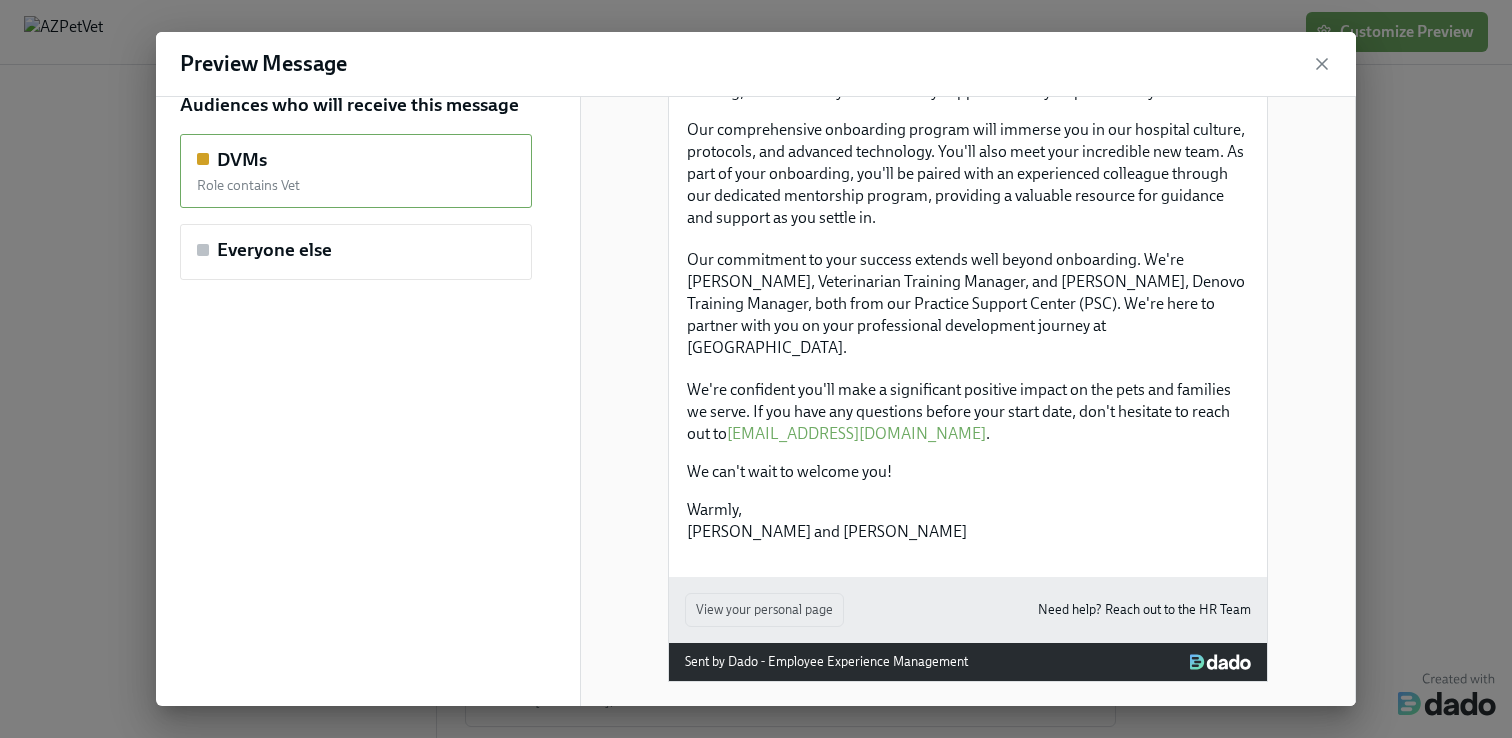 scroll, scrollTop: 748, scrollLeft: 0, axis: vertical 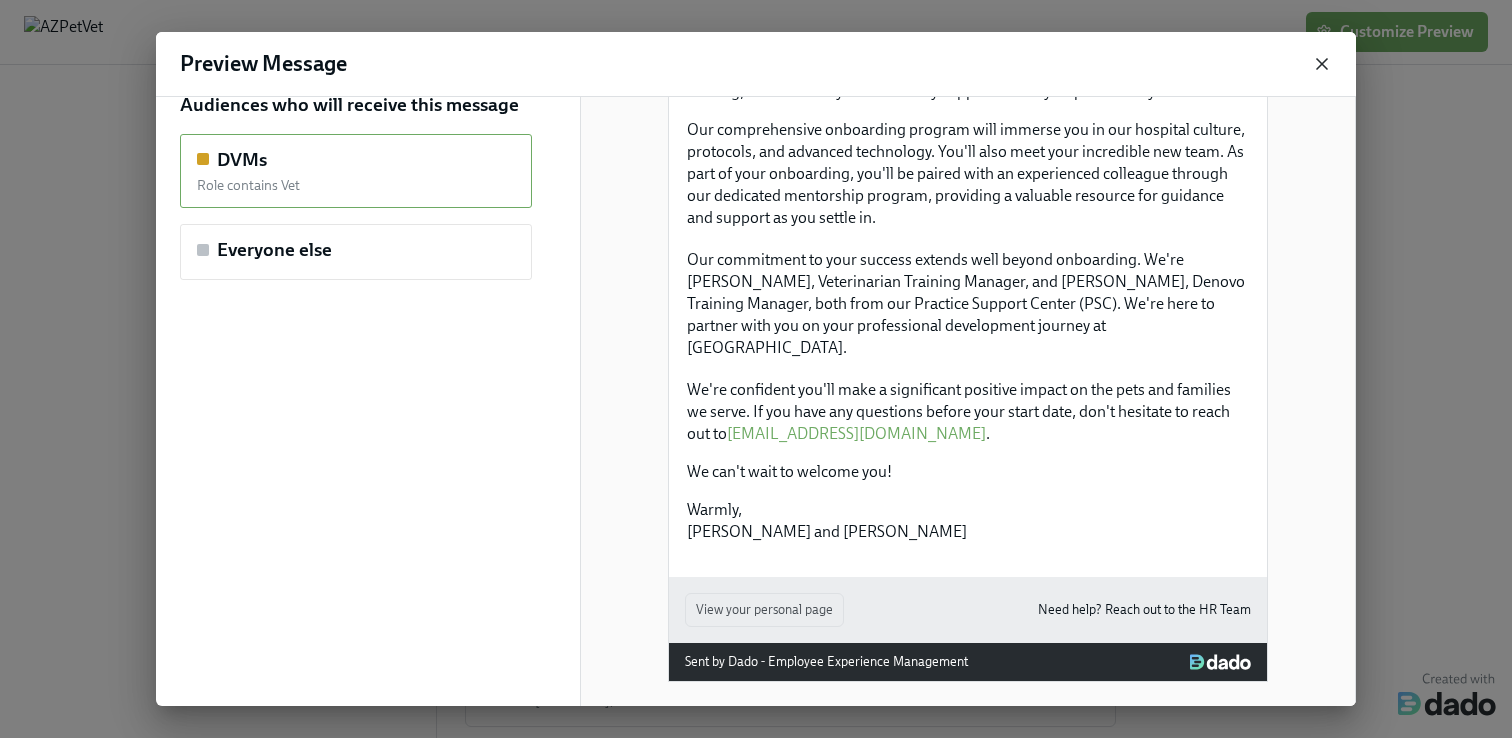 click 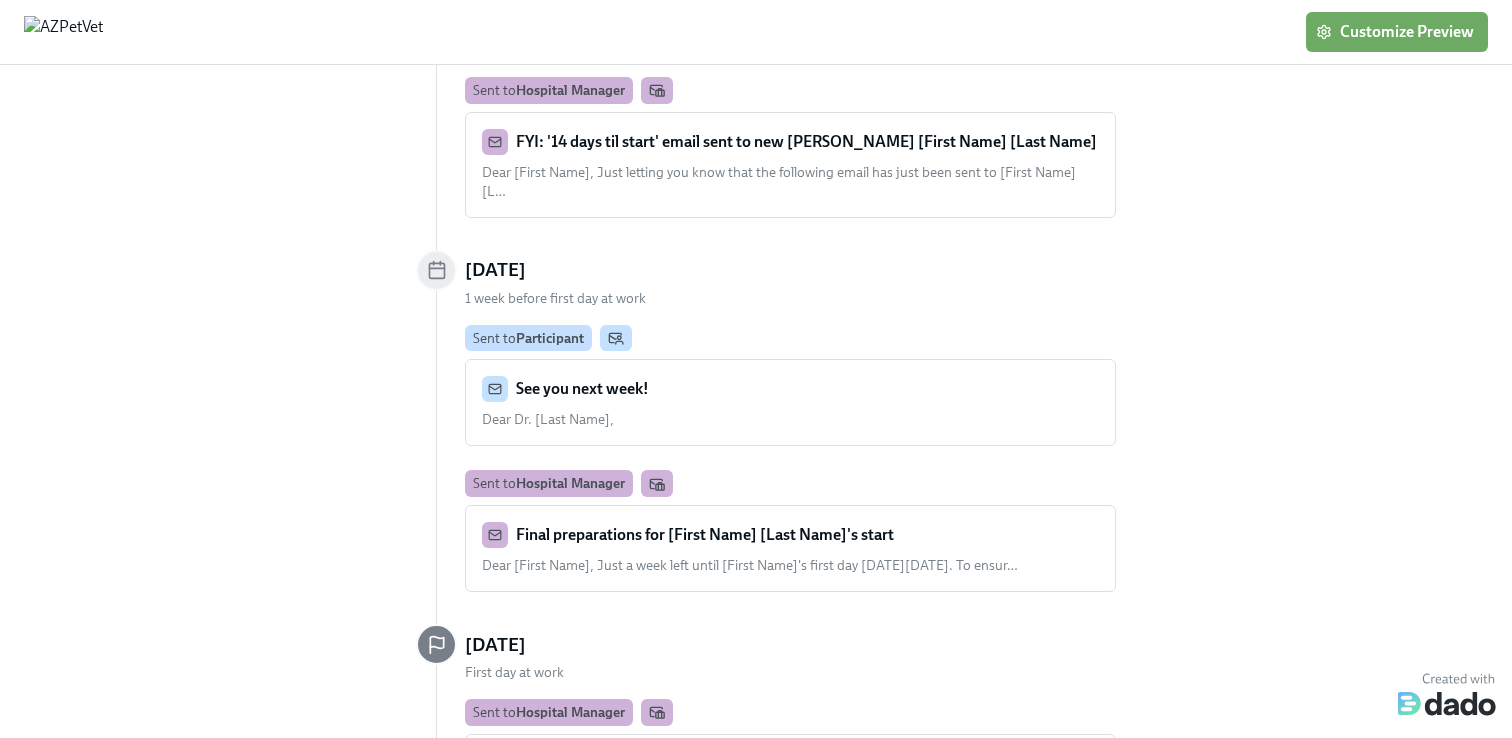 scroll, scrollTop: 905, scrollLeft: 0, axis: vertical 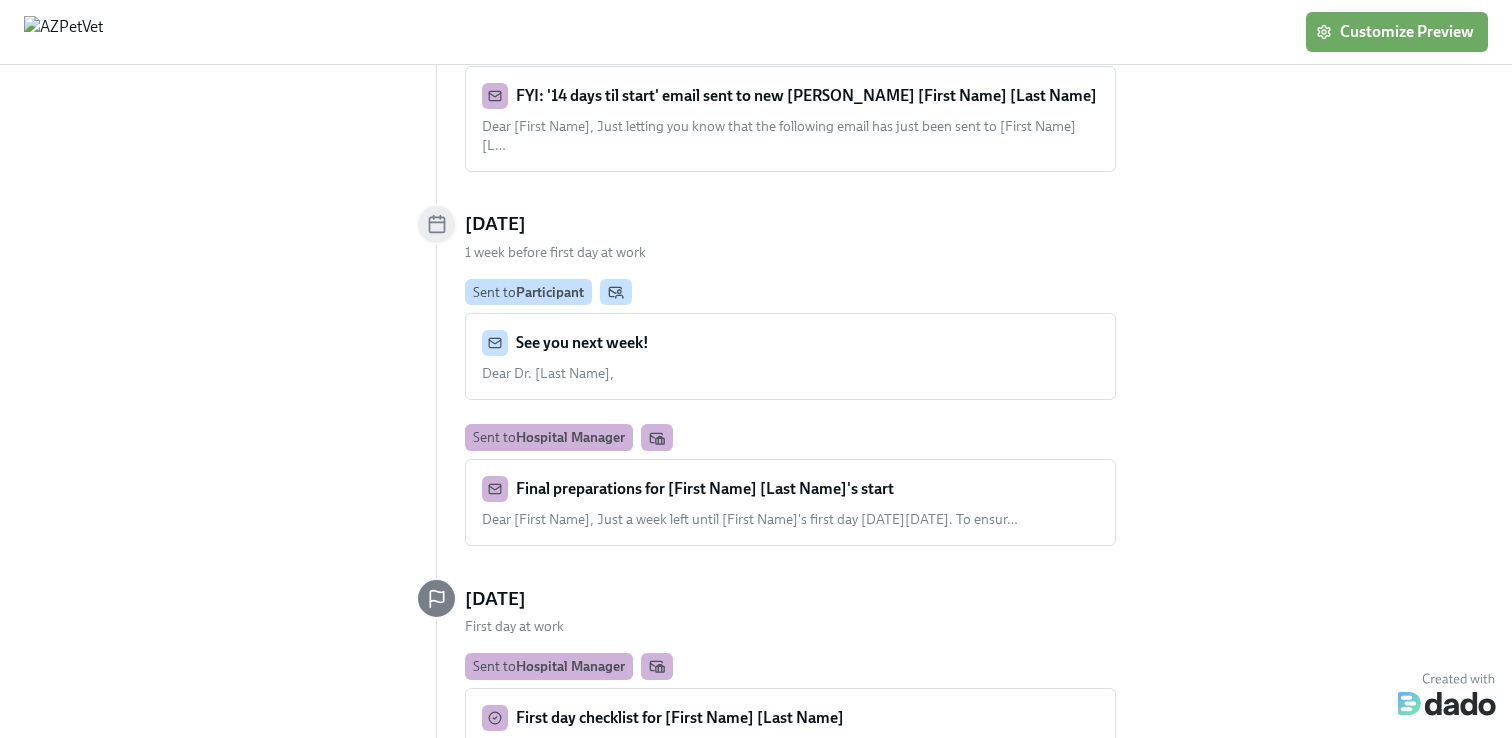 click on "See you next week!" at bounding box center (582, 342) 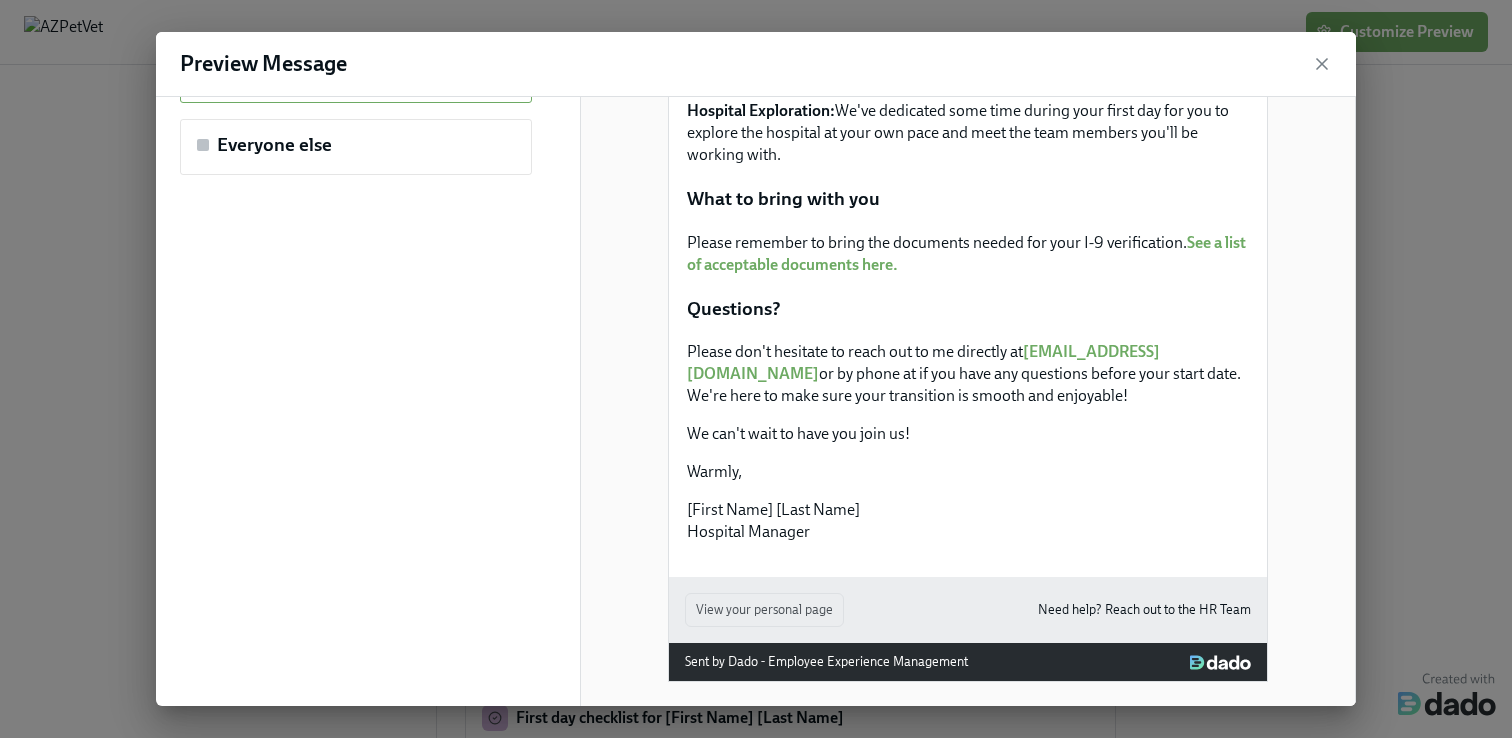 scroll, scrollTop: 801, scrollLeft: 0, axis: vertical 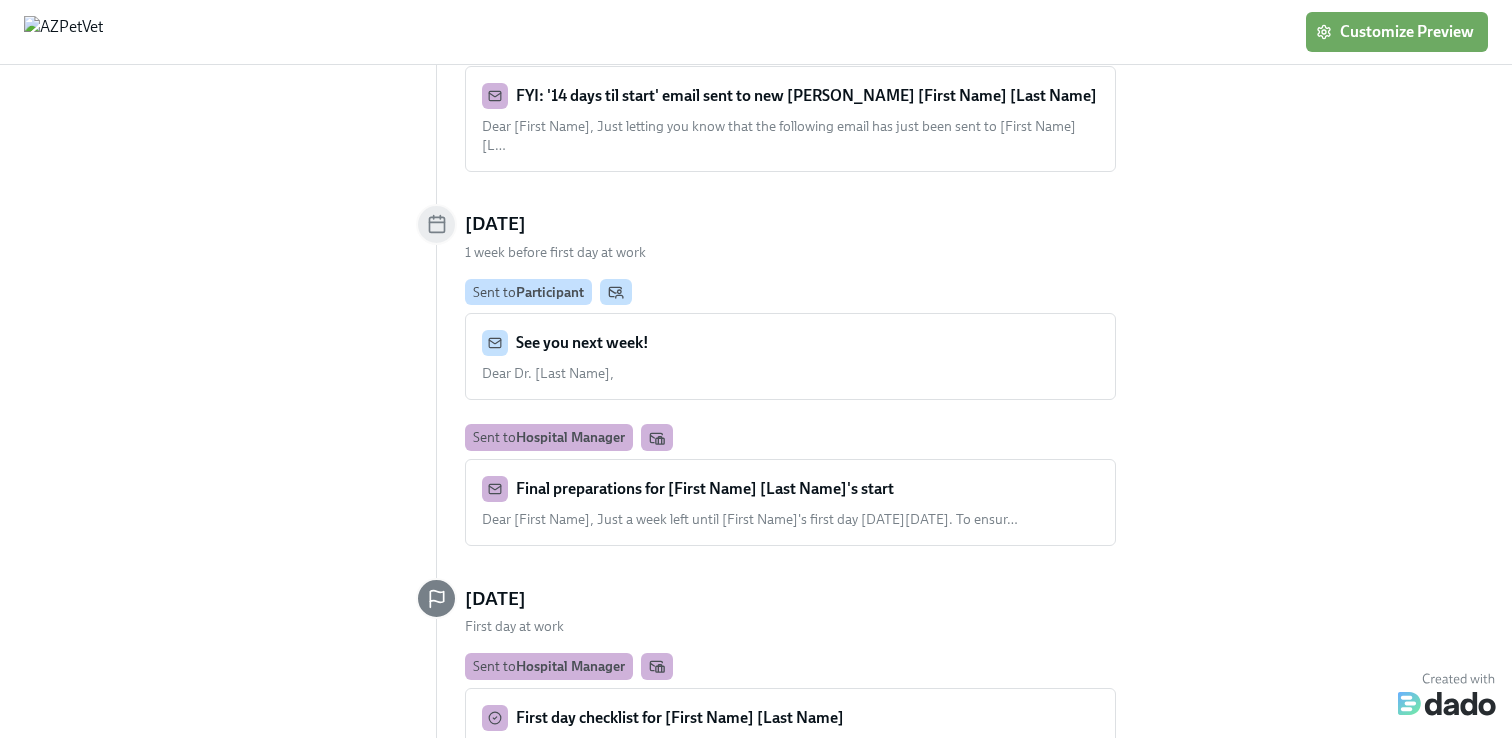 click on "Dear [First Name], Just a week left until [First Name]'s first day on Monday August 25th. To ensur … …" at bounding box center (790, 519) 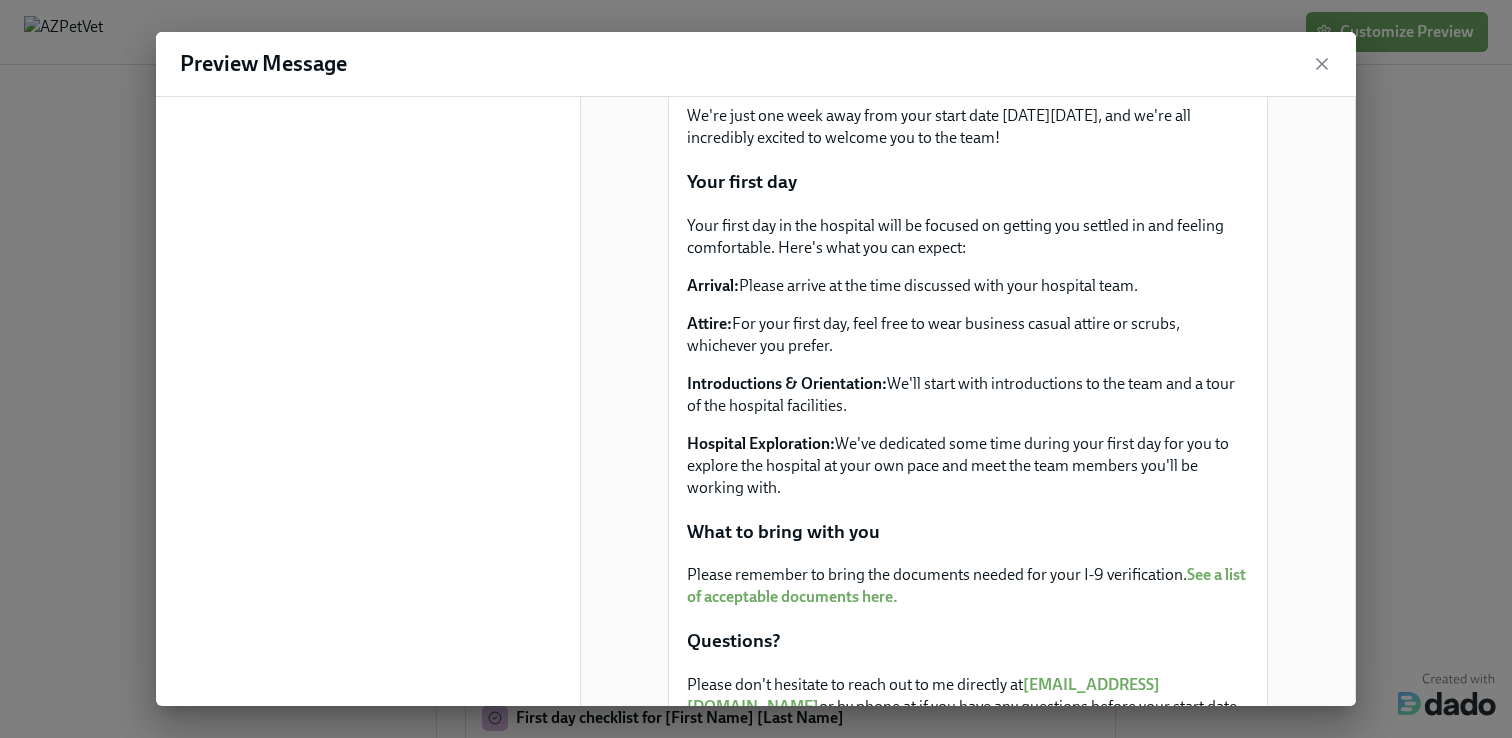 scroll, scrollTop: 916, scrollLeft: 0, axis: vertical 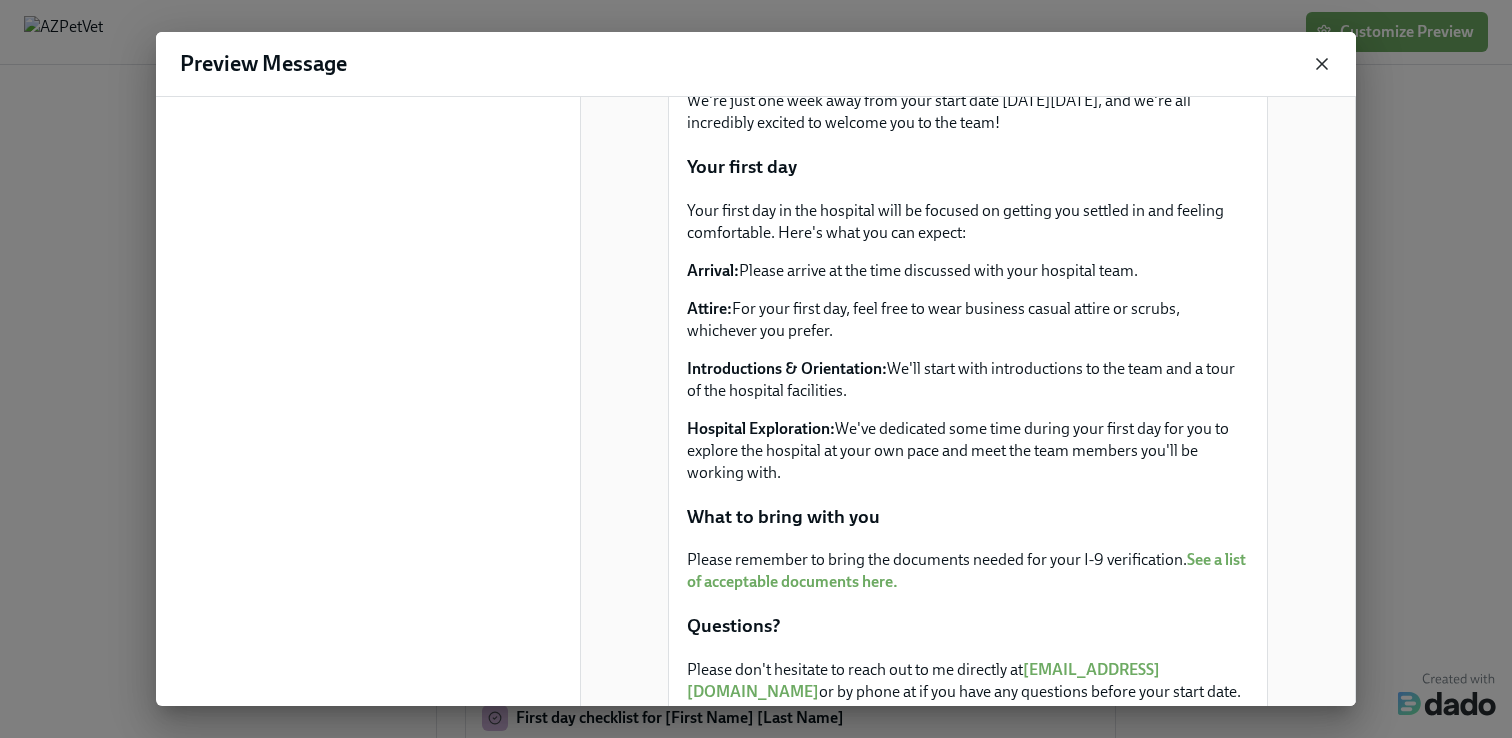 click 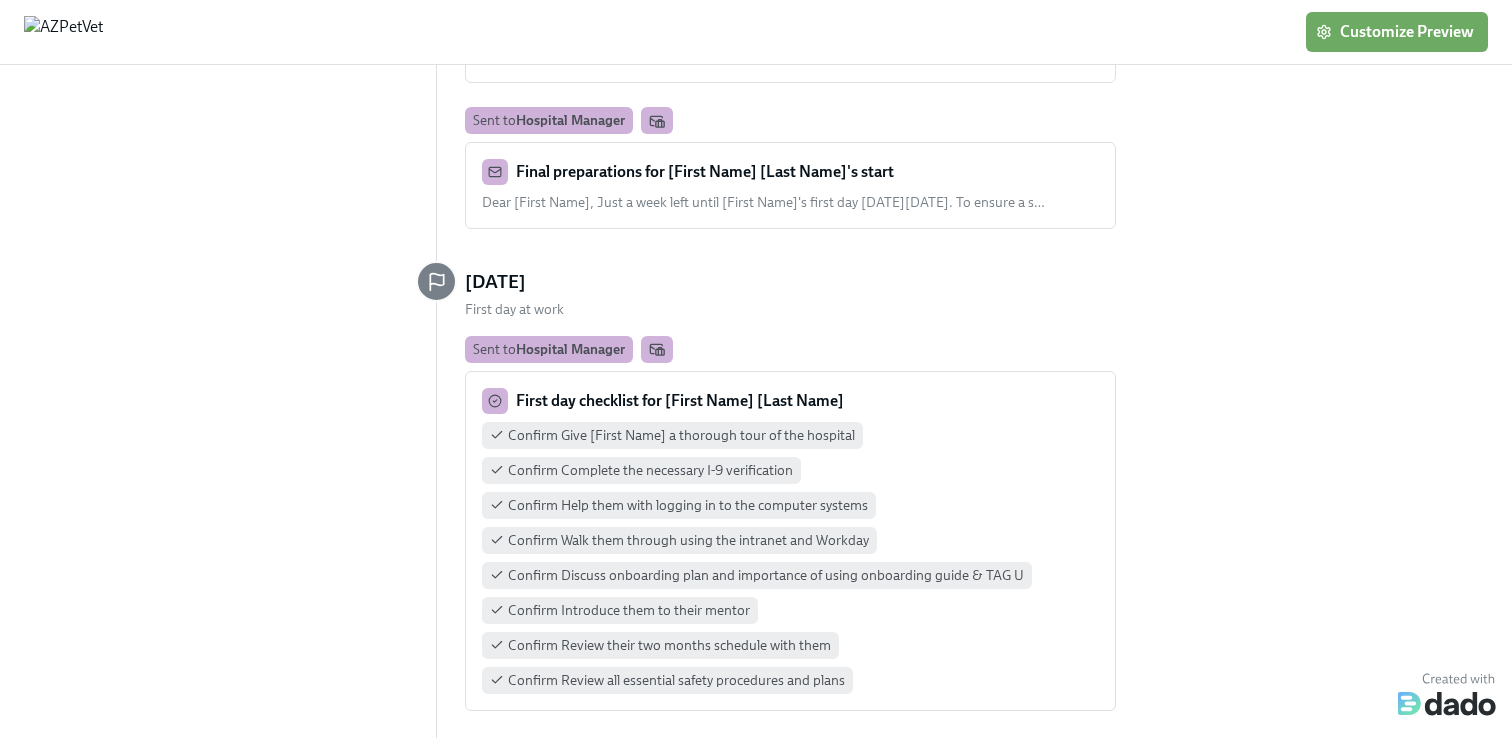 scroll, scrollTop: 1251, scrollLeft: 0, axis: vertical 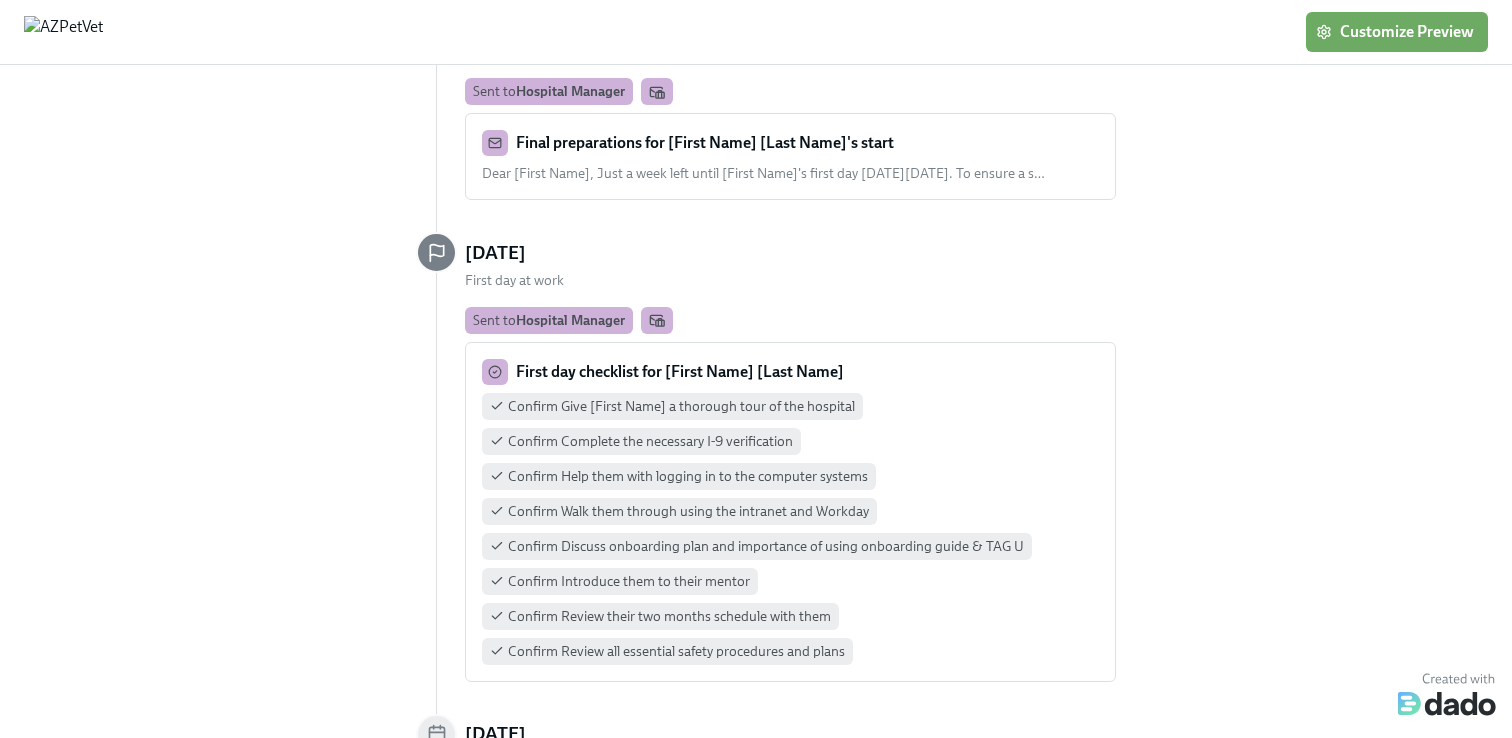 click on "First day checklist for [First Name] [Last Name]" at bounding box center [790, 372] 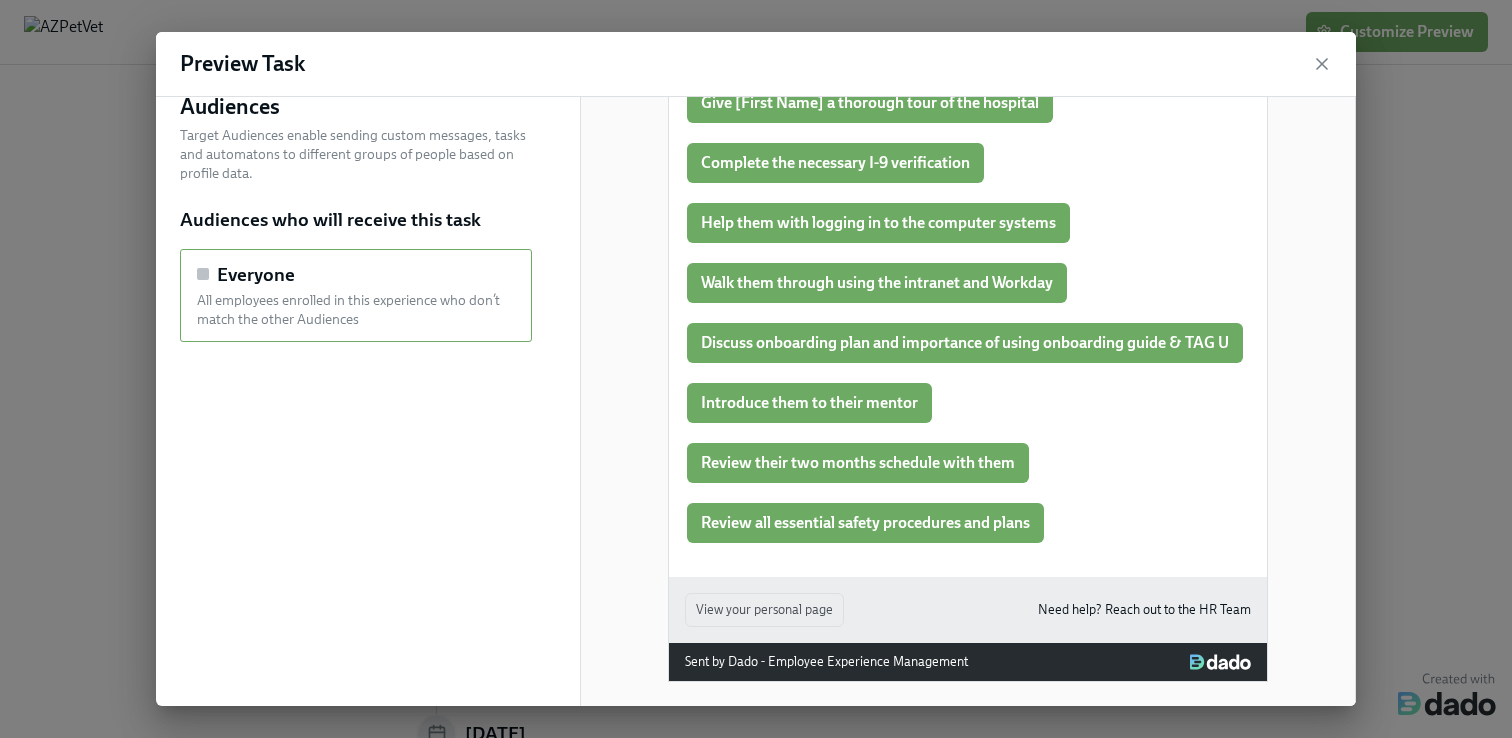 scroll, scrollTop: 350, scrollLeft: 0, axis: vertical 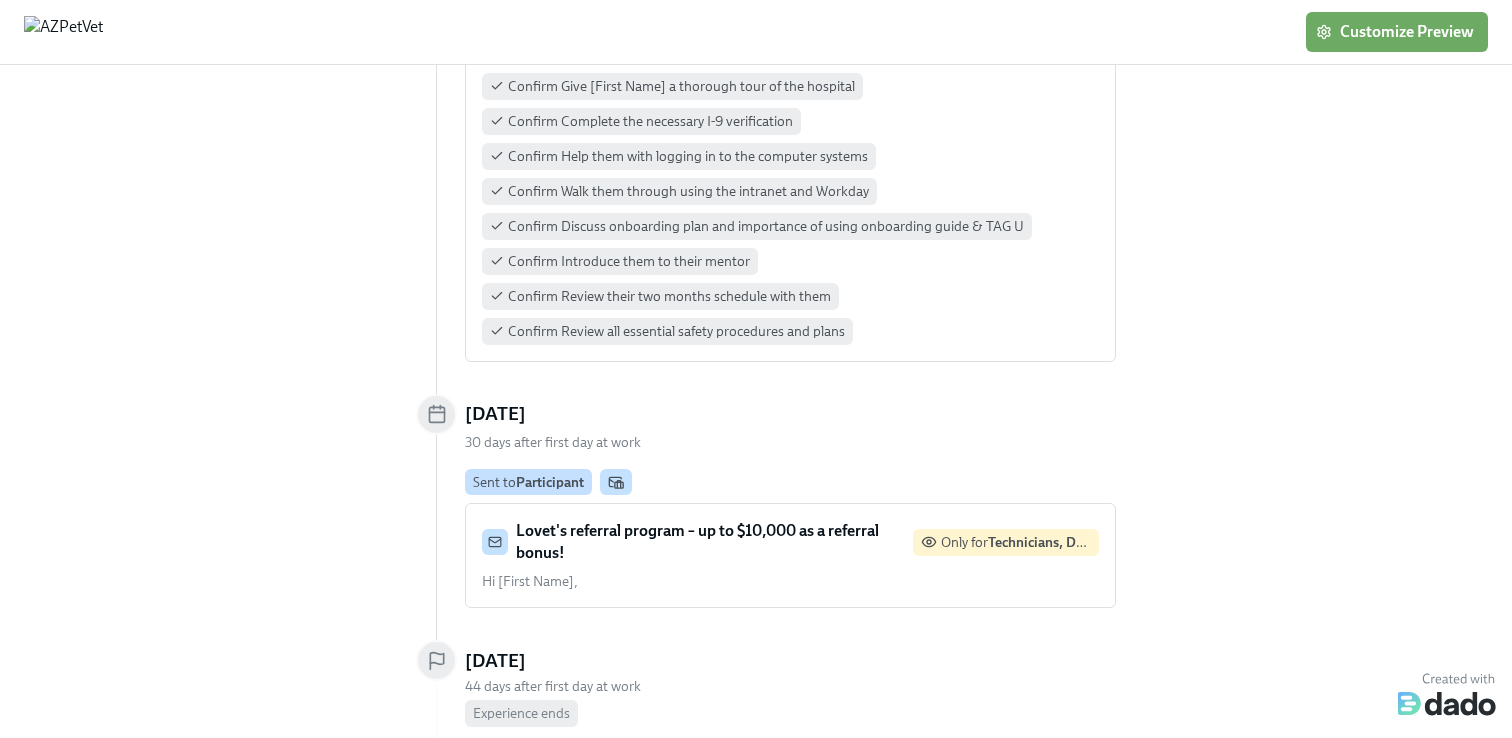 click on "Lovet's referral program – up to $10,000 as a referral bonus!" at bounding box center (697, 541) 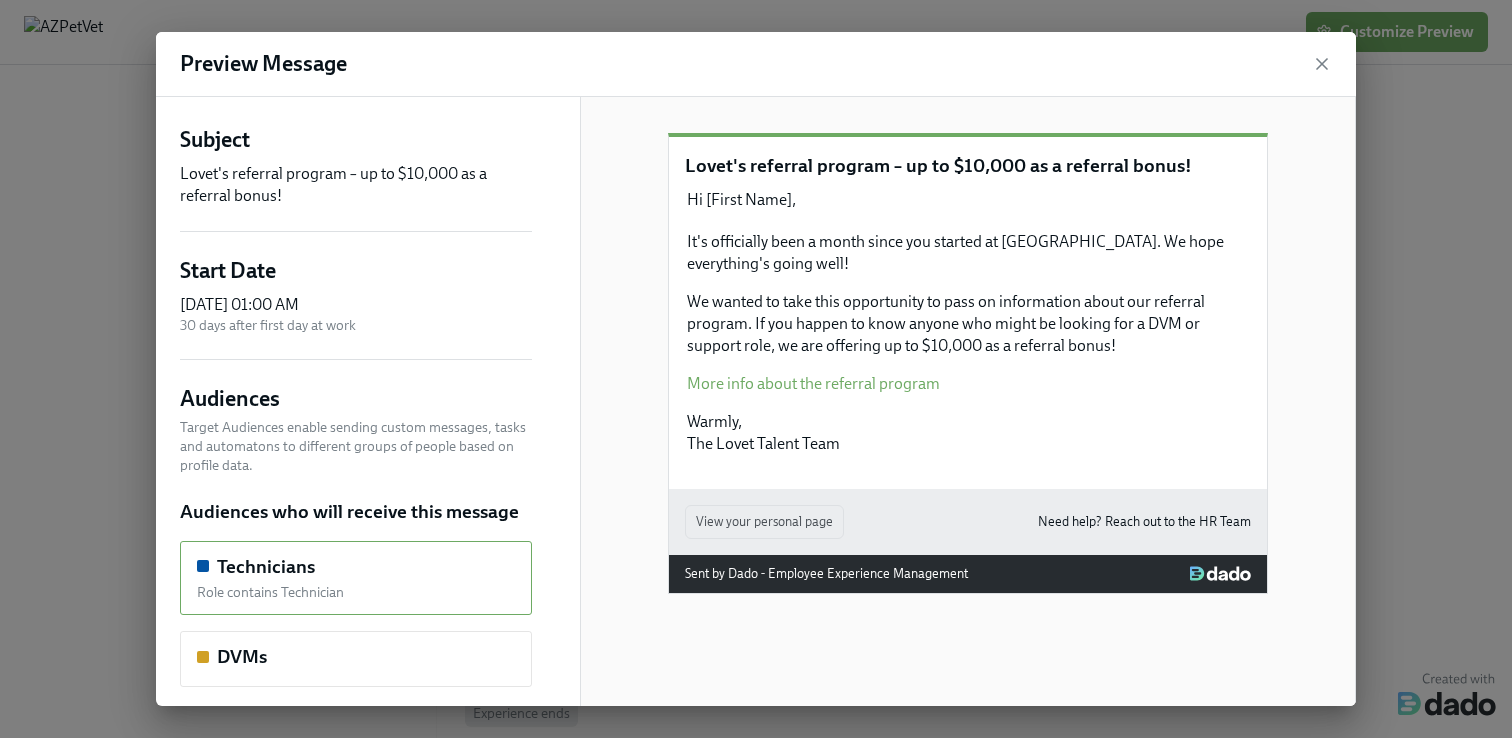 scroll, scrollTop: 0, scrollLeft: 0, axis: both 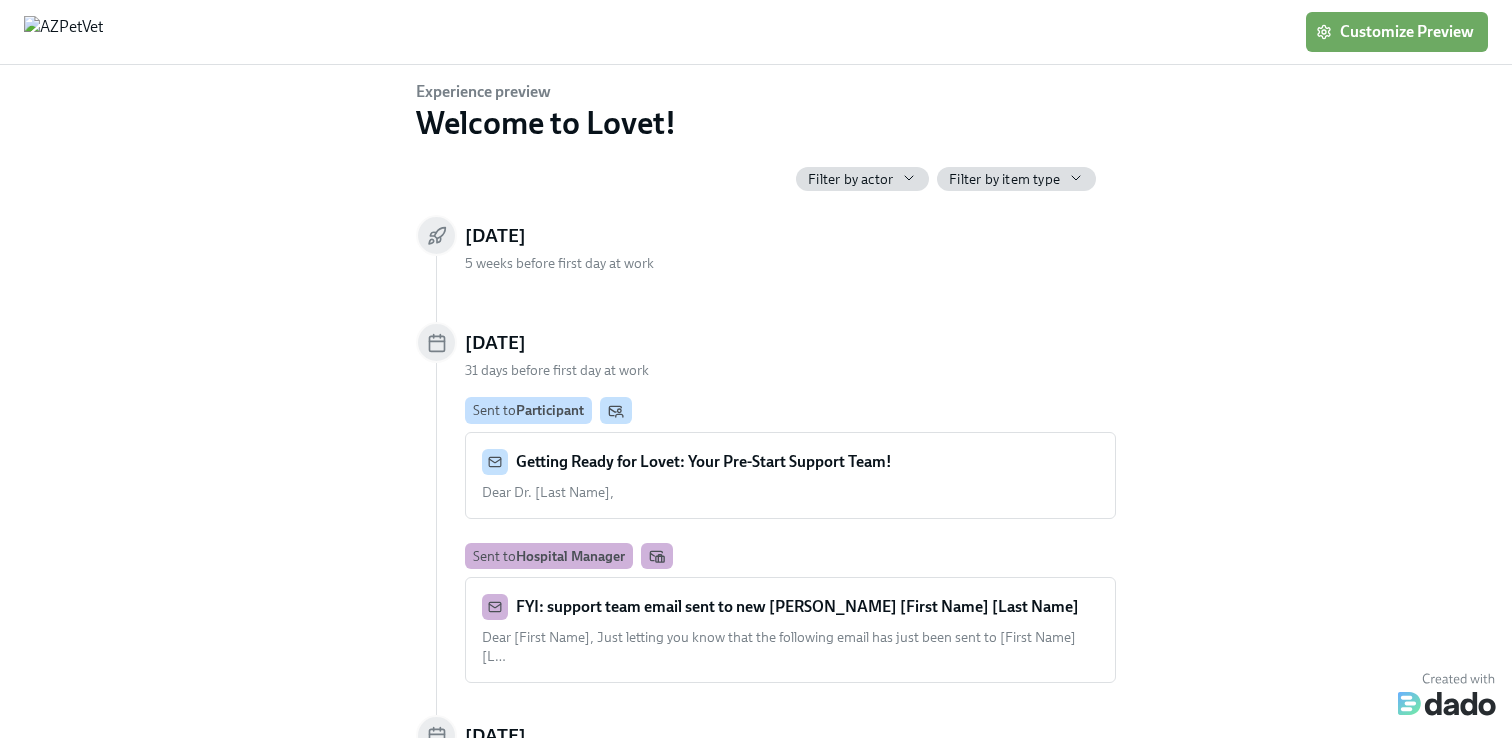 click on "Getting Ready for Lovet: Your Pre-Start Support Team!" at bounding box center (704, 461) 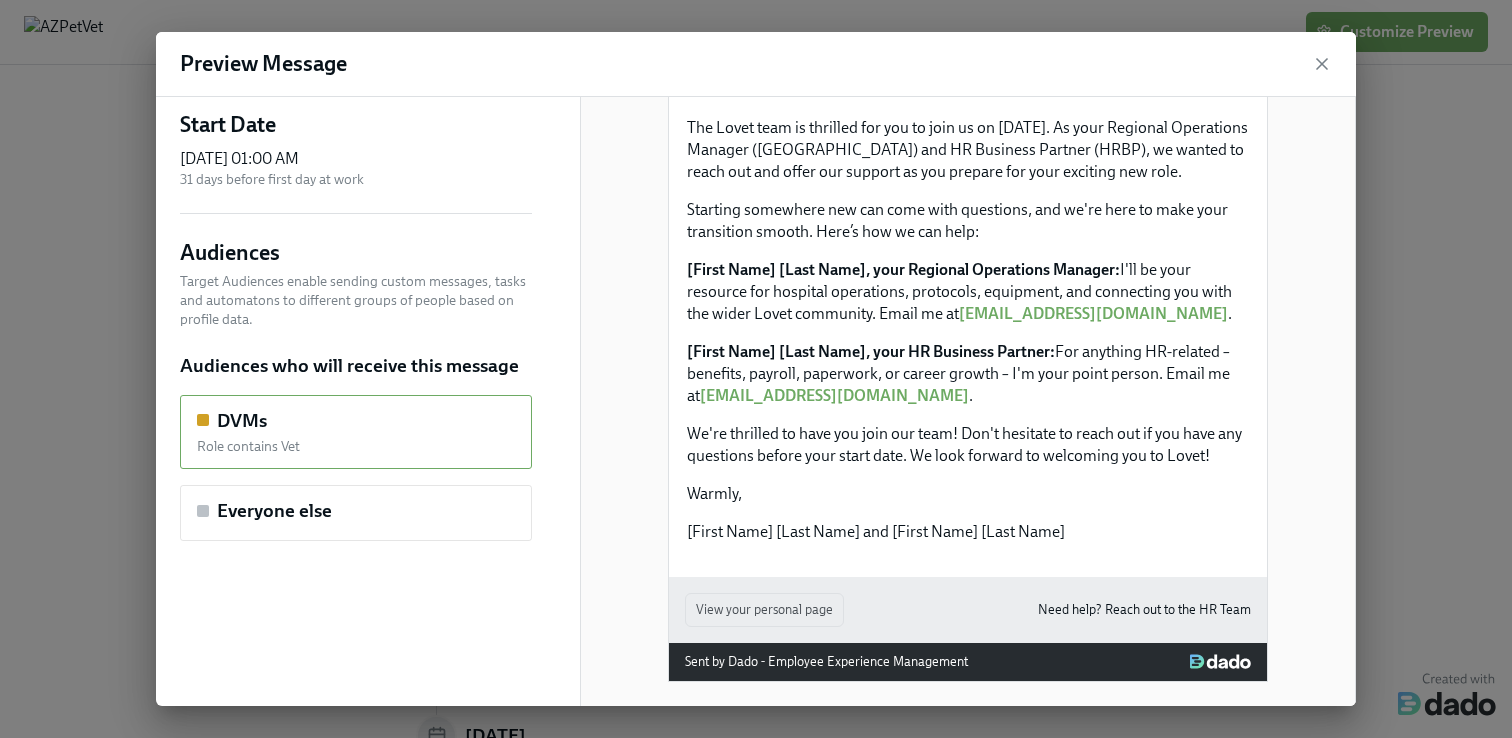 scroll, scrollTop: 343, scrollLeft: 0, axis: vertical 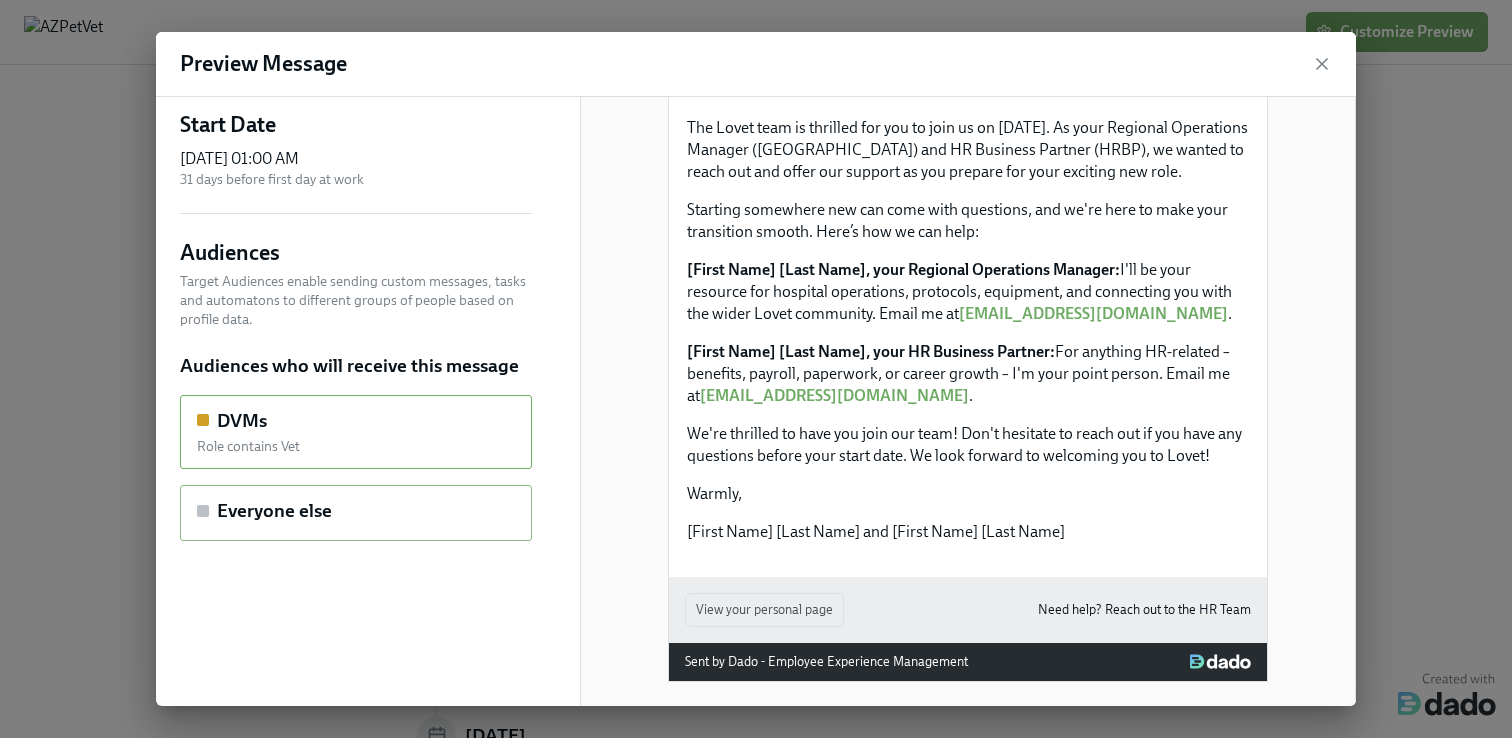 click on "Everyone else" at bounding box center (274, 511) 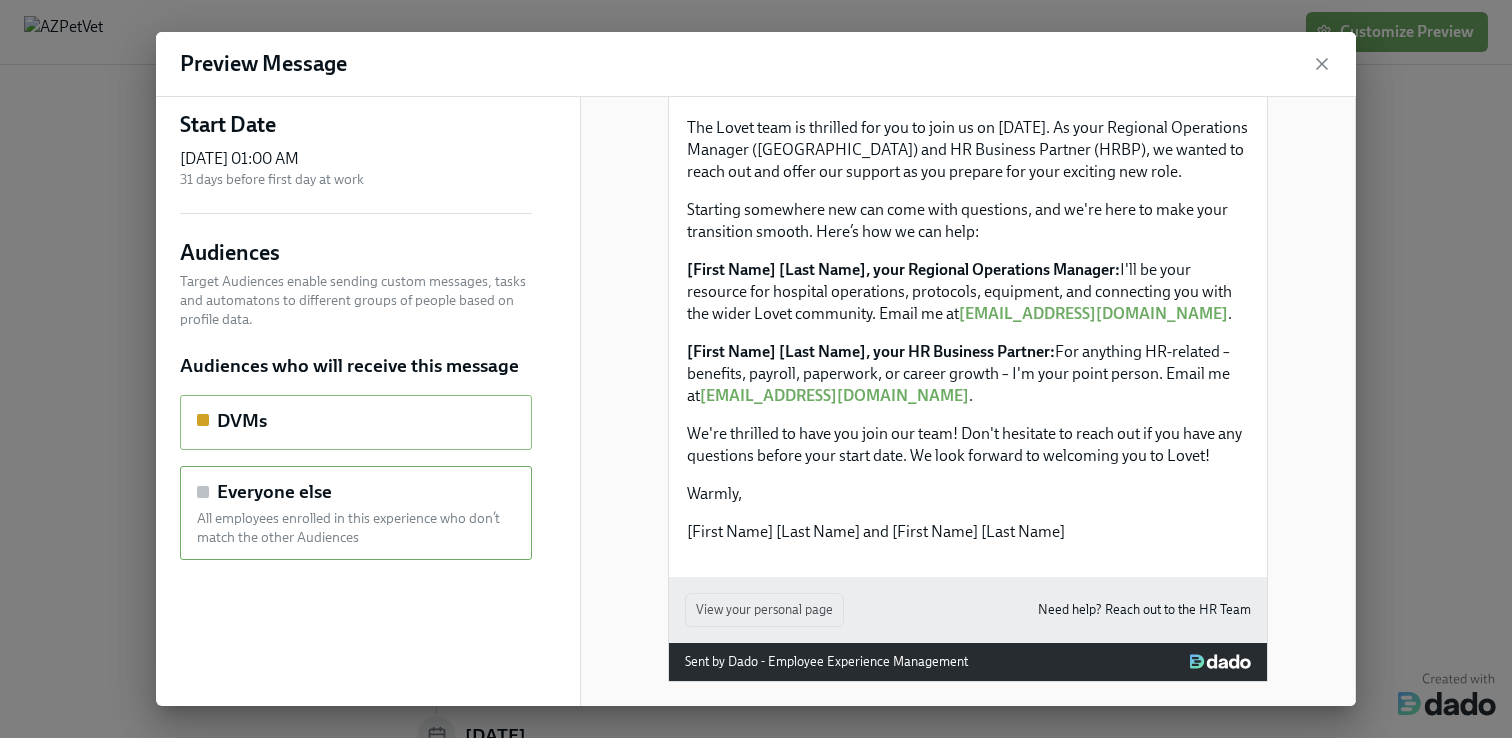 click on "DVMs" at bounding box center (356, 423) 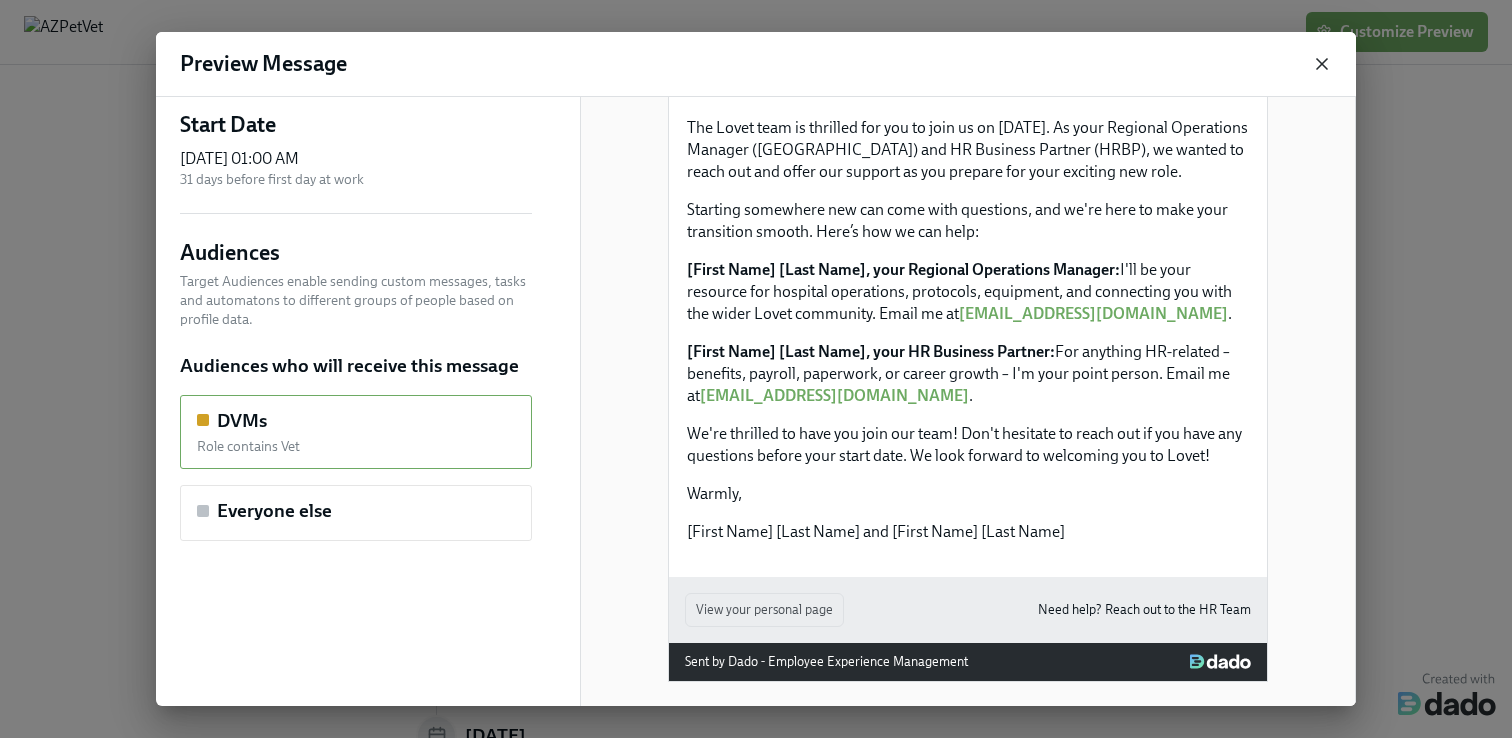 click 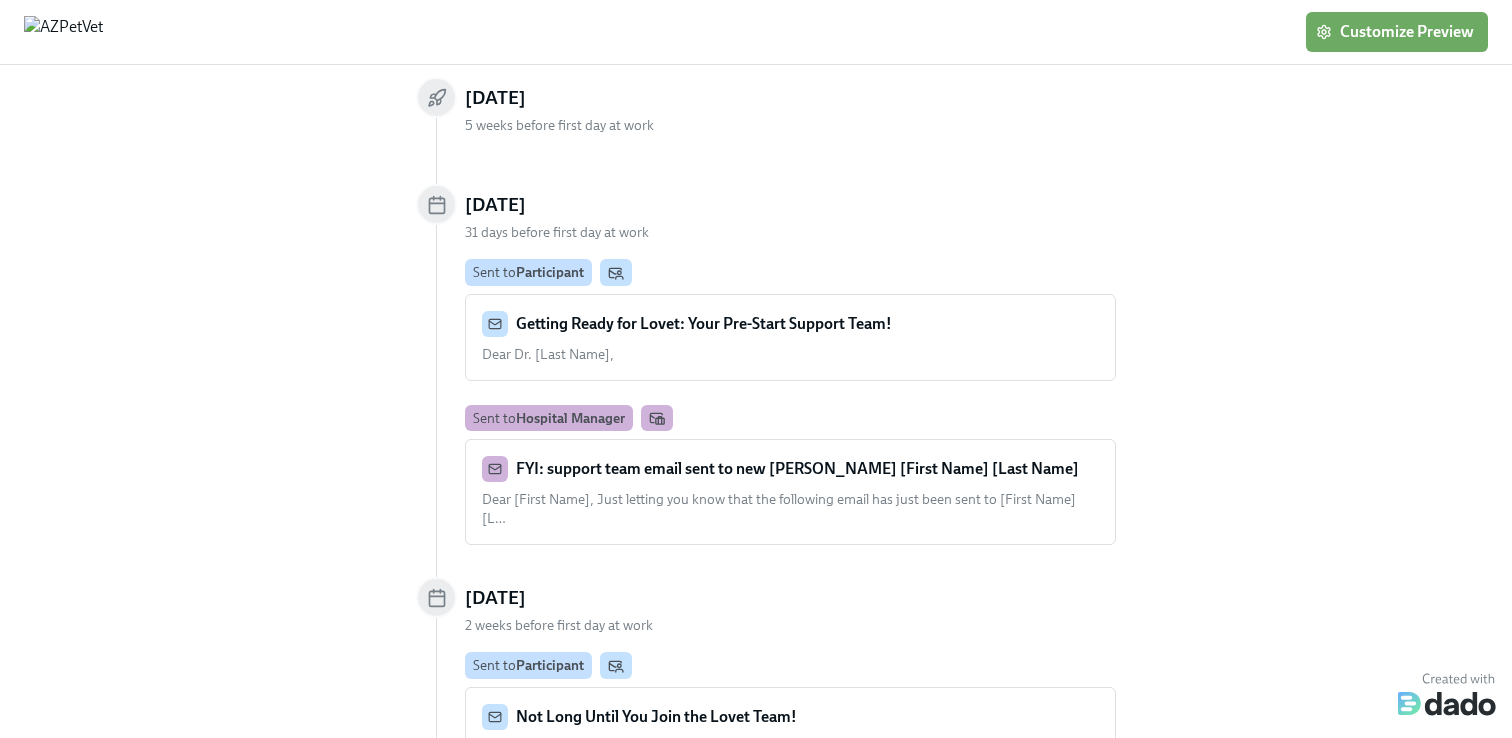 scroll, scrollTop: 153, scrollLeft: 0, axis: vertical 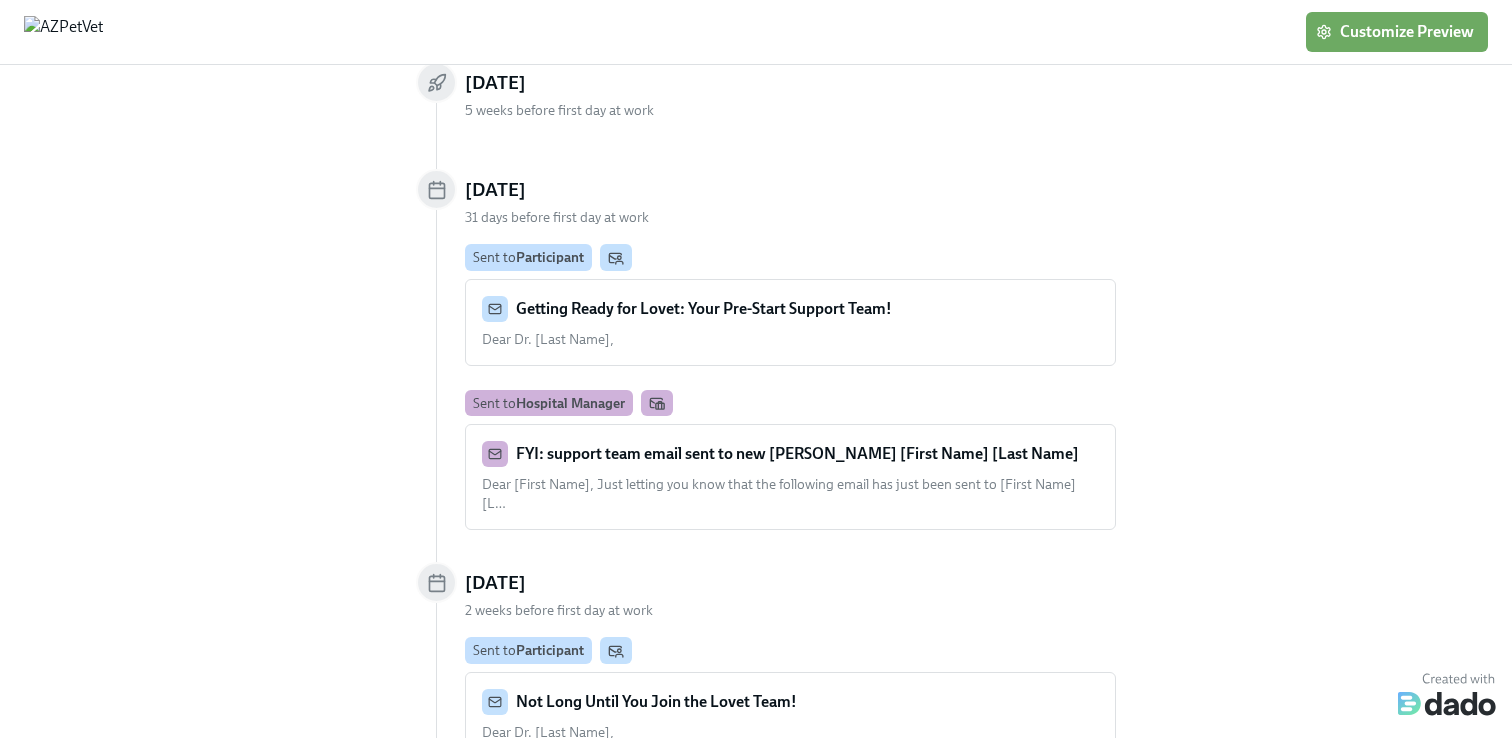 click on "FYI: support team email sent to new joiner [First Name] [Last Name]" at bounding box center (797, 453) 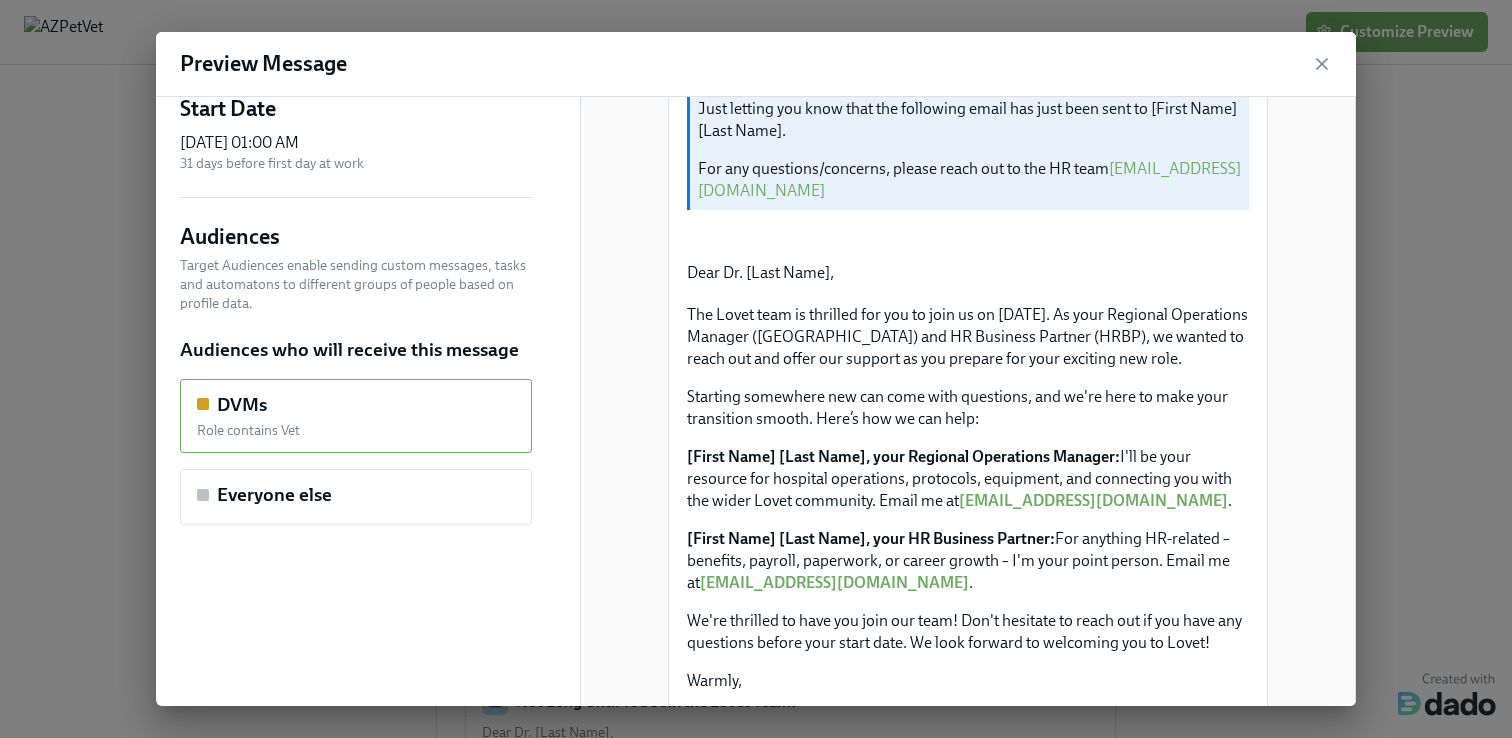 scroll, scrollTop: 206, scrollLeft: 0, axis: vertical 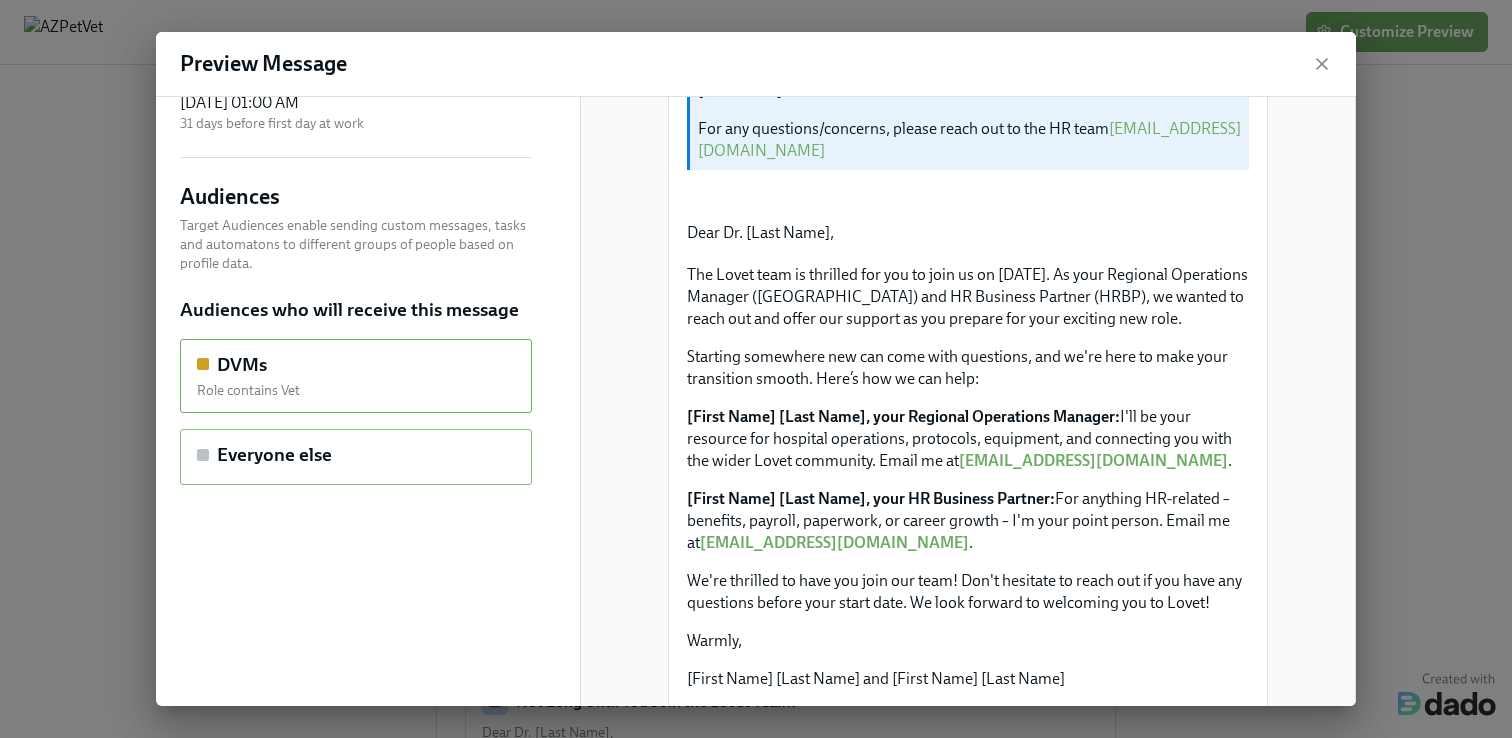 click on "Everyone else" at bounding box center (356, 455) 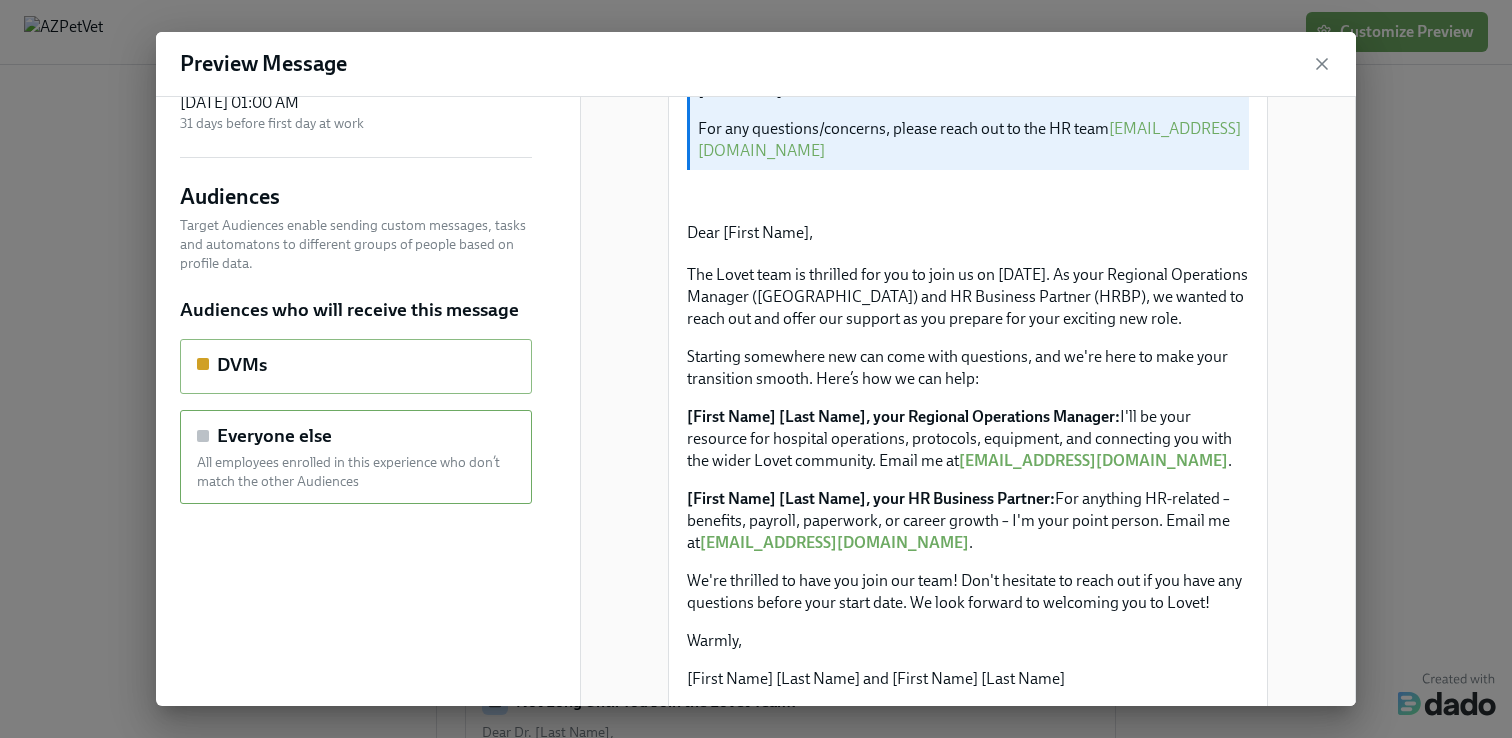 click on "DVMs" at bounding box center (356, 367) 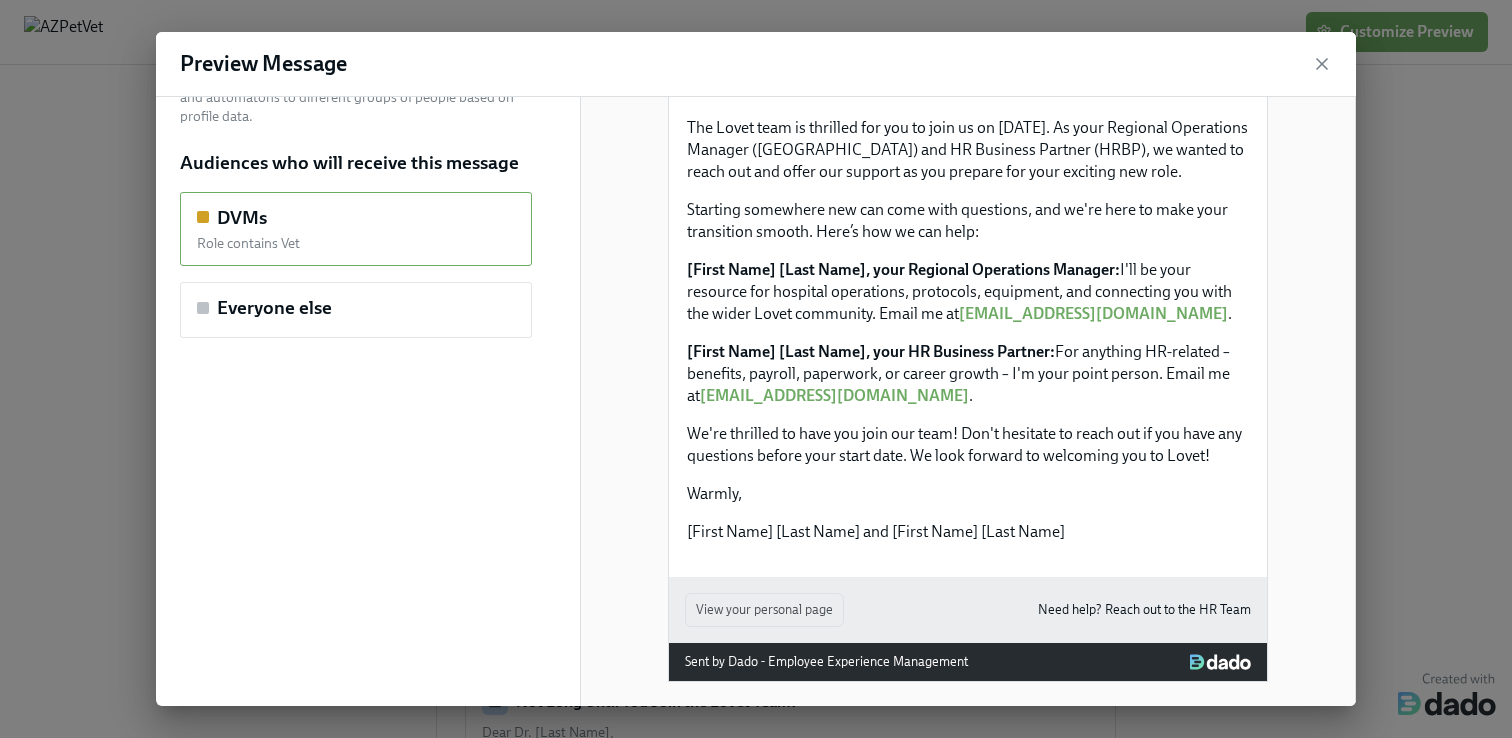 scroll, scrollTop: 0, scrollLeft: 0, axis: both 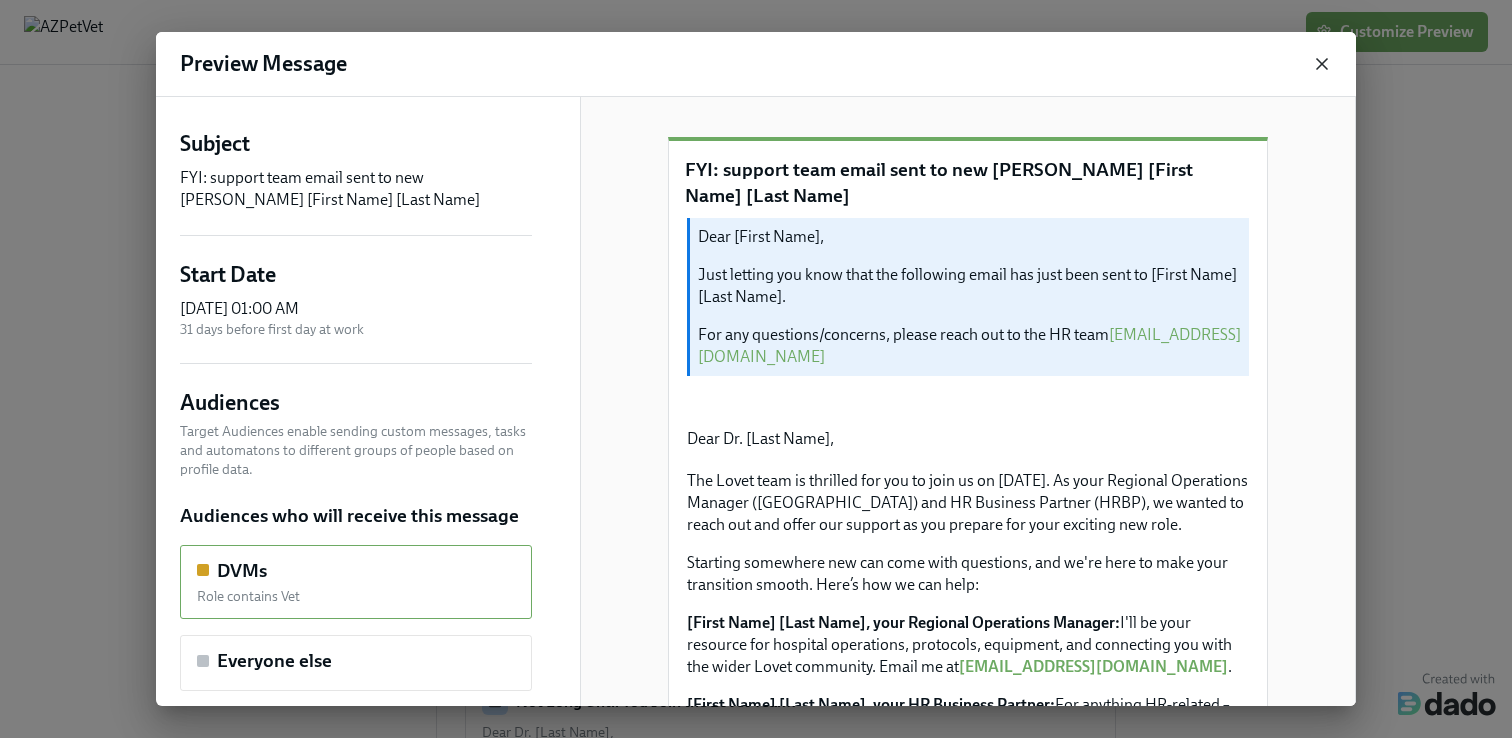 click 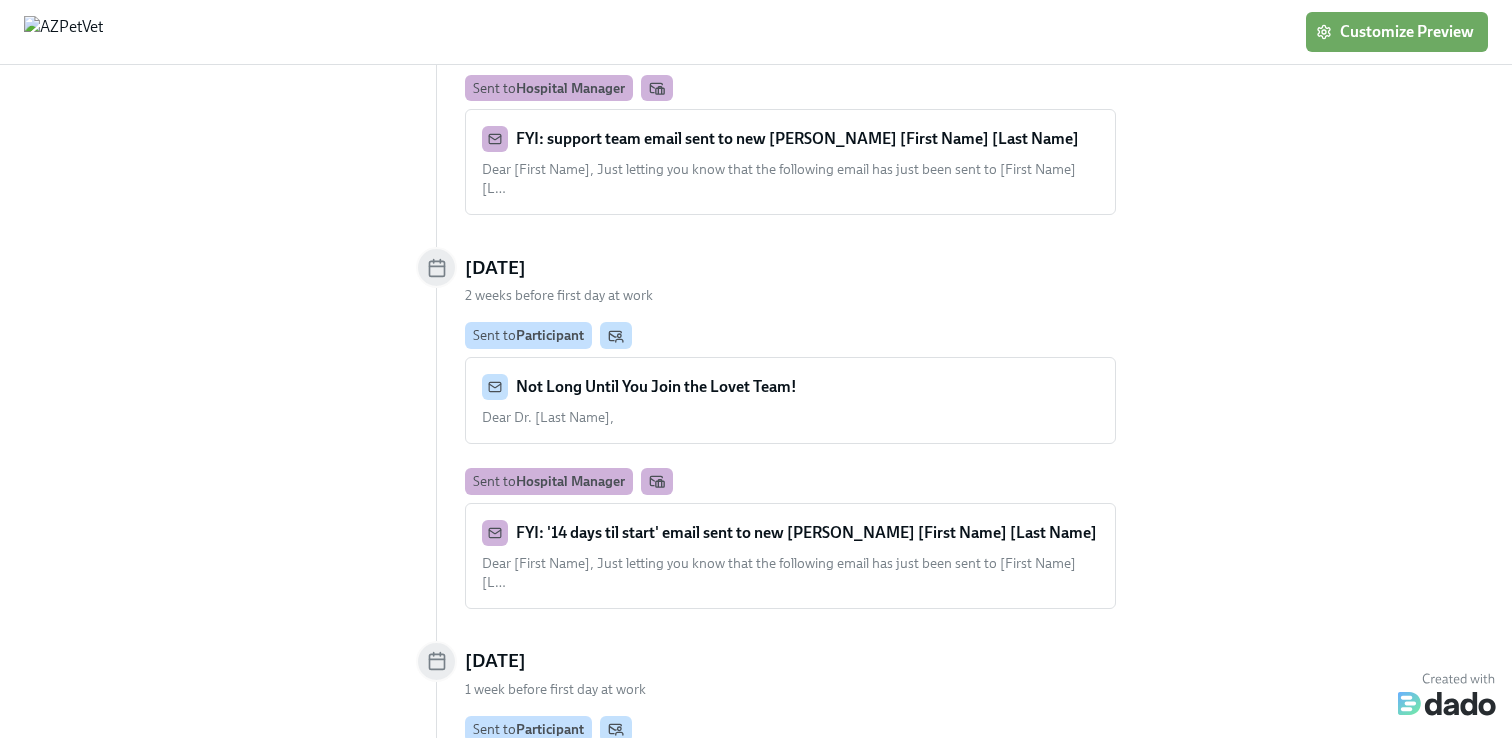 scroll, scrollTop: 529, scrollLeft: 0, axis: vertical 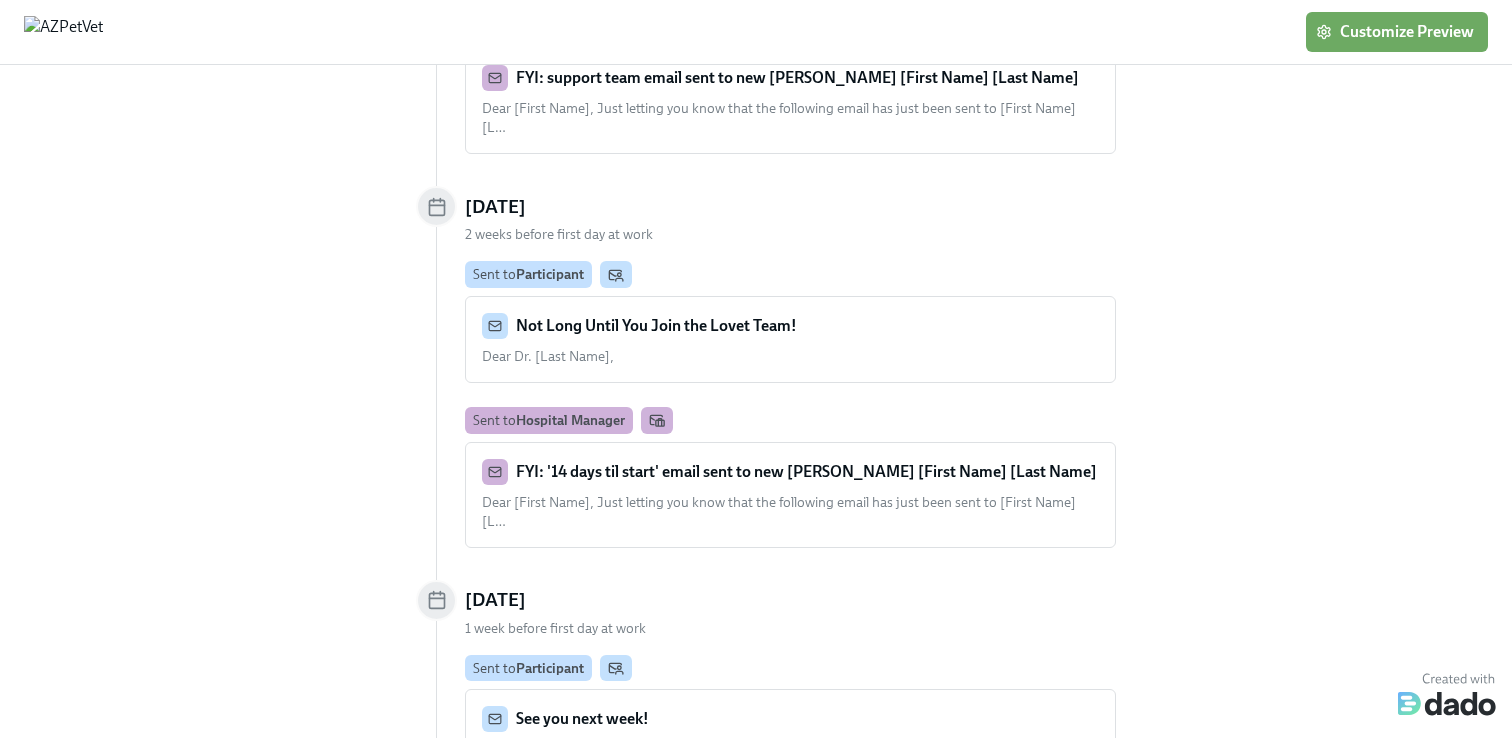 click on "Not Long Until You Join the Lovet Team!" at bounding box center [656, 325] 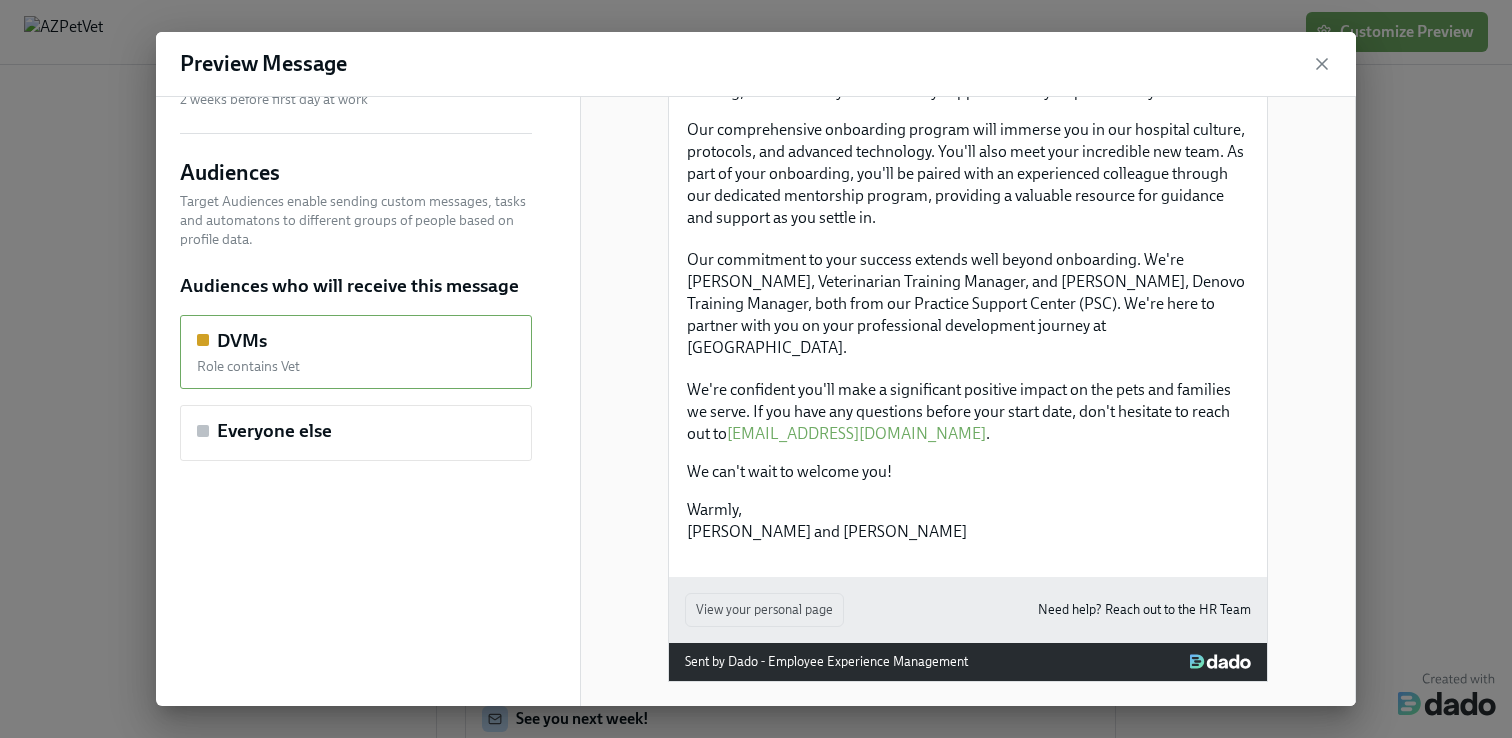 scroll, scrollTop: 136, scrollLeft: 0, axis: vertical 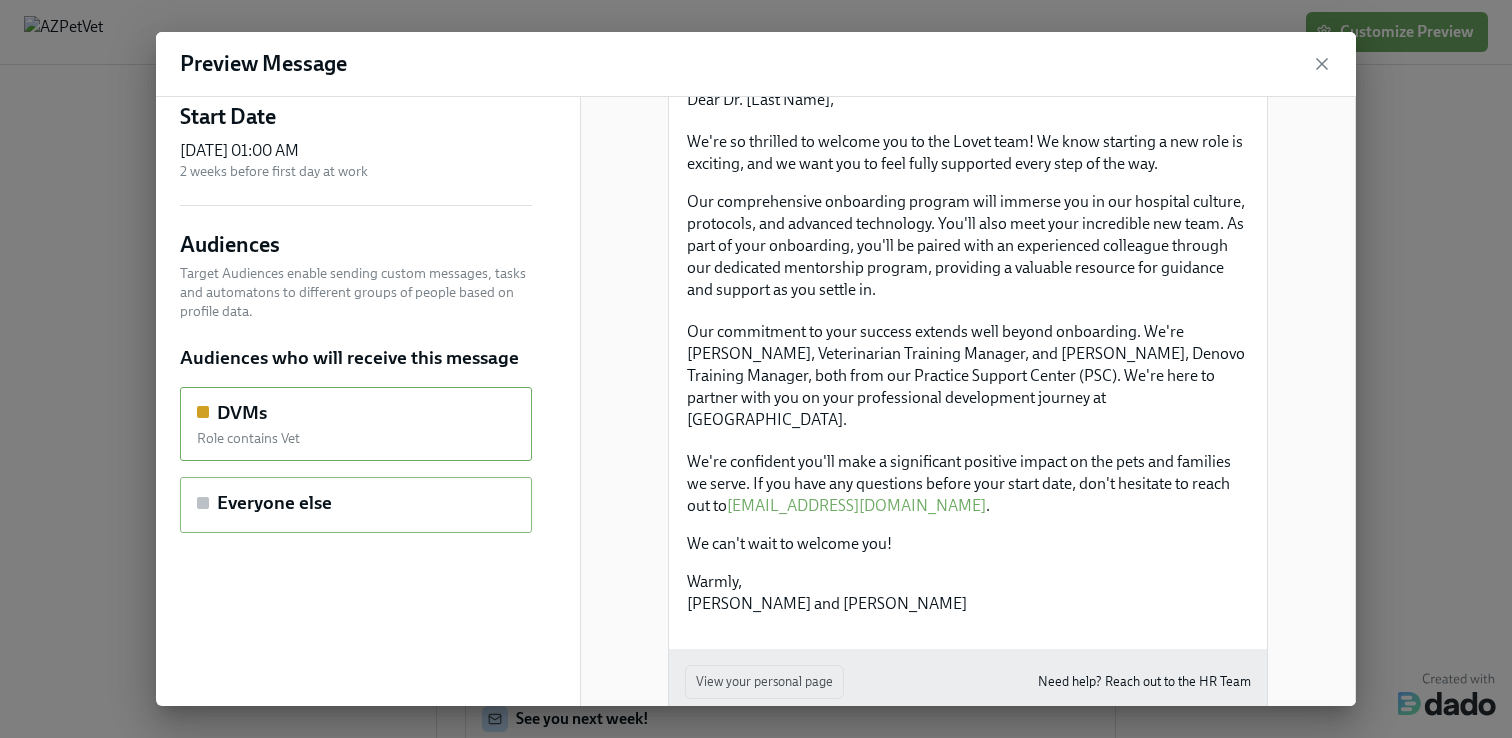 click on "Everyone else" at bounding box center [356, 503] 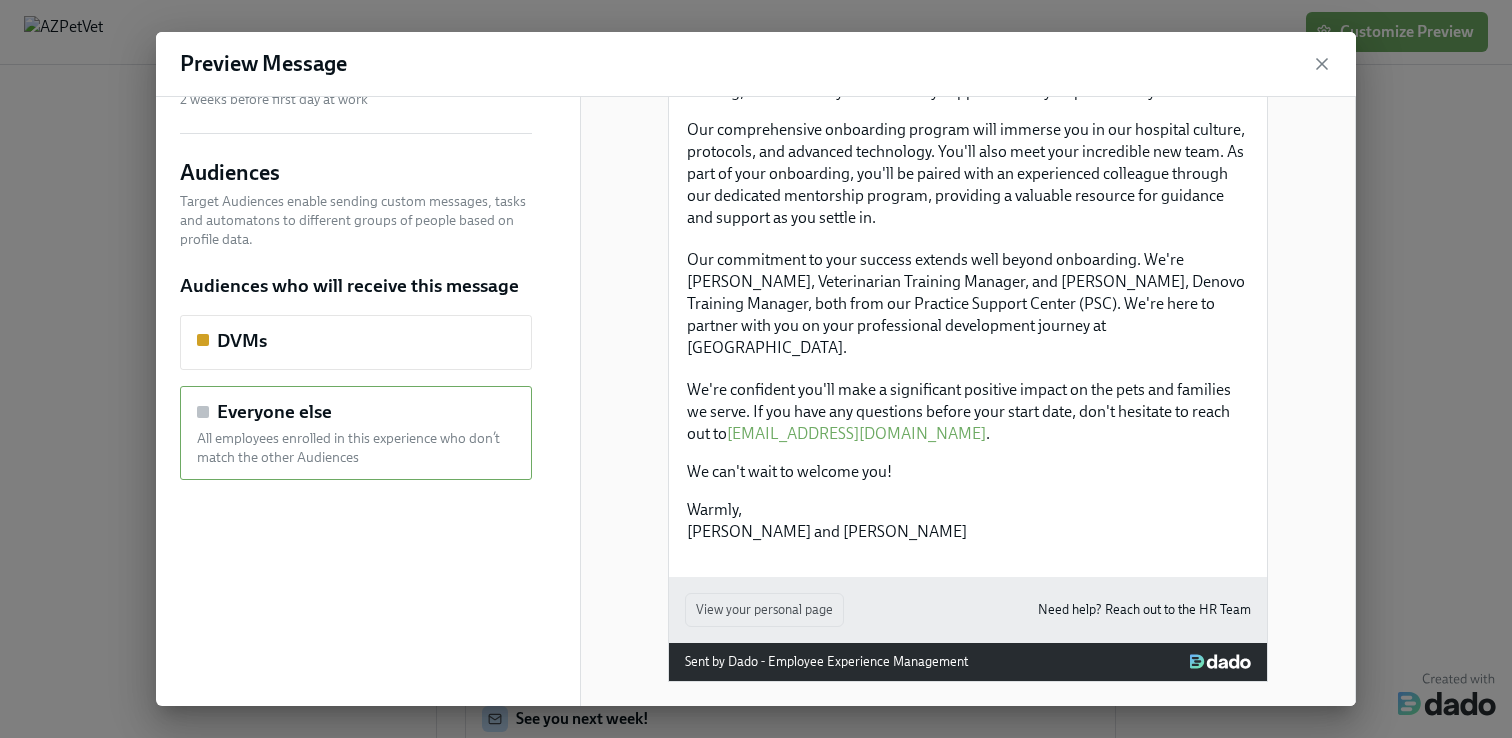 scroll, scrollTop: 323, scrollLeft: 0, axis: vertical 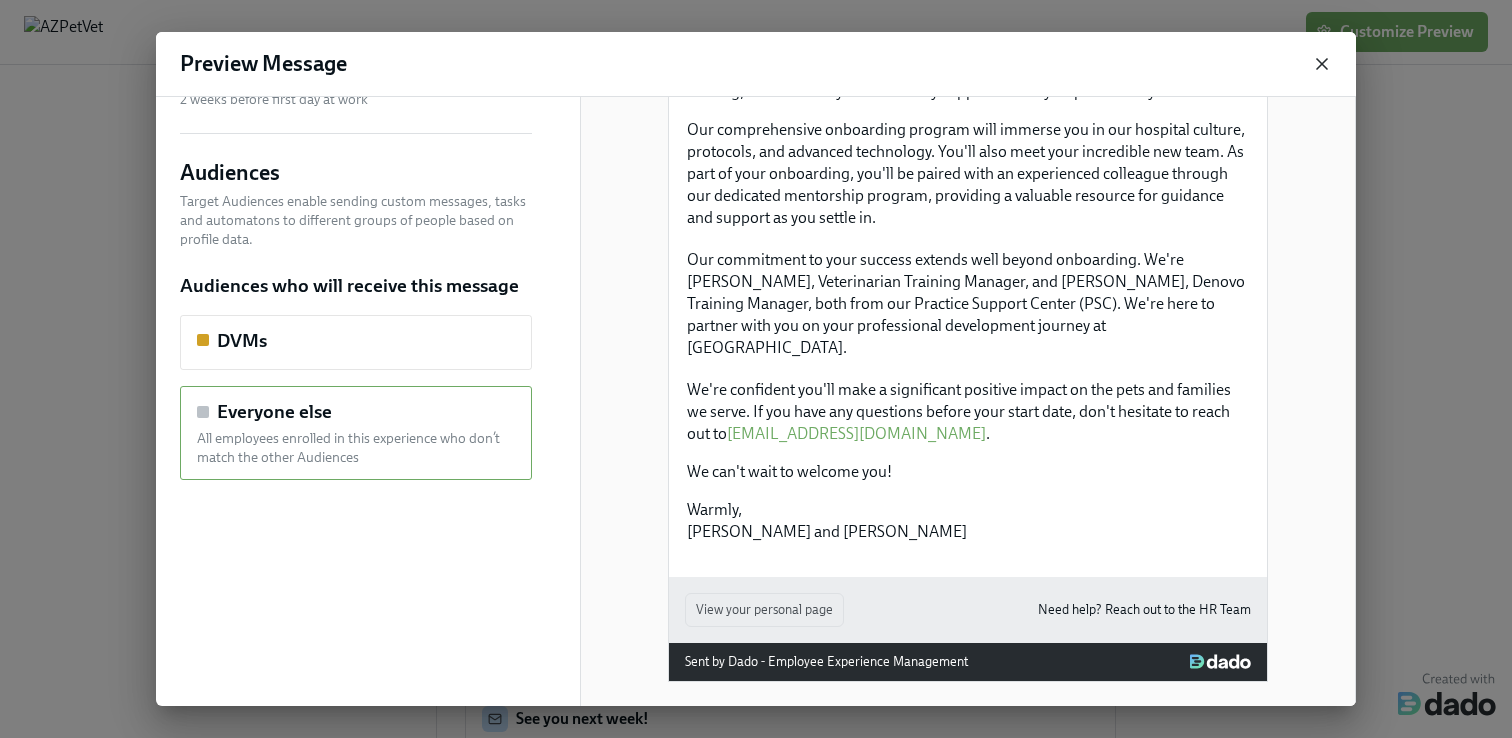 click 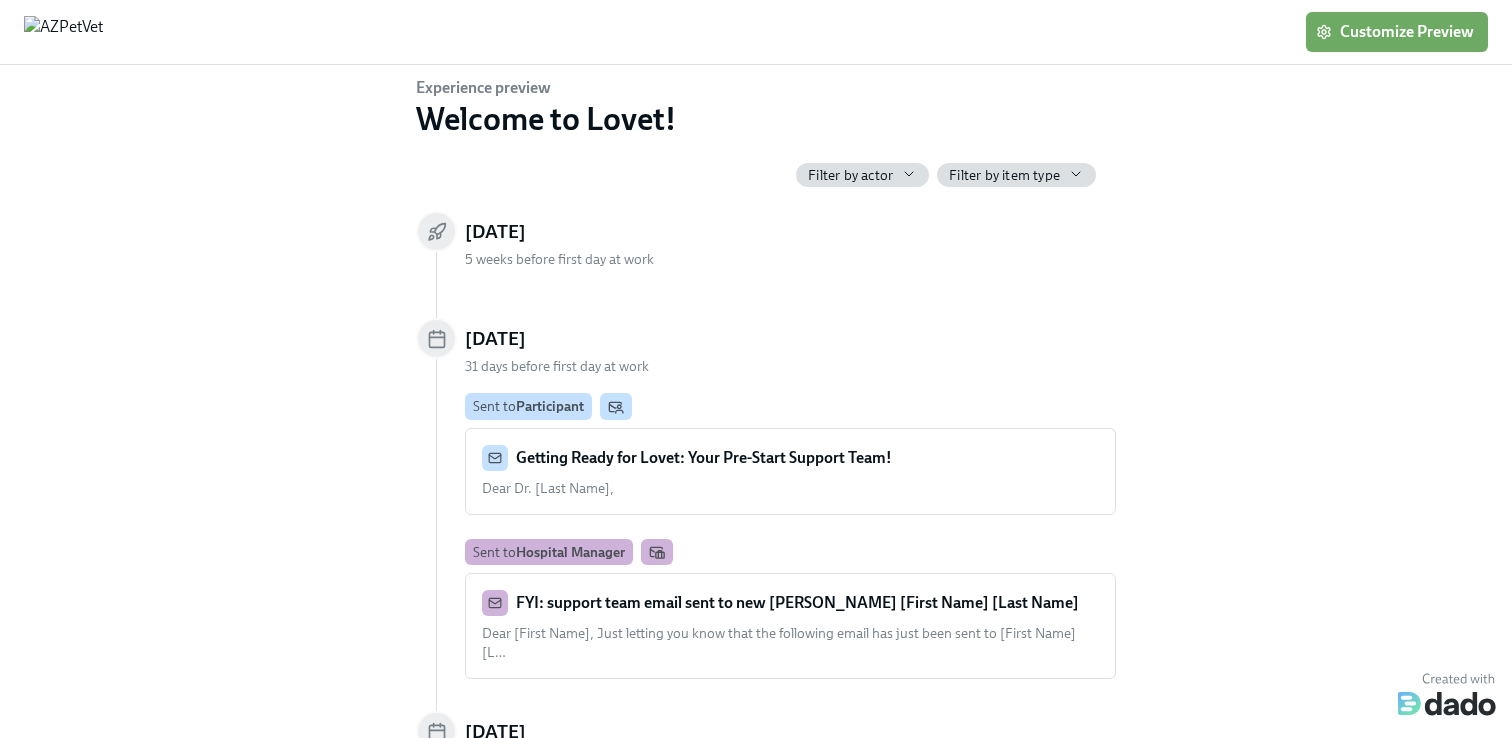 scroll, scrollTop: 0, scrollLeft: 0, axis: both 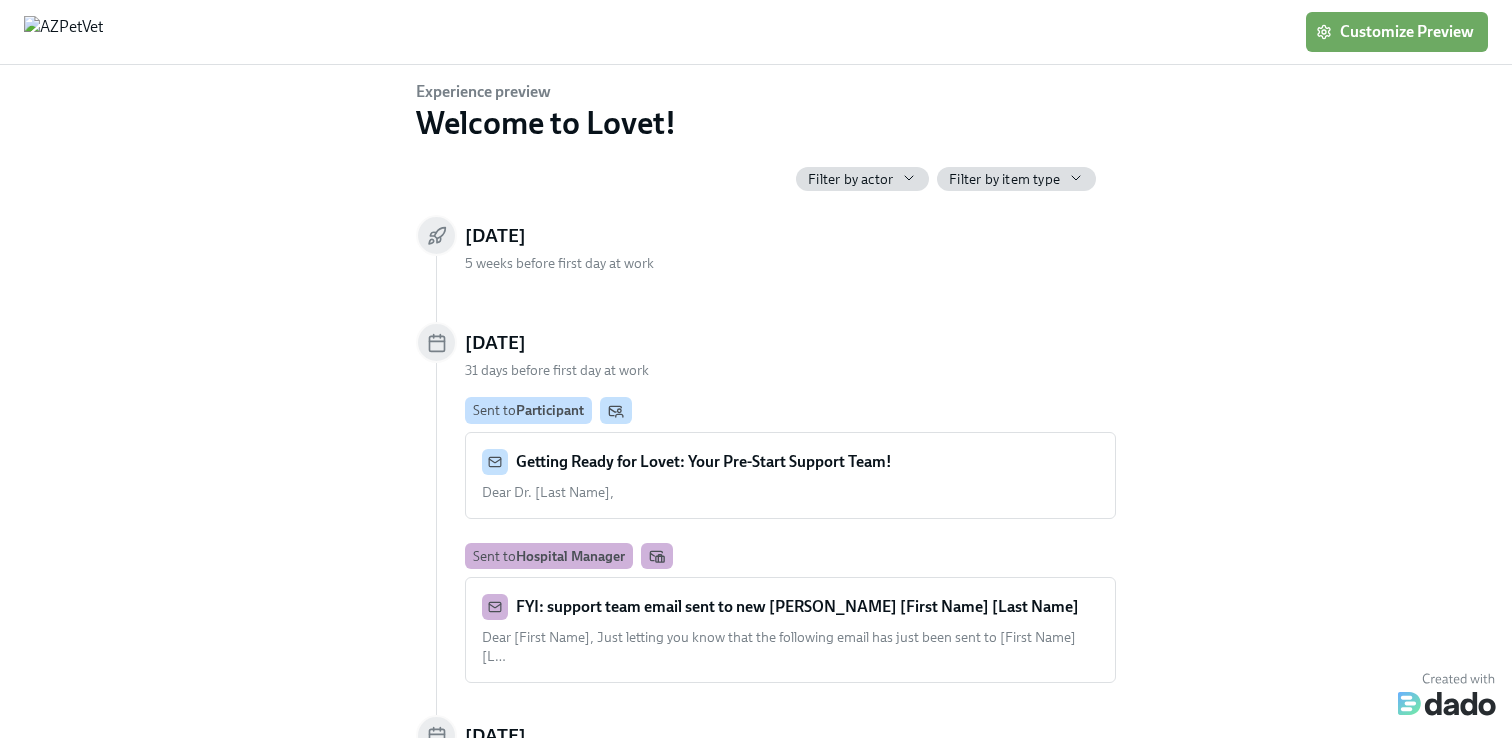 click on "Getting Ready for Lovet: Your Pre-Start Support Team!" at bounding box center (704, 461) 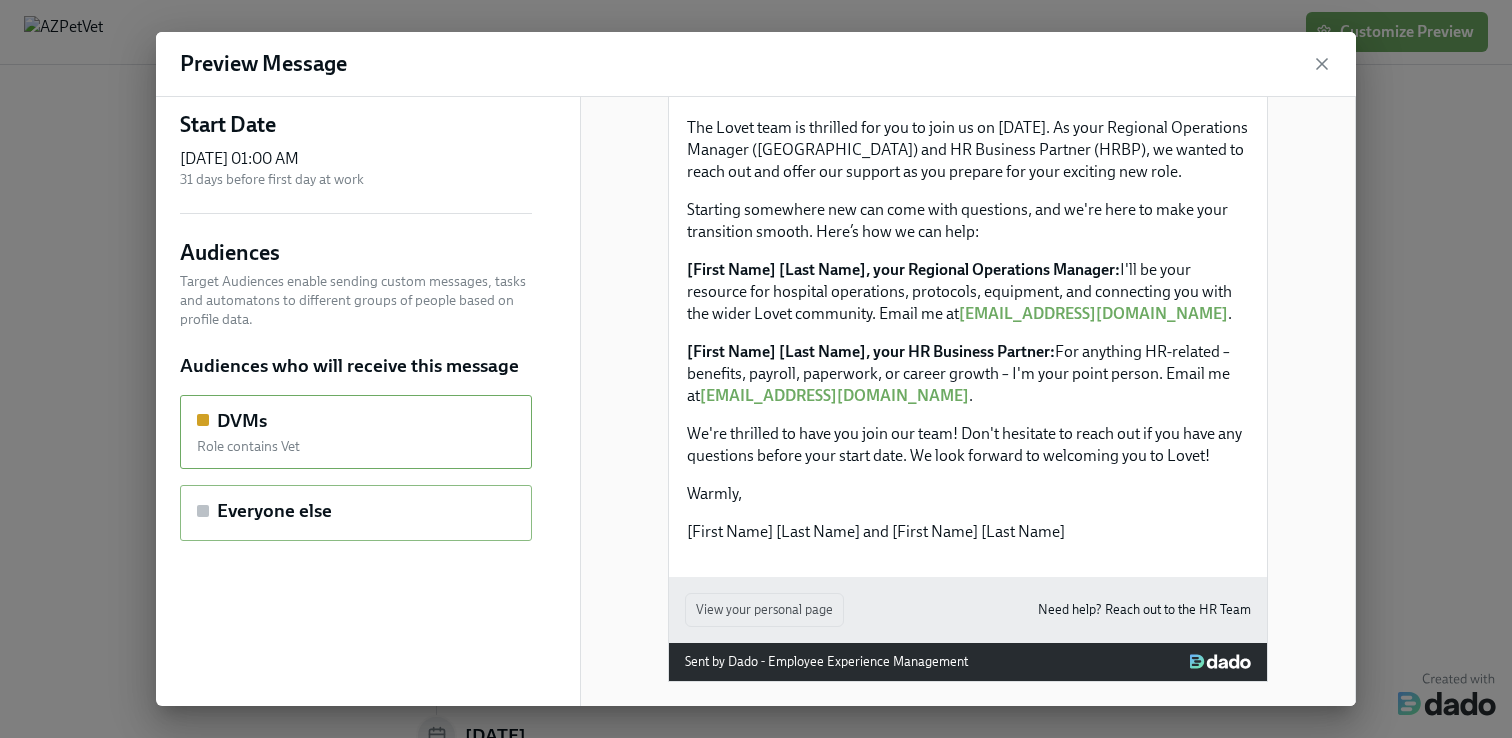 scroll, scrollTop: 201, scrollLeft: 0, axis: vertical 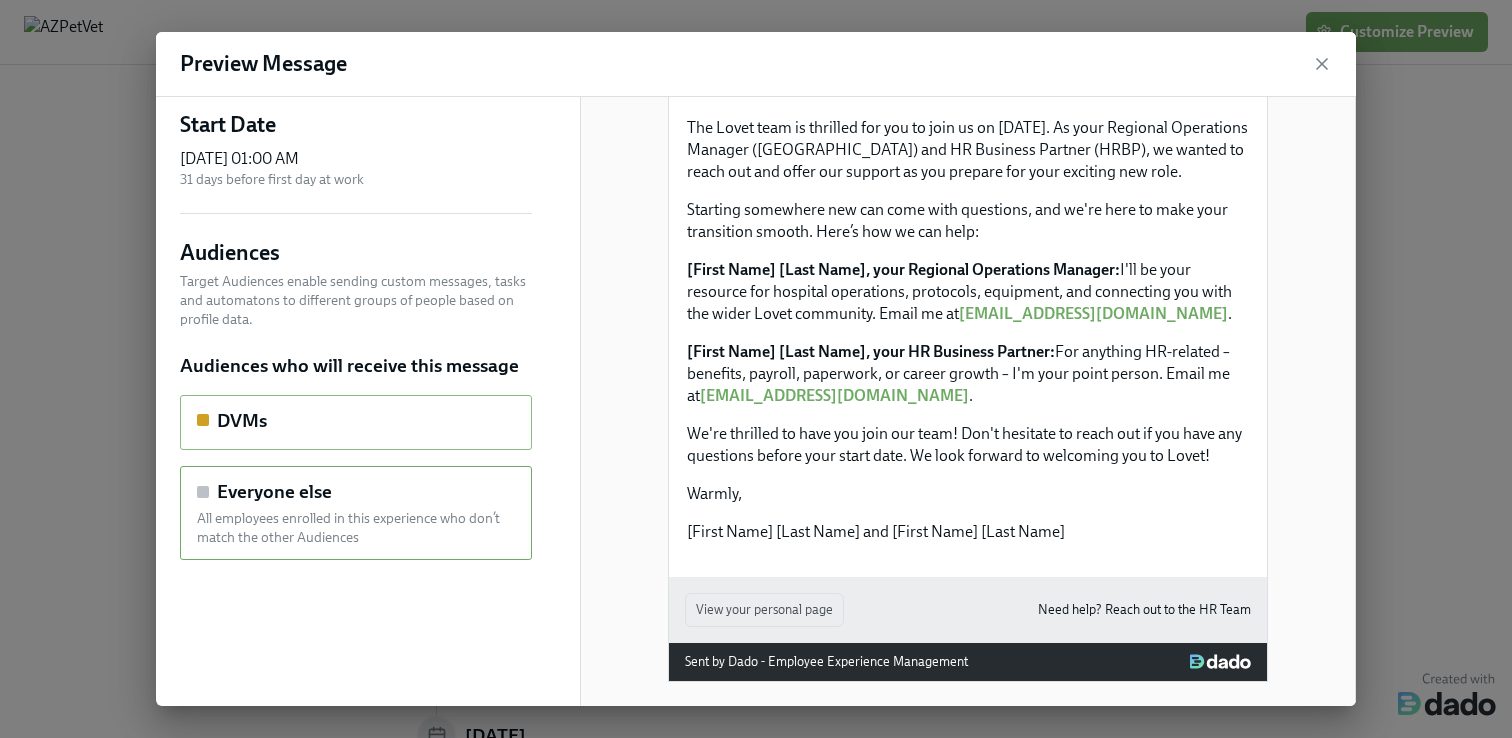 click on "DVMs" at bounding box center (356, 421) 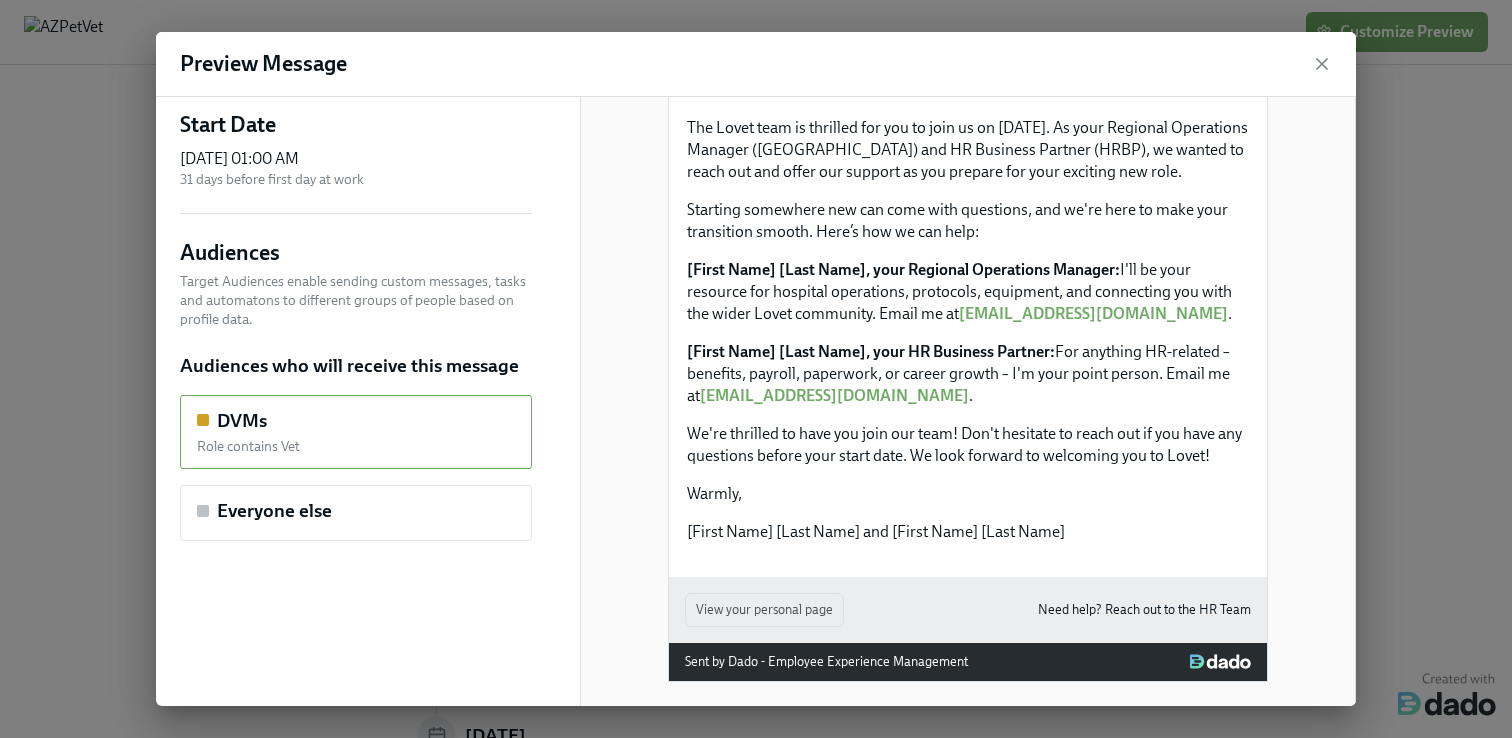 scroll, scrollTop: 365, scrollLeft: 0, axis: vertical 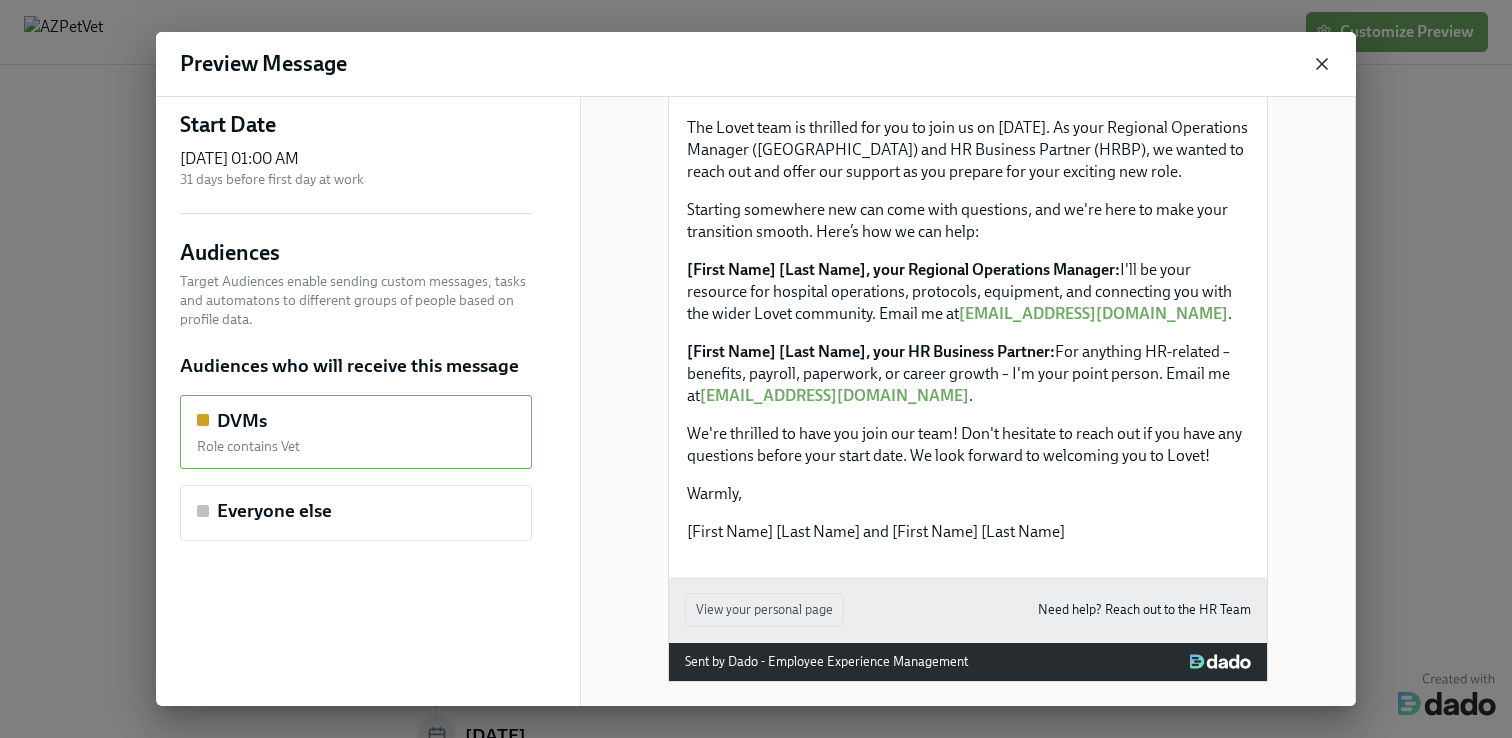 click 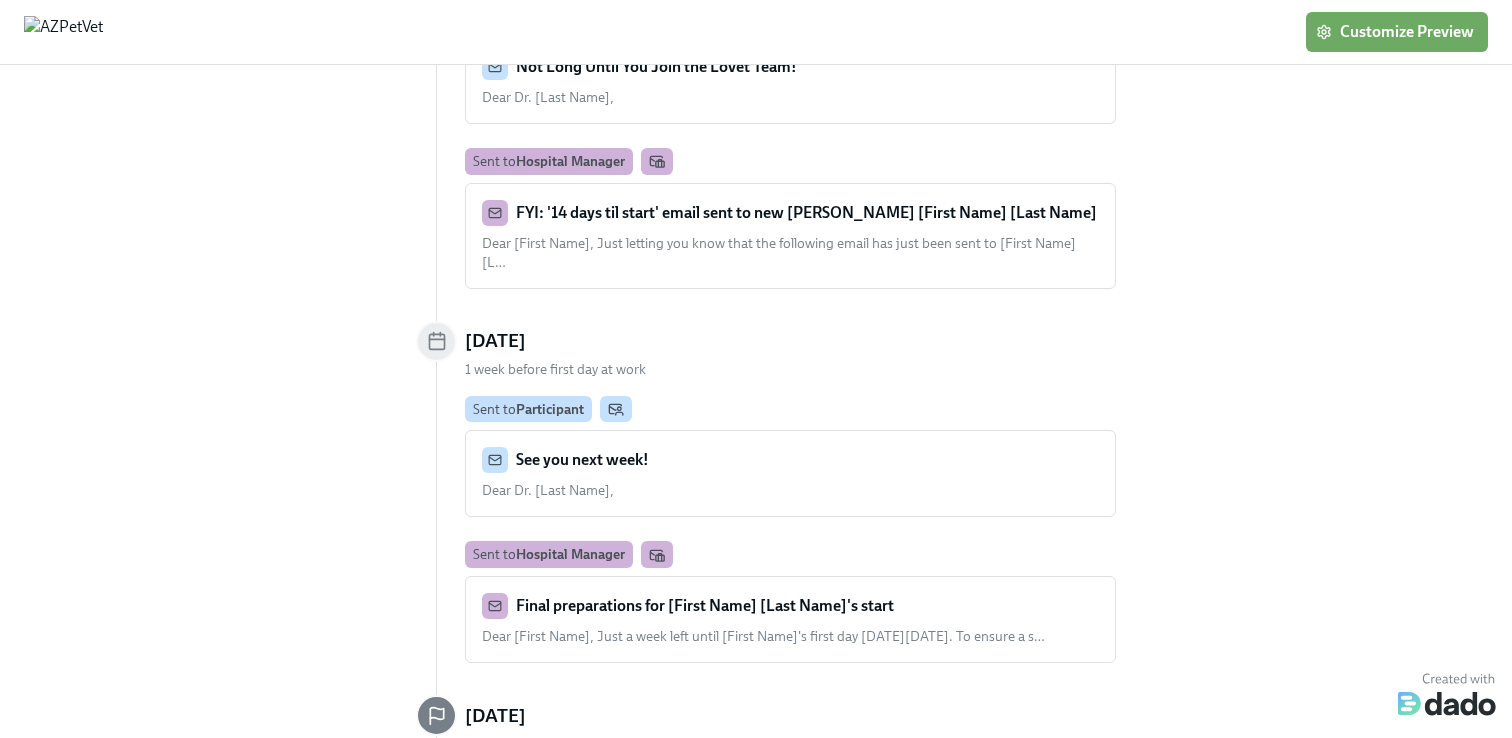 scroll, scrollTop: 790, scrollLeft: 0, axis: vertical 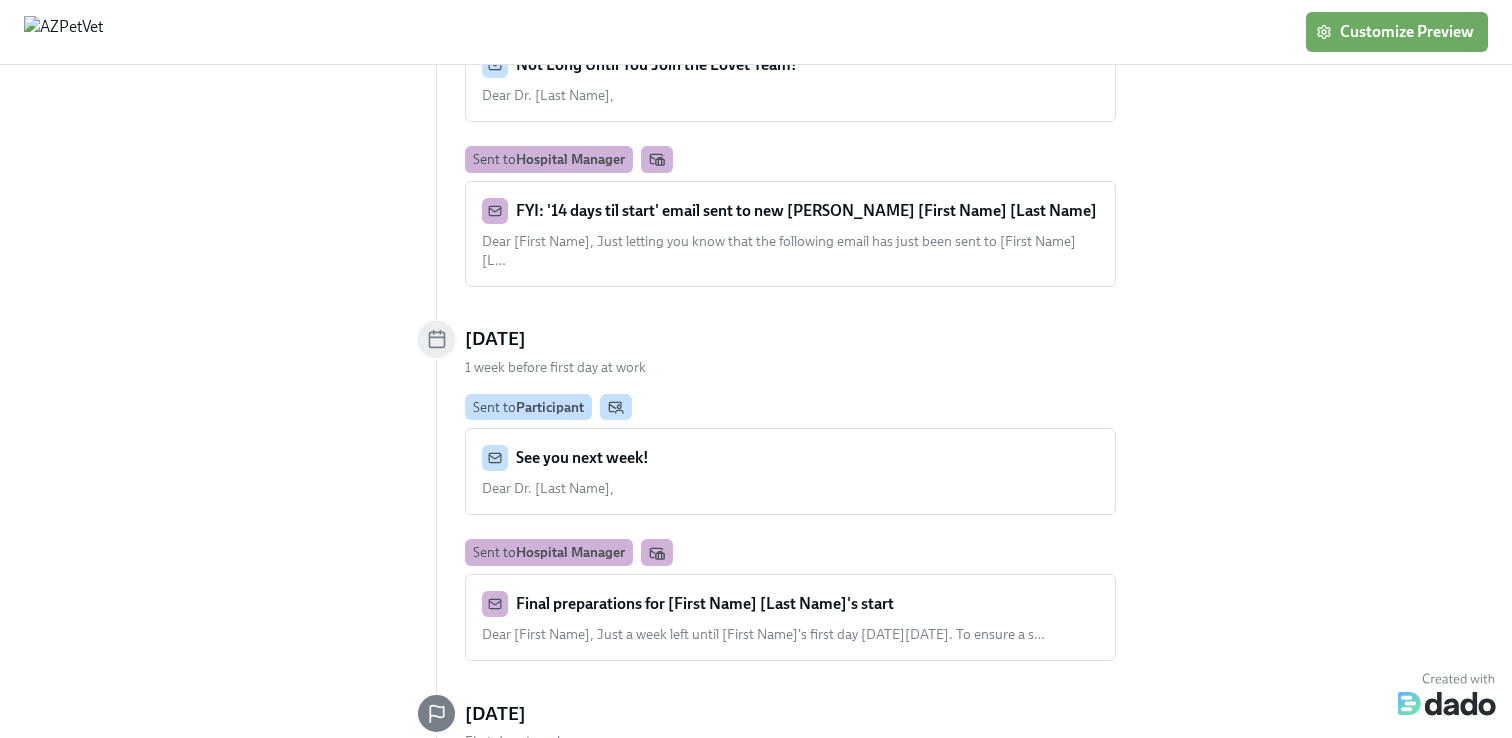 click on "Dear Dr. [Last Name], …" at bounding box center [790, 488] 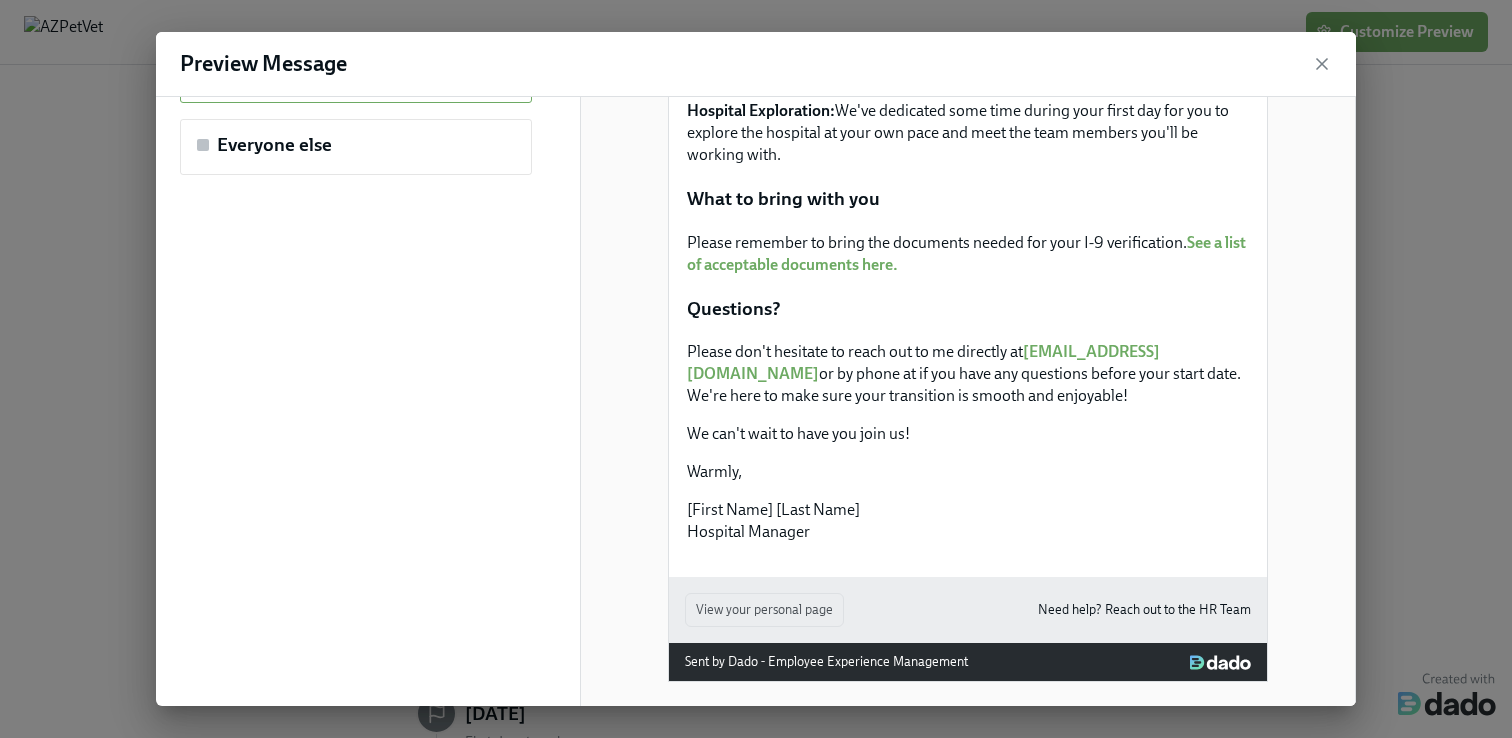 scroll, scrollTop: 662, scrollLeft: 0, axis: vertical 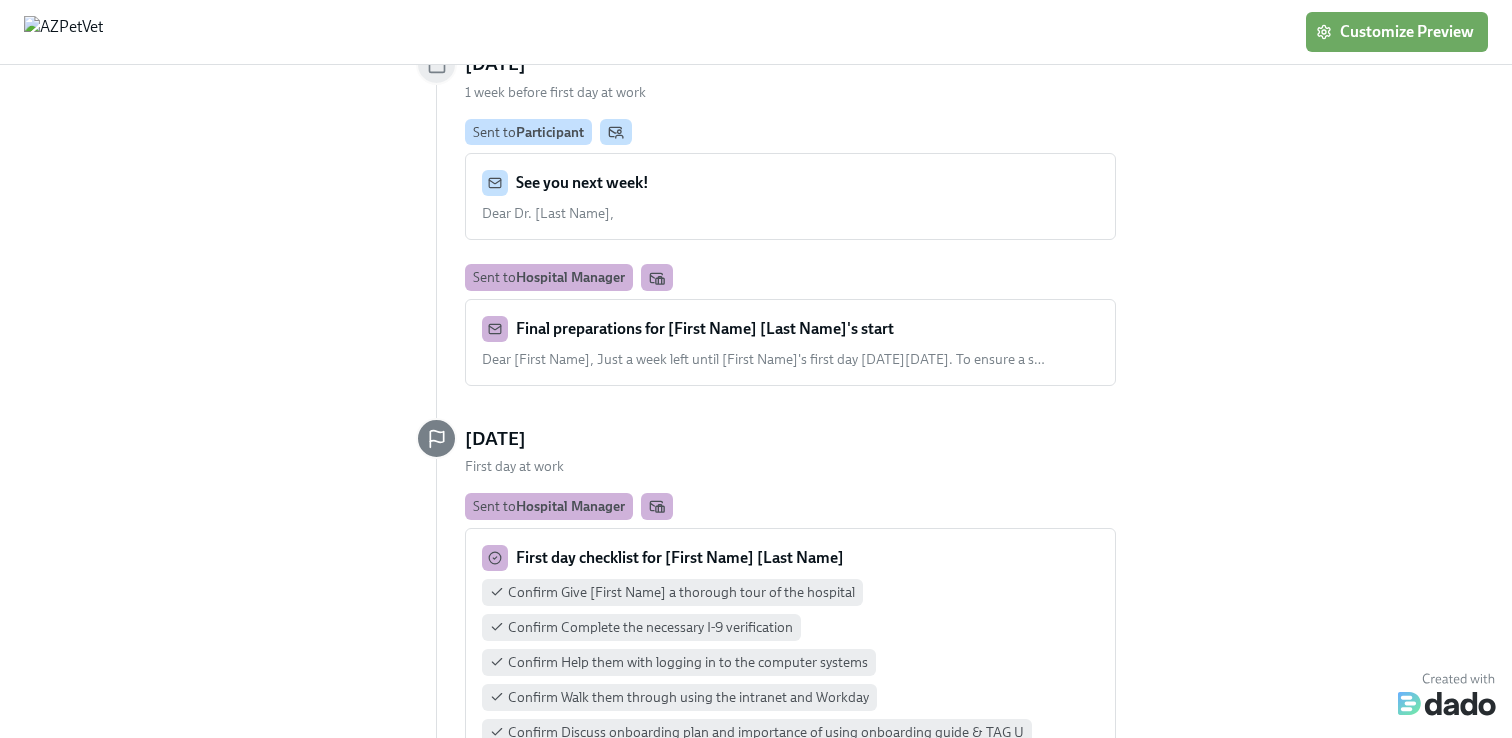 click on "Final preparations for [First Name] [Last Name]'s start Dear [First Name], Just a week left until [First Name]'s first day on Monday August 25th. To ensure a s … …" at bounding box center (790, 342) 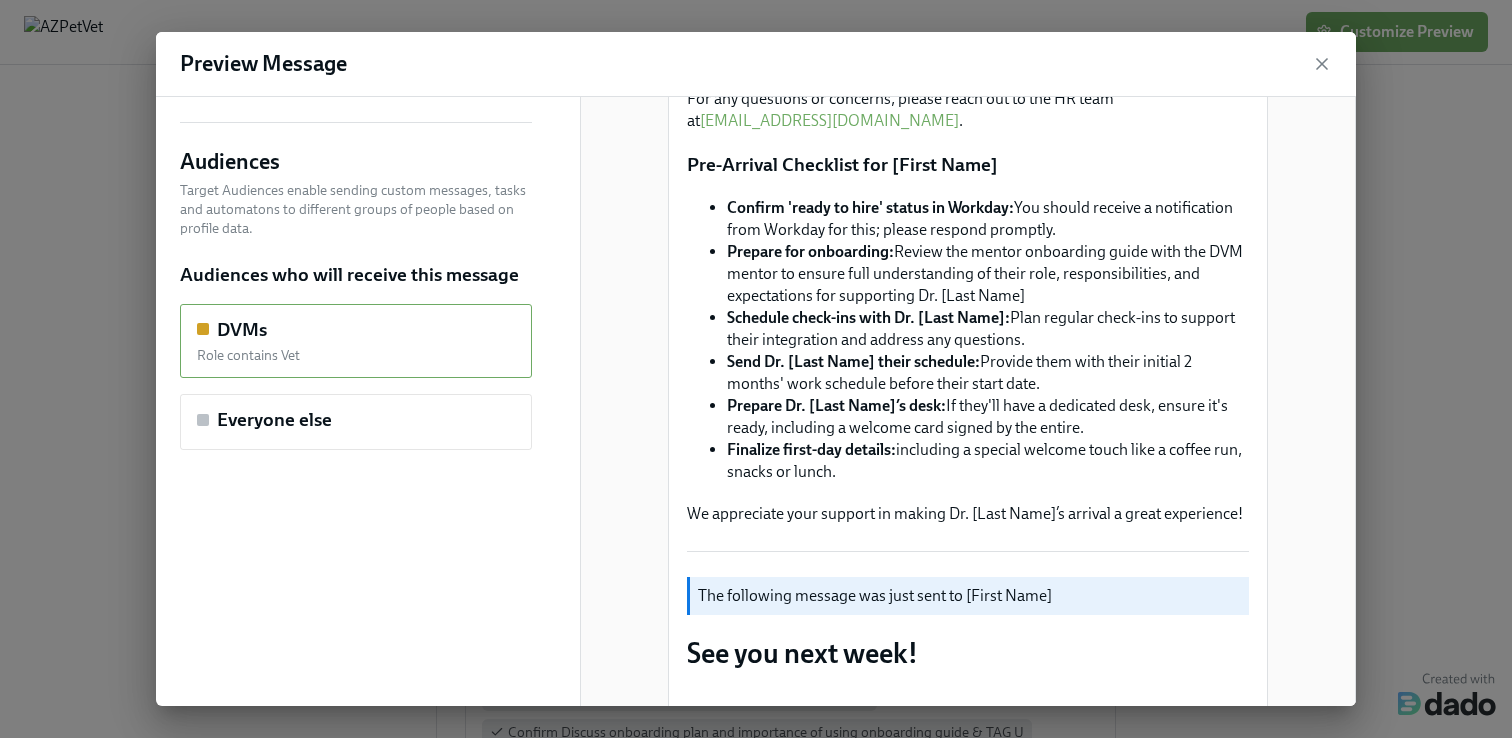 scroll, scrollTop: 232, scrollLeft: 0, axis: vertical 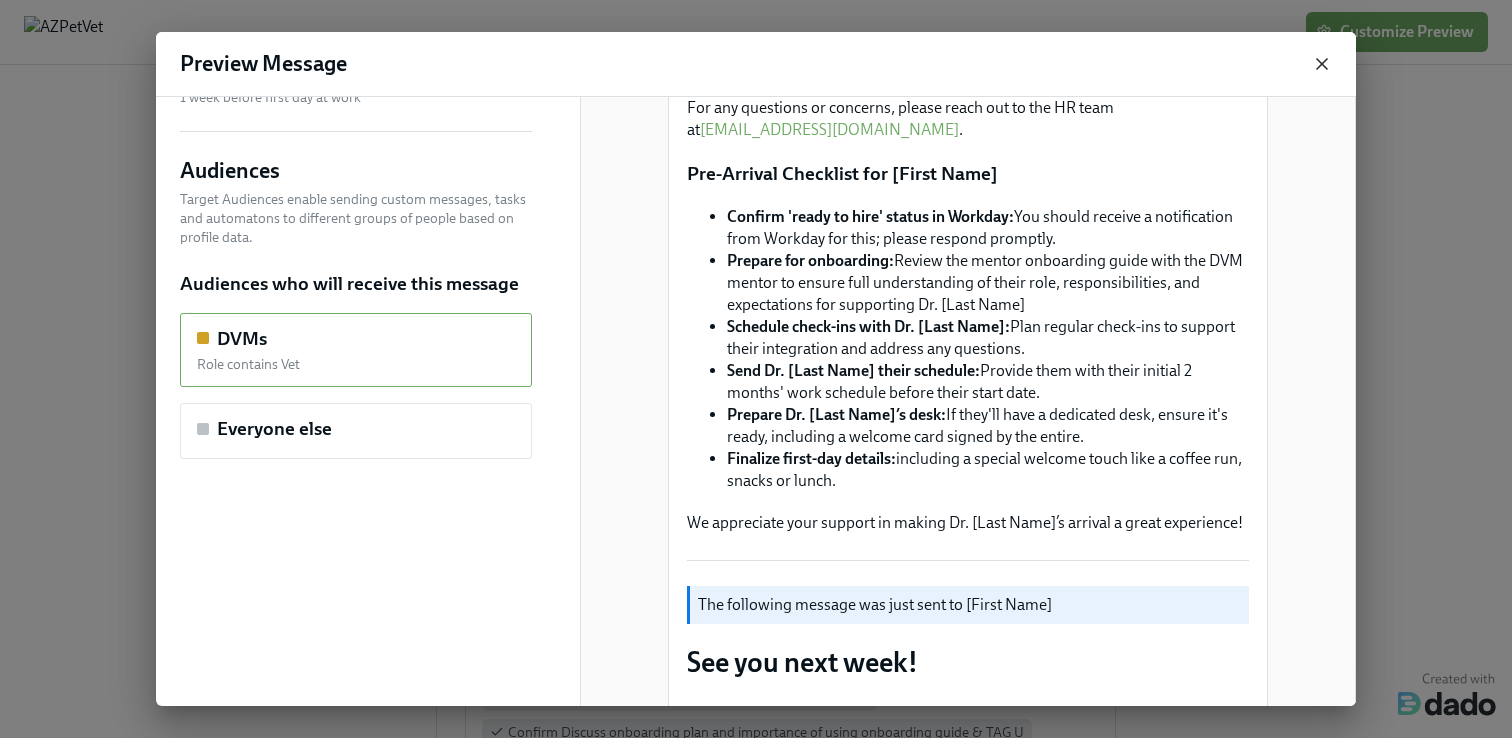 click 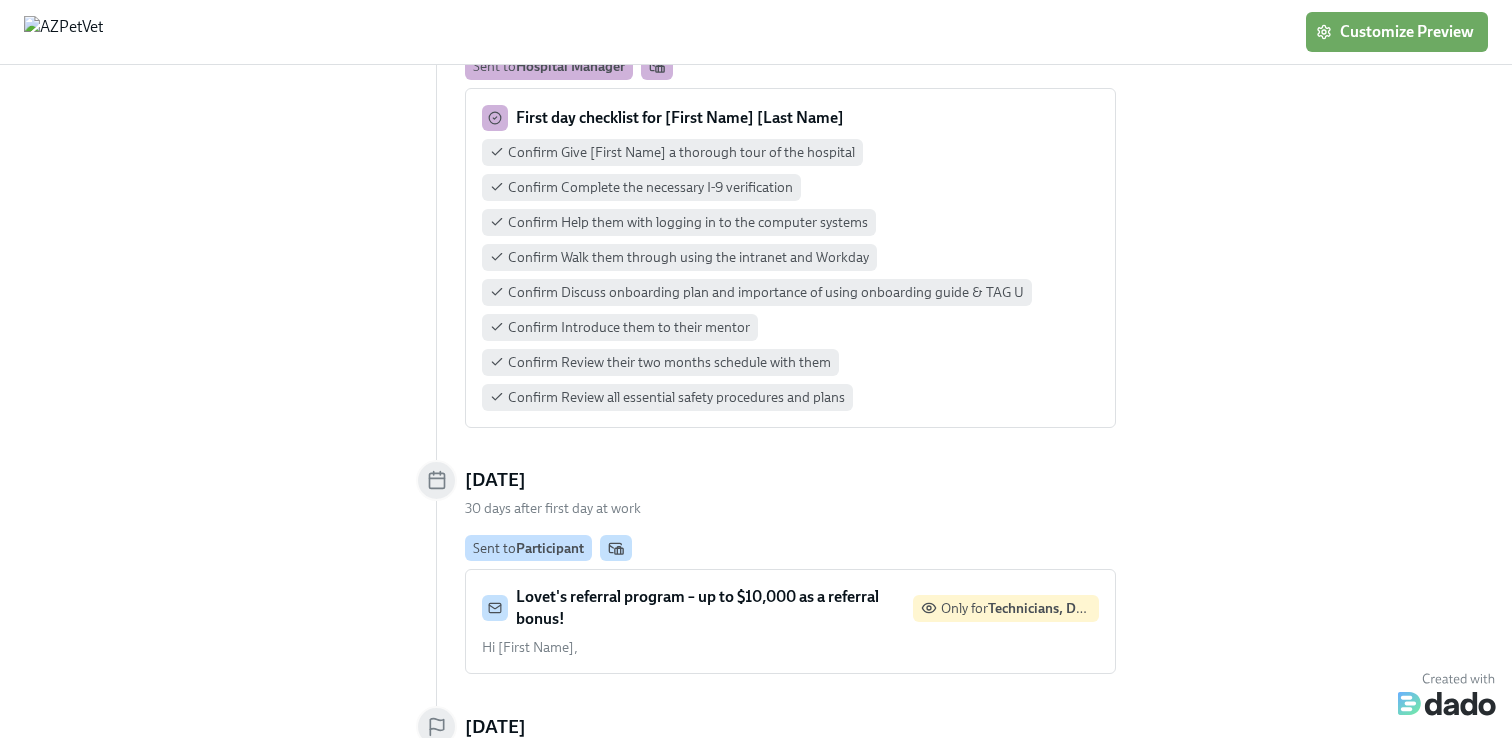 scroll, scrollTop: 1511, scrollLeft: 0, axis: vertical 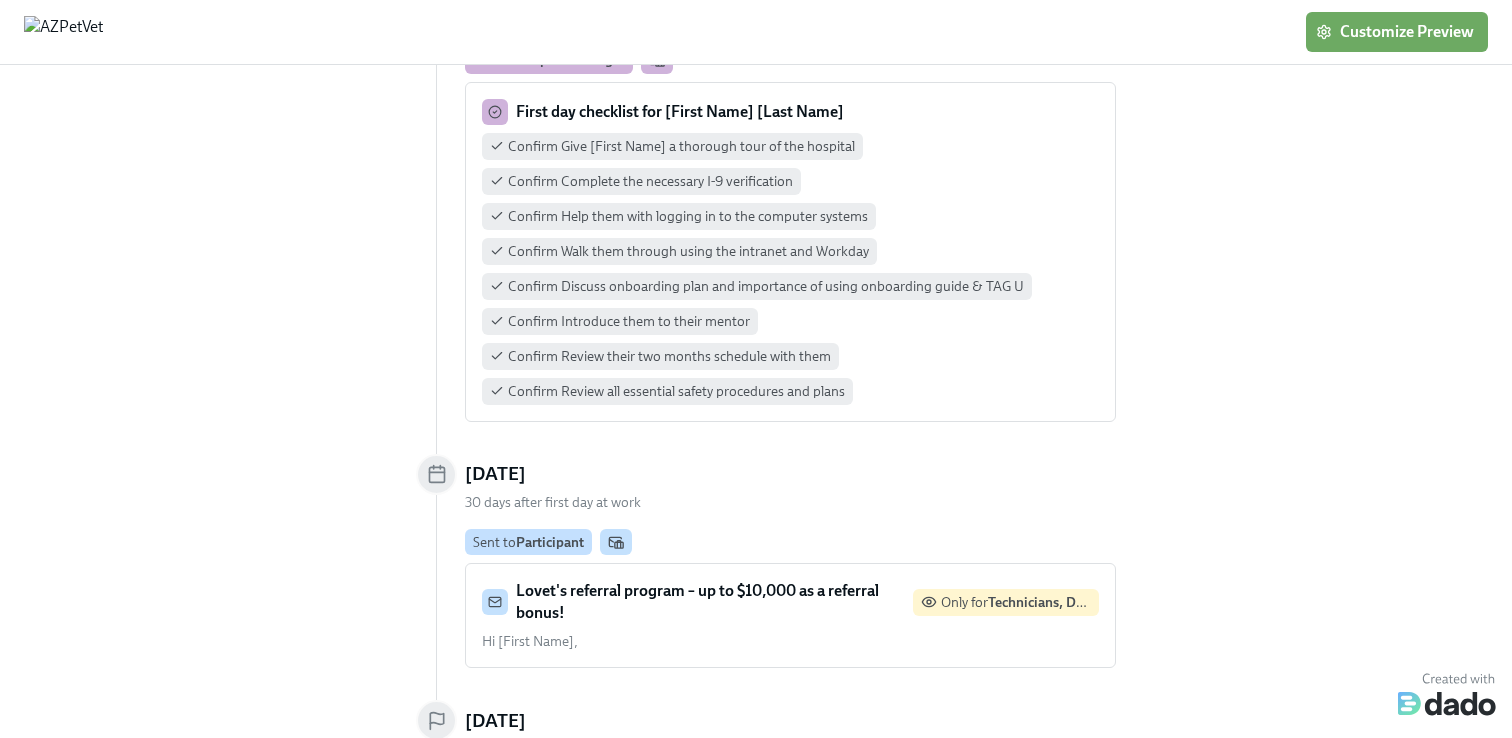 click on "Confirm Give [First Name] a thorough tour of the hospital Confirm Complete the necessary I-9 verification Confirm Help them with logging in to the computer systems Confirm Walk them through using the intranet and Workday Confirm Discuss onboarding plan and importance of using onboarding guide & TAG U Confirm Introduce them to their mentor Confirm Review their two months schedule with them Confirm Review all essential safety procedures and plans" at bounding box center (790, 269) 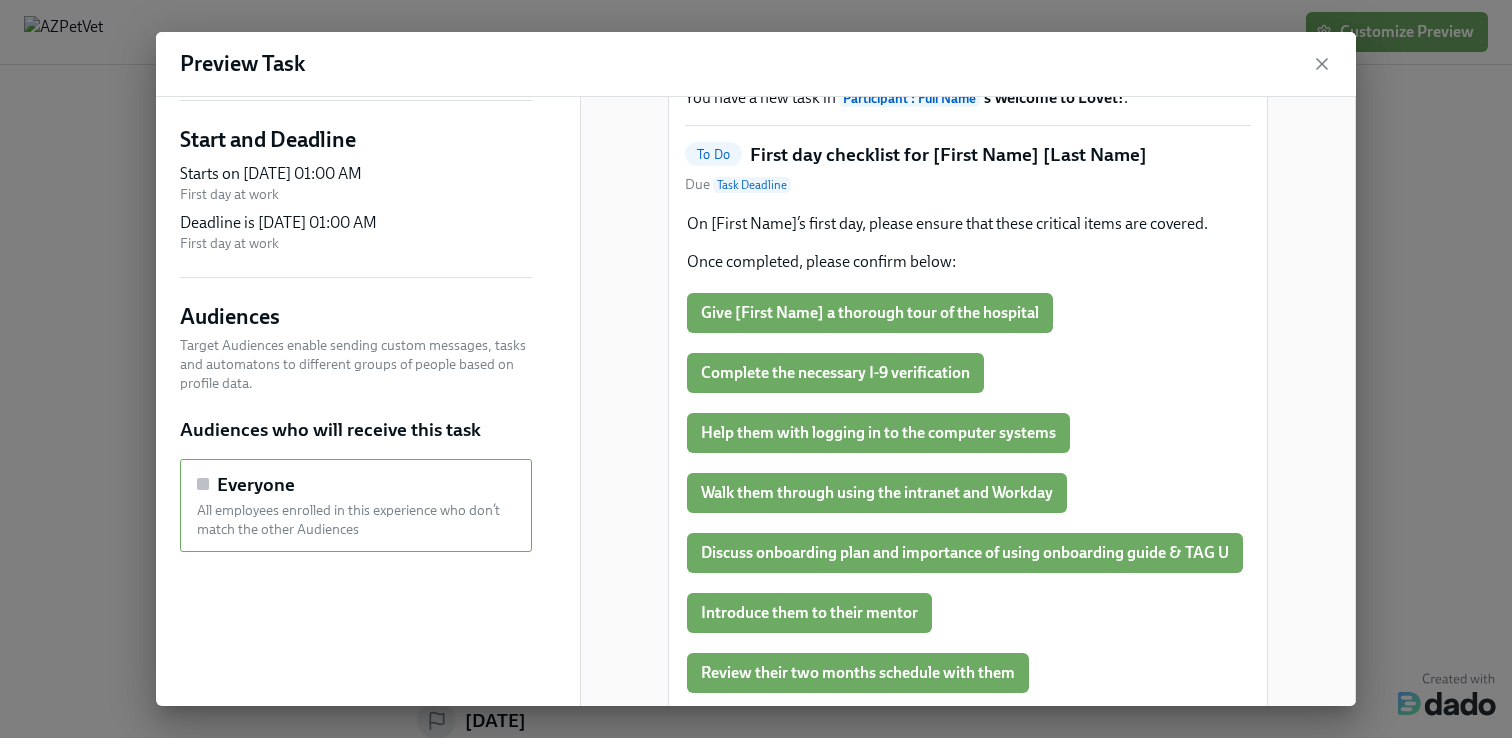 scroll, scrollTop: 0, scrollLeft: 0, axis: both 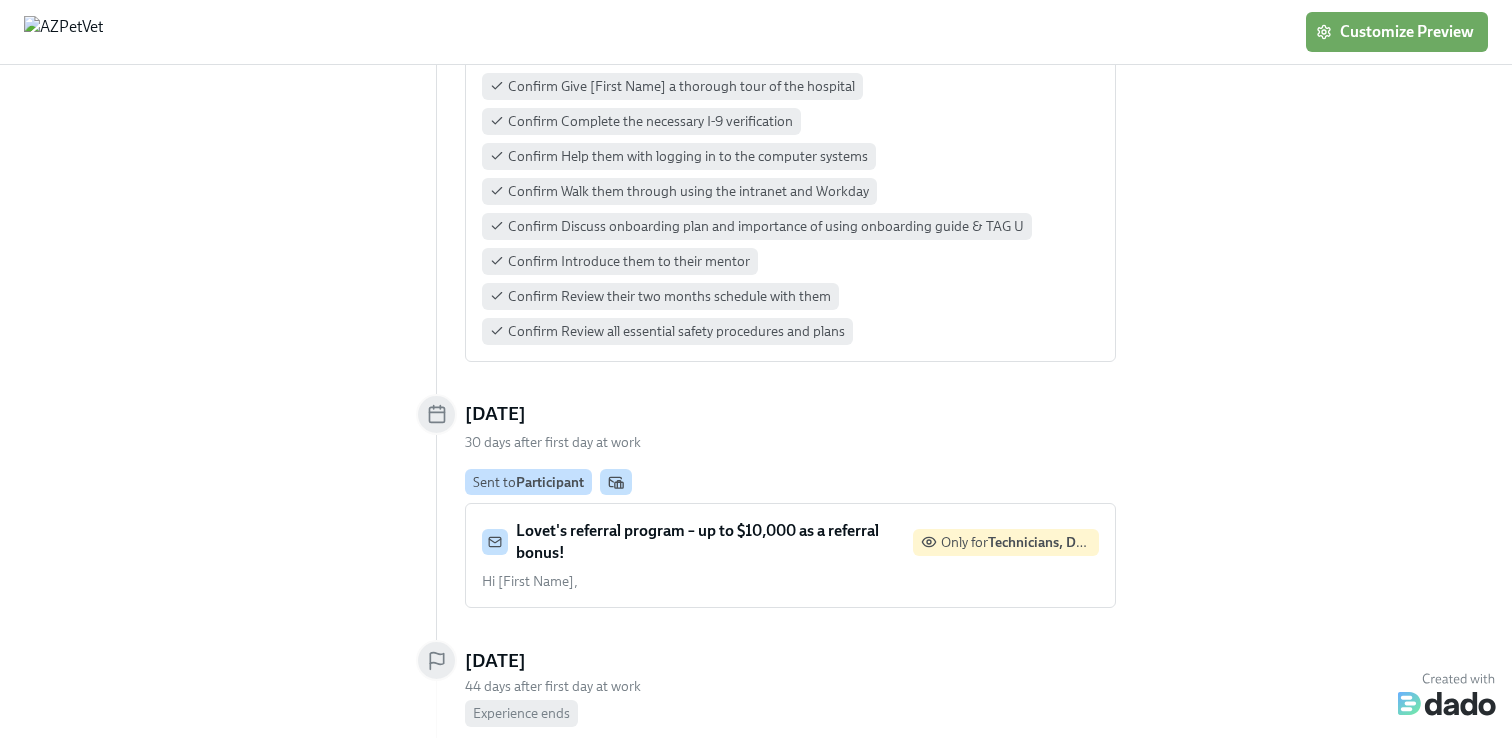 click on "Lovet's referral program – up to $10,000 as a referral bonus!" at bounding box center [710, 542] 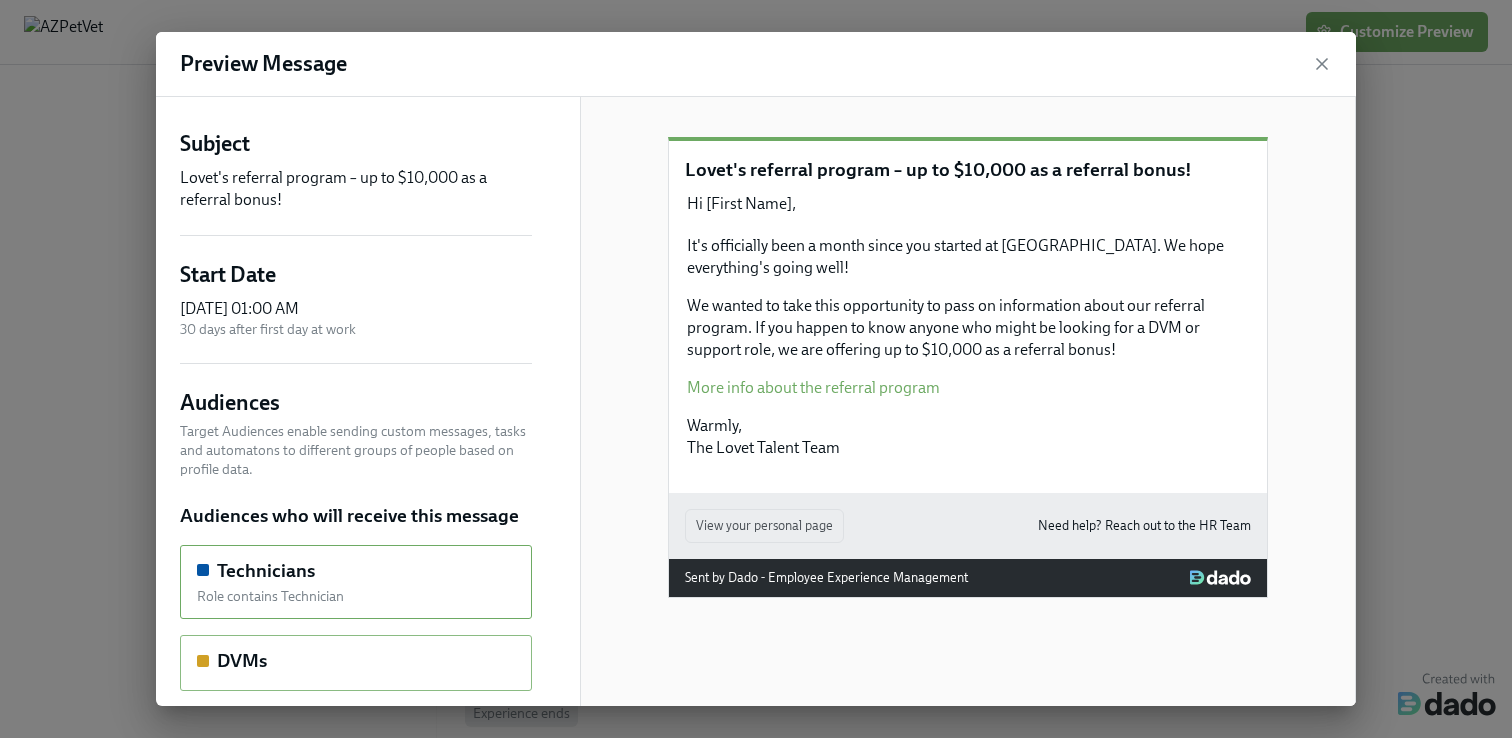 click on "DVMs" at bounding box center (356, 661) 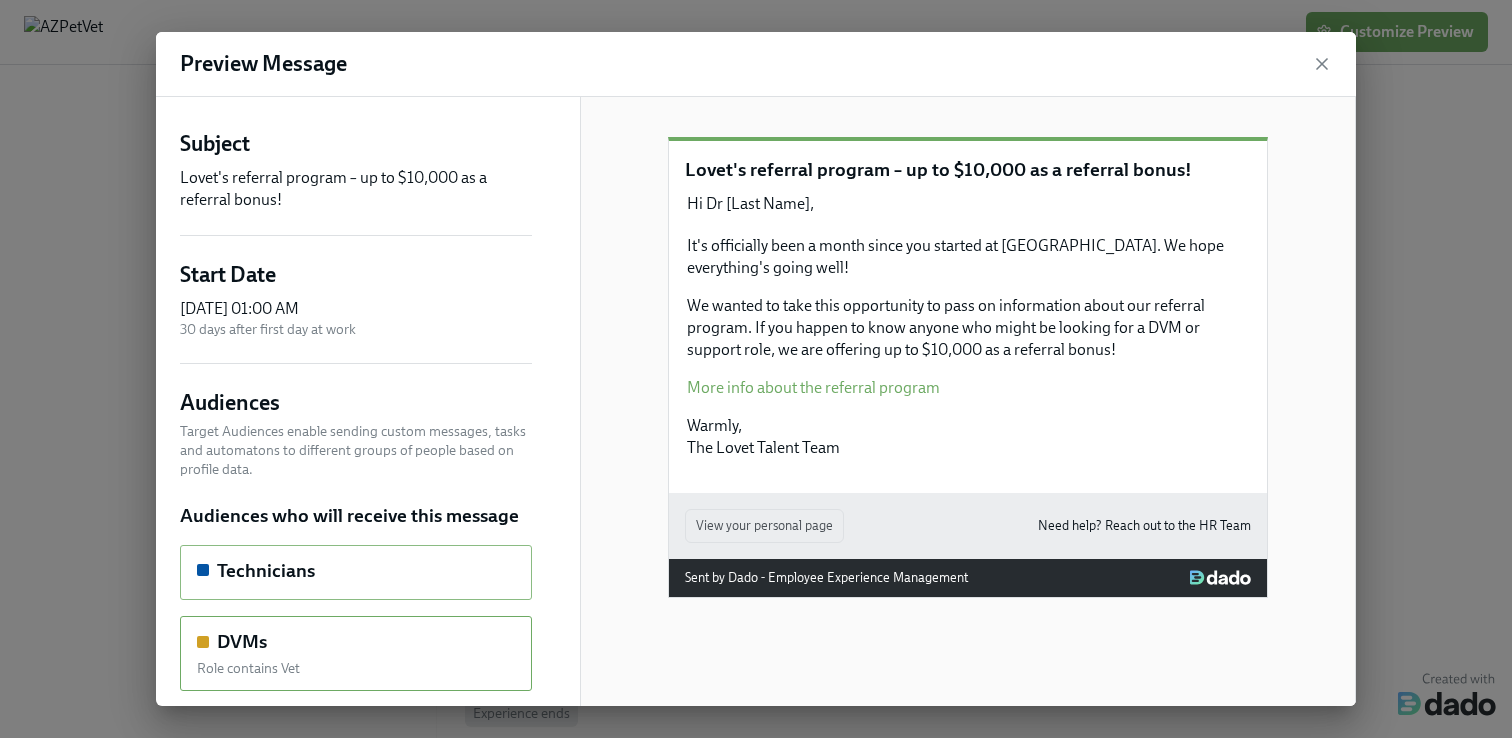 click on "Technicians" at bounding box center (356, 571) 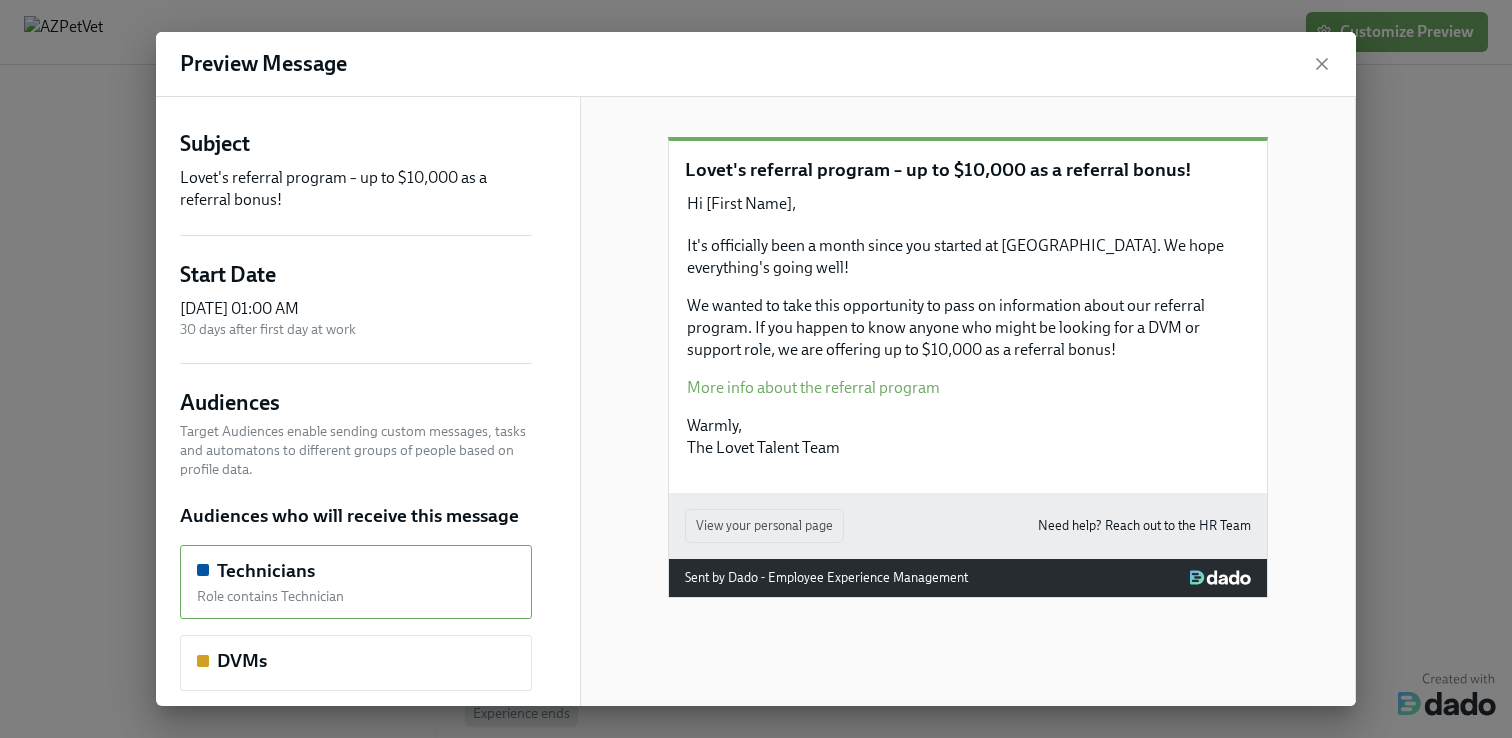 click on "Audiences who will receive this message Technicians Role contains Technician DVMs" at bounding box center (356, 597) 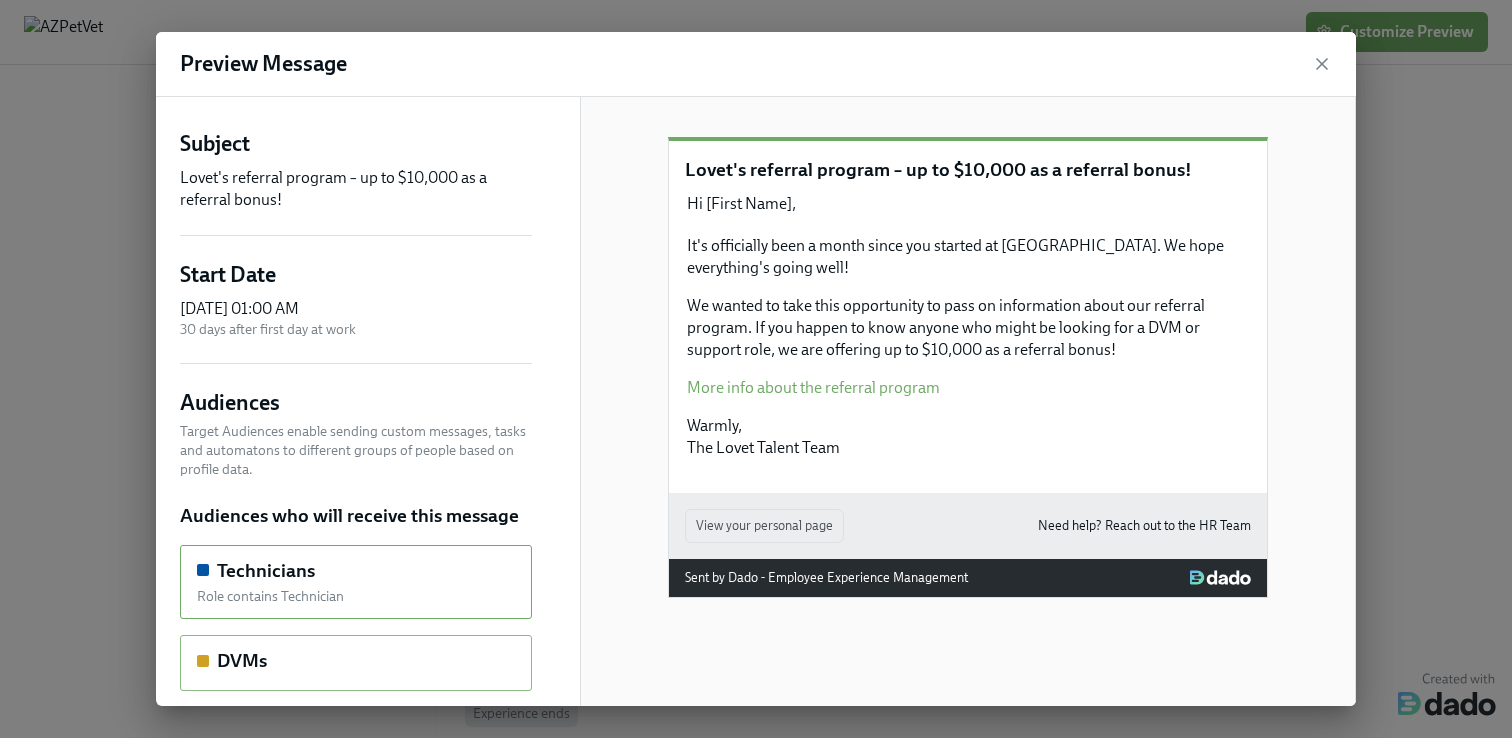 click on "DVMs" at bounding box center [356, 661] 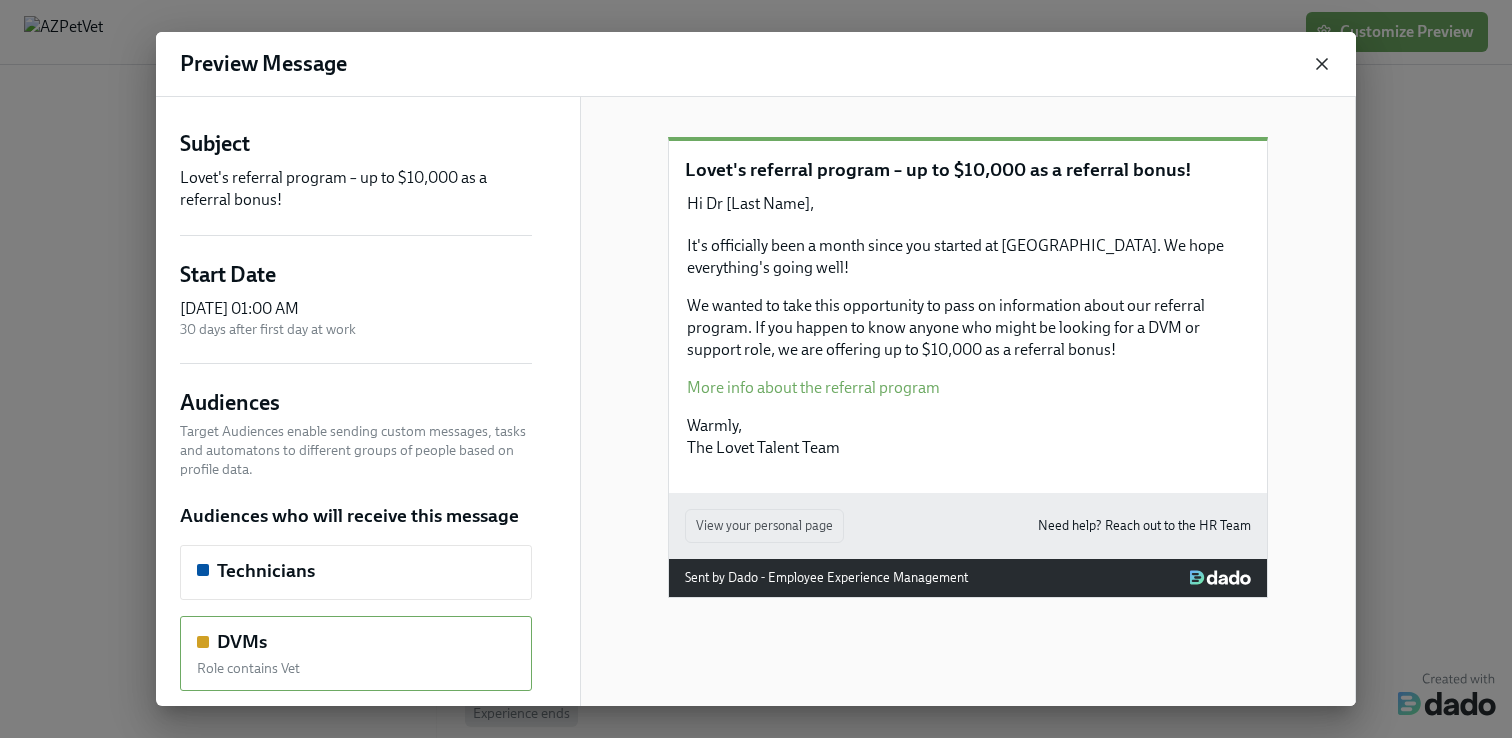 click 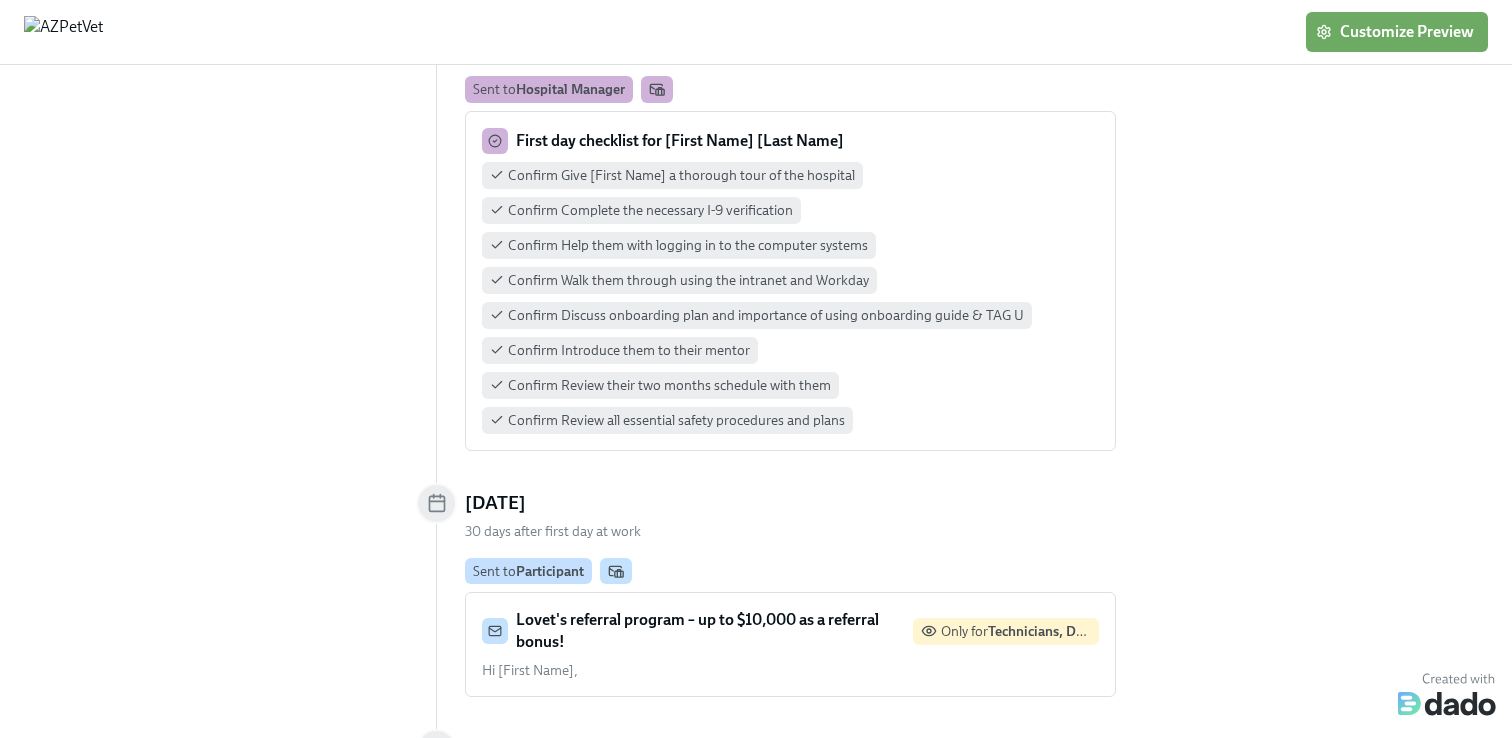 scroll, scrollTop: 1571, scrollLeft: 0, axis: vertical 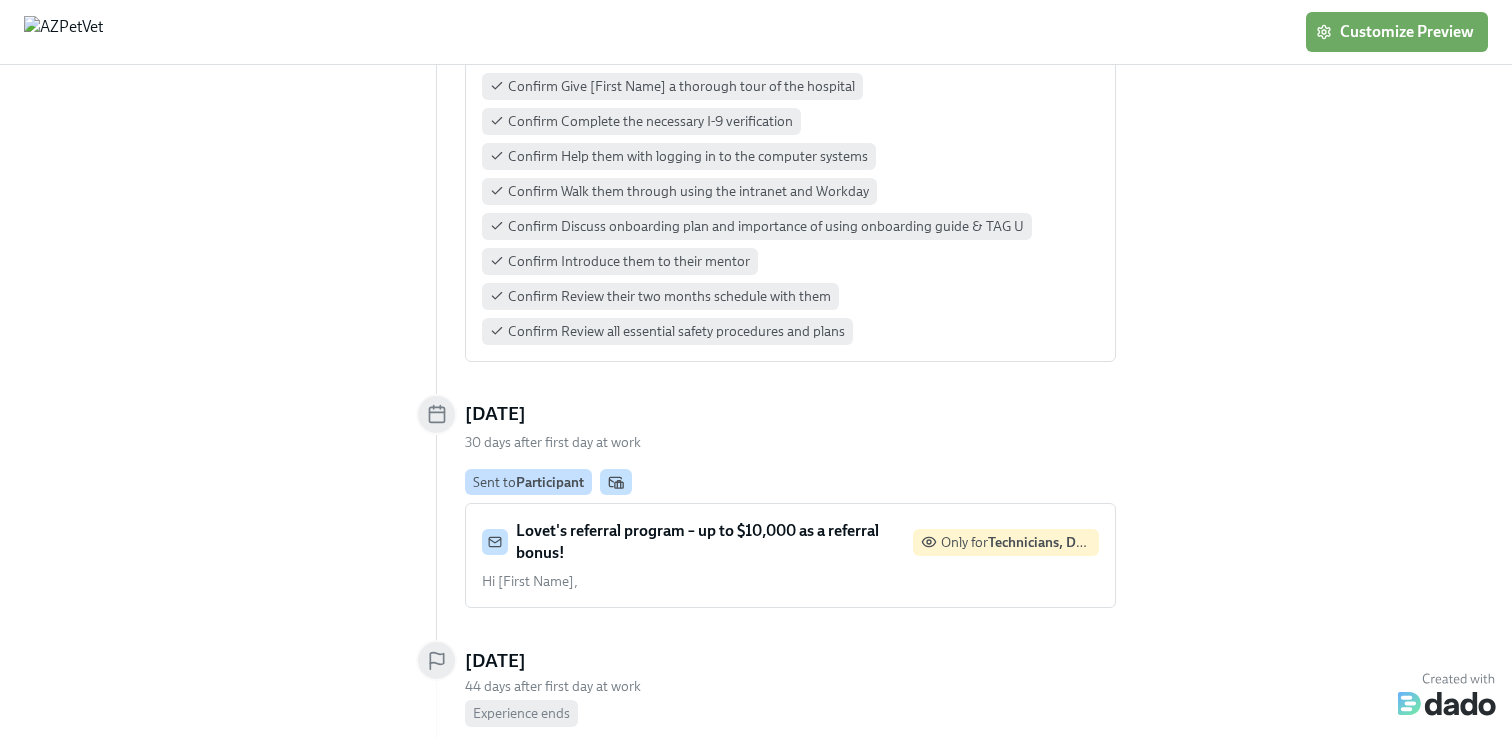 click on "Hi [First Name], …" at bounding box center (790, 581) 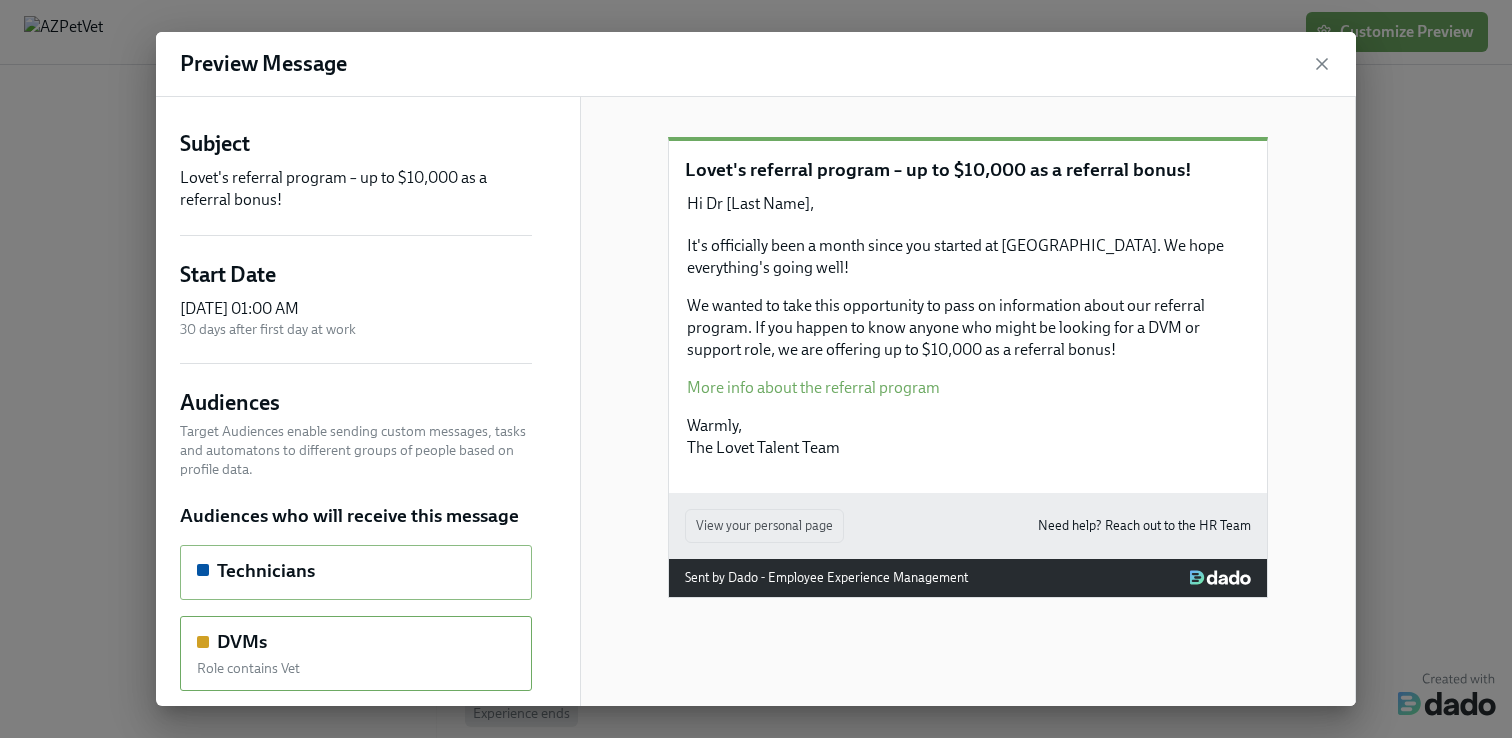 click on "Technicians" at bounding box center [356, 571] 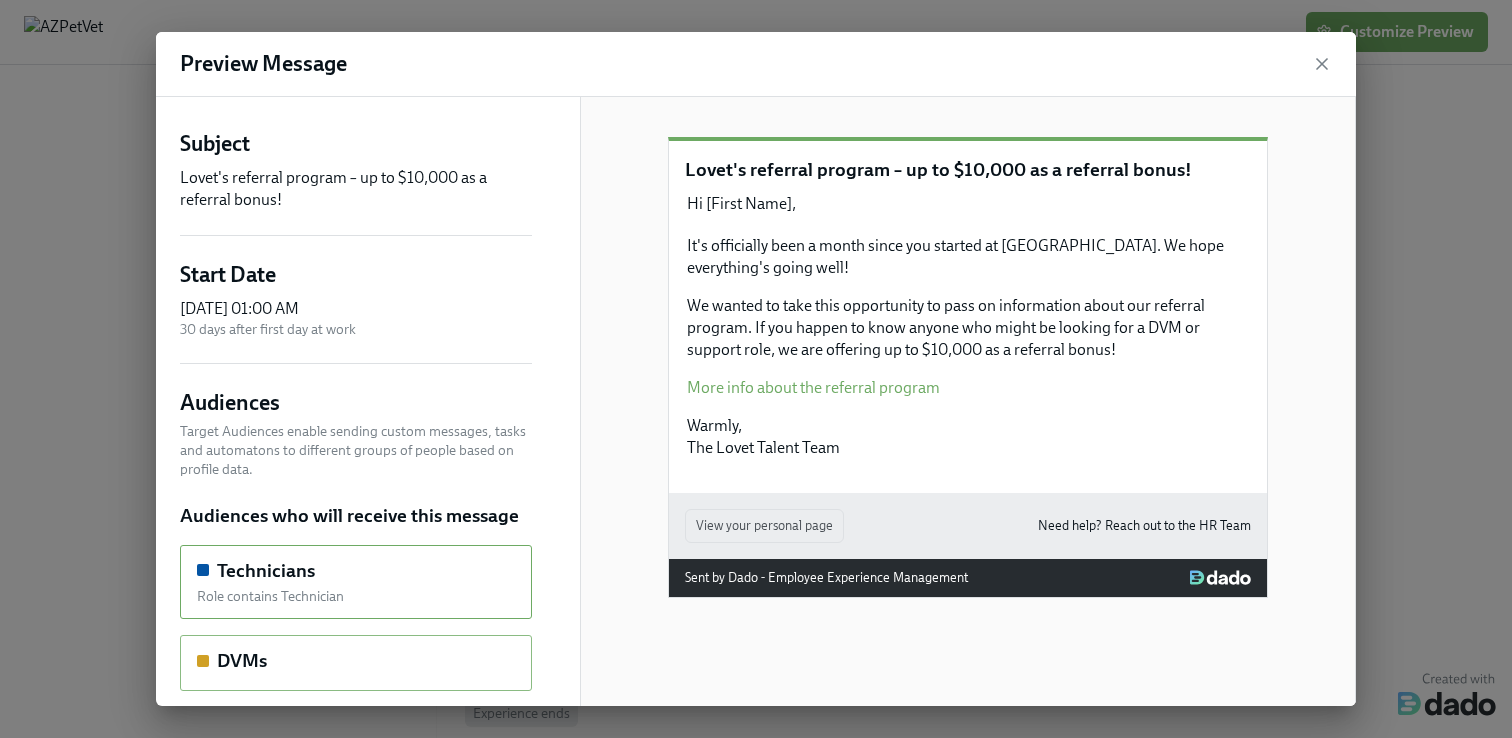 click on "DVMs" at bounding box center [356, 661] 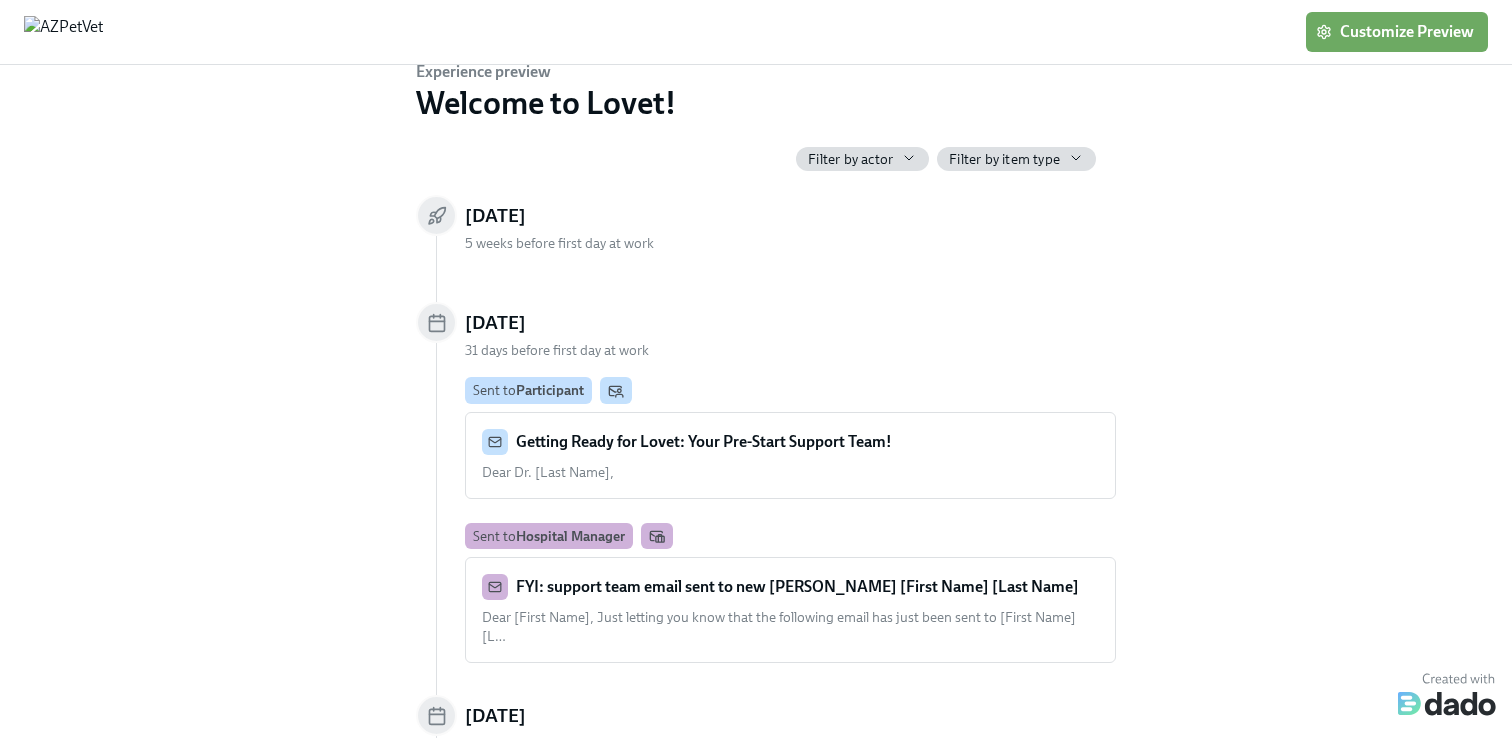 scroll, scrollTop: 0, scrollLeft: 0, axis: both 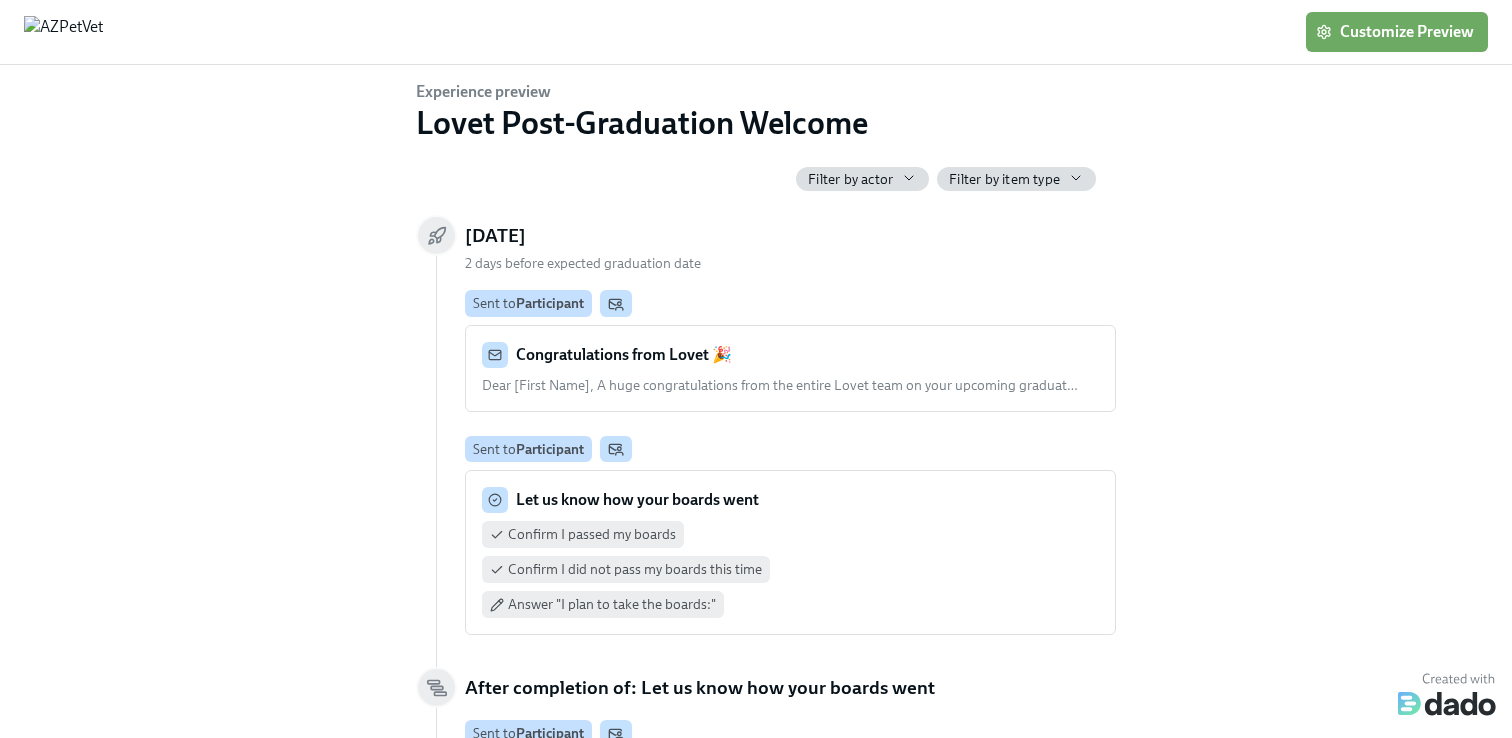 click on "Dear [First Name], A huge congratulations from the entire Lovet team on your upcoming graduat …" at bounding box center [780, 385] 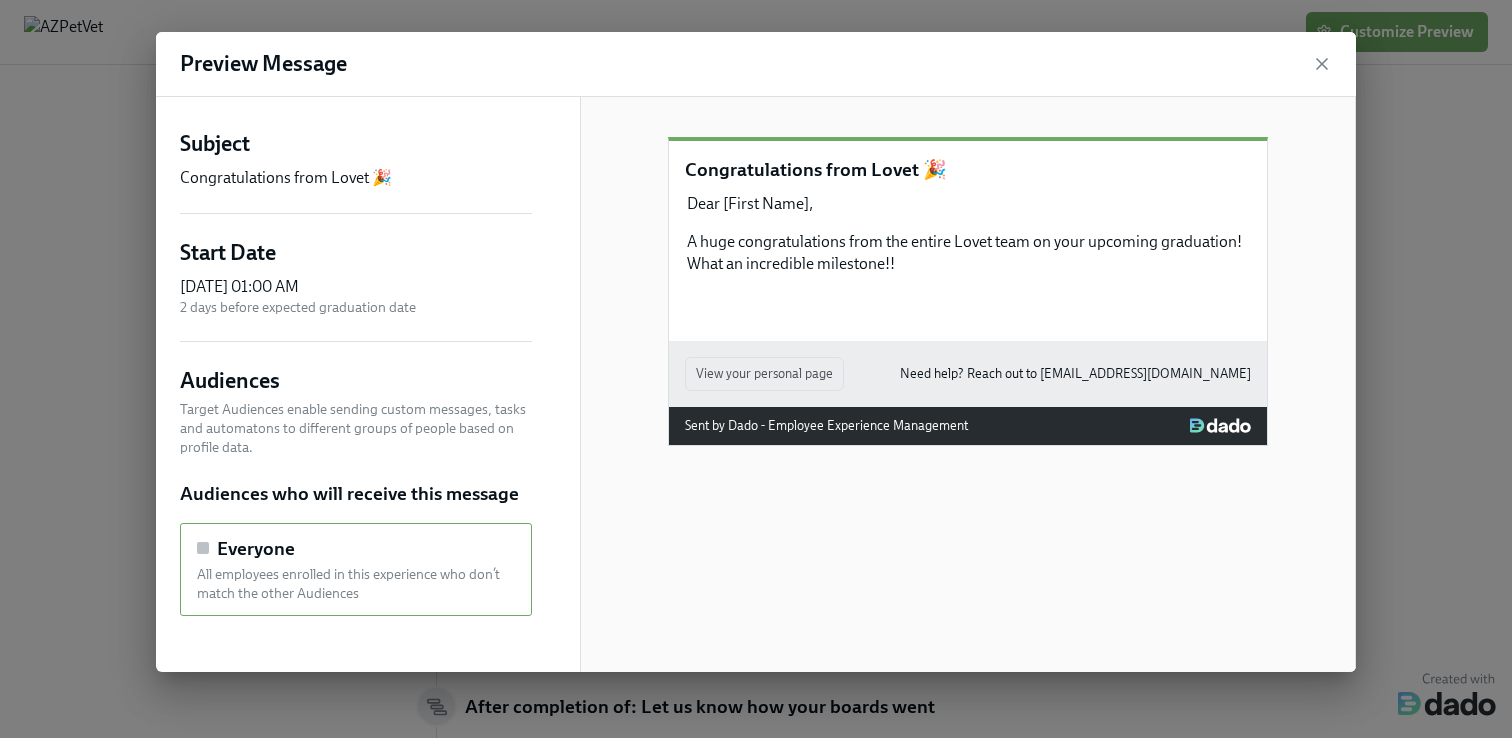 scroll, scrollTop: 84, scrollLeft: 0, axis: vertical 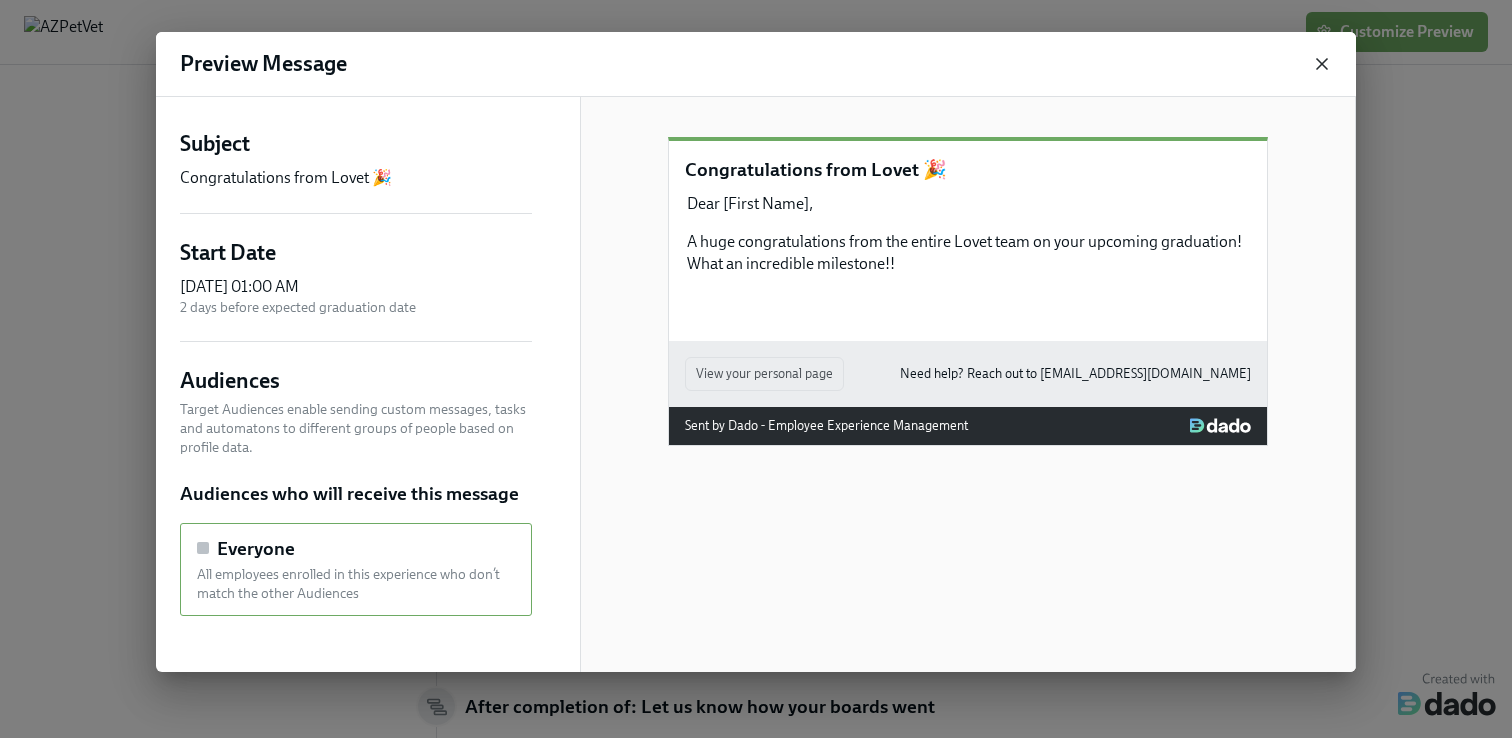 click 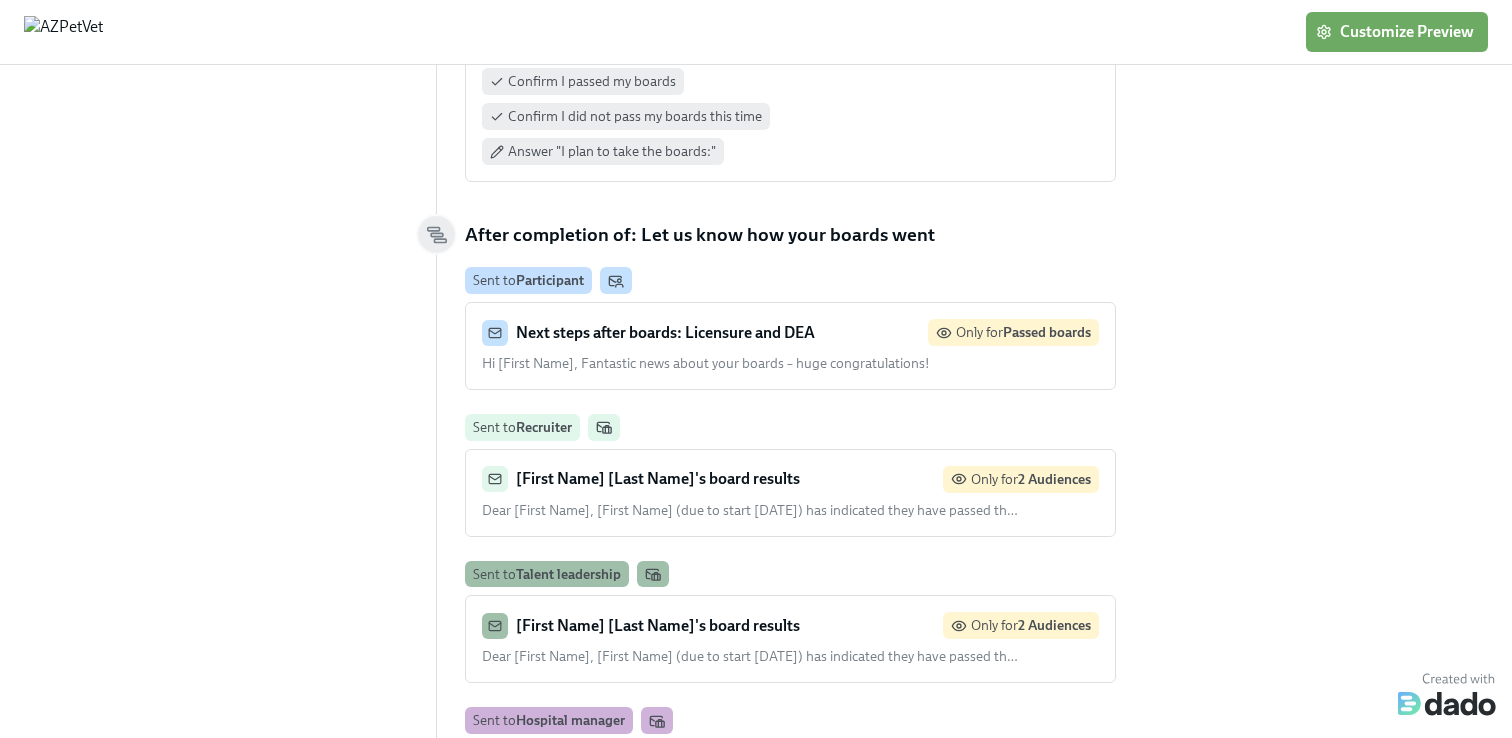 scroll, scrollTop: 0, scrollLeft: 0, axis: both 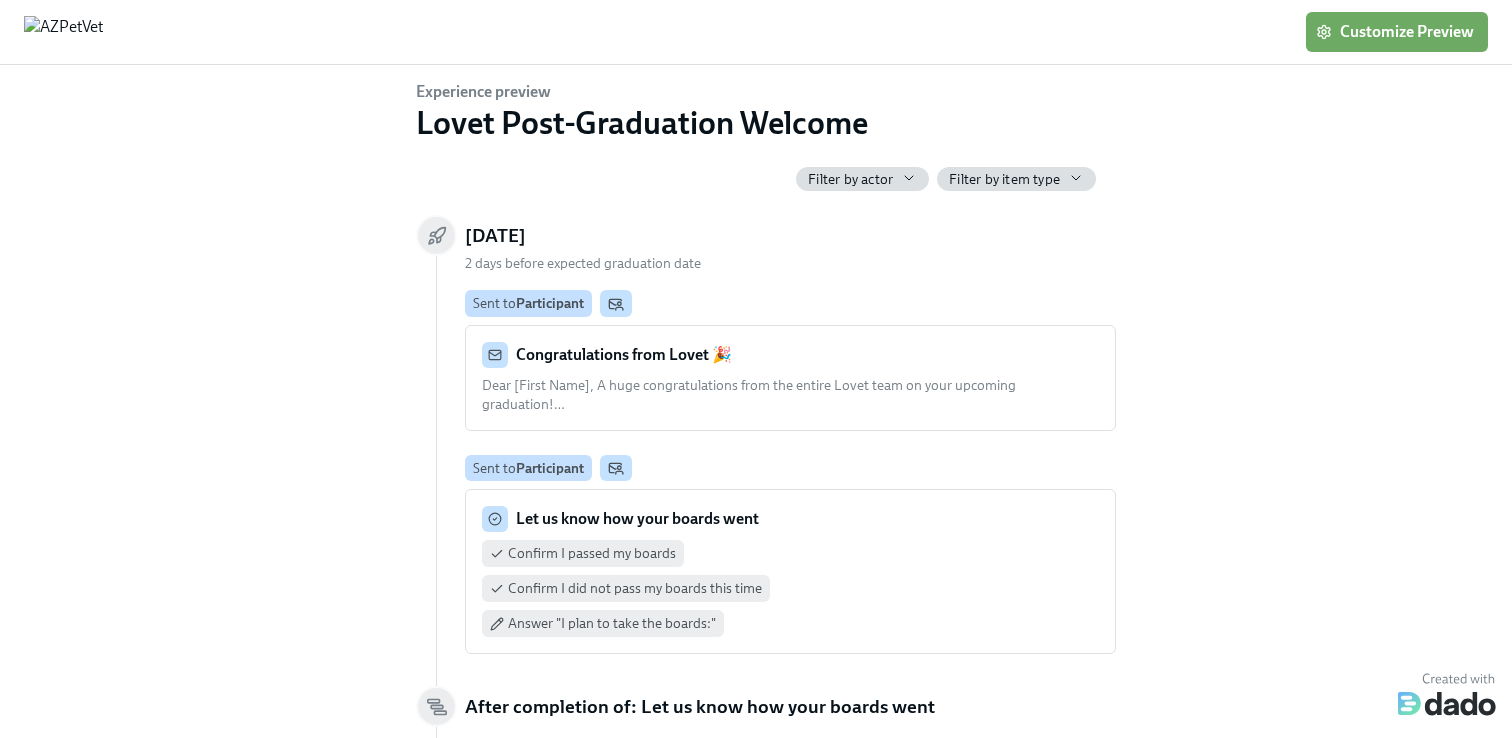 click on "Dear [First Name], A huge congratulations from the entire Lovet team on your upcoming graduation!  …" at bounding box center [749, 395] 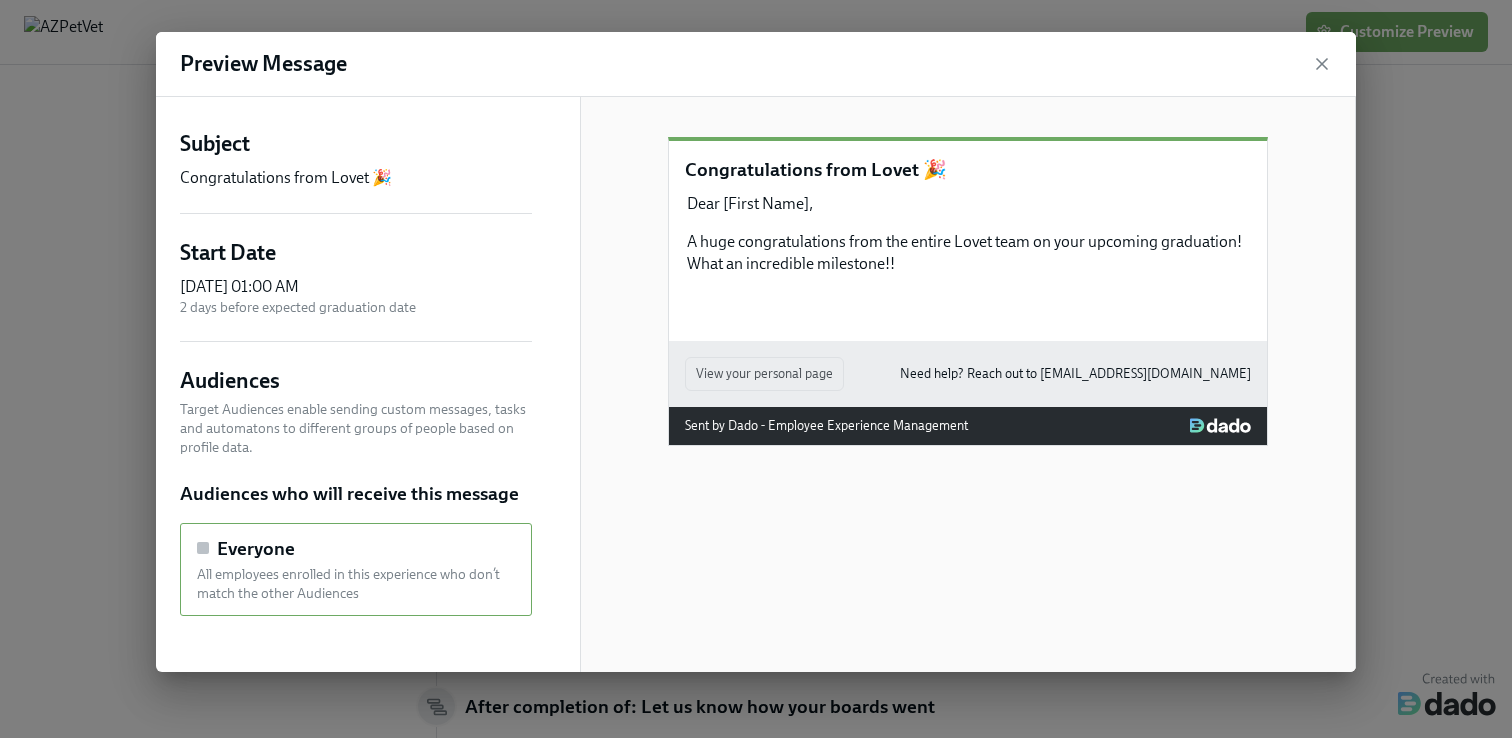 scroll, scrollTop: 0, scrollLeft: 0, axis: both 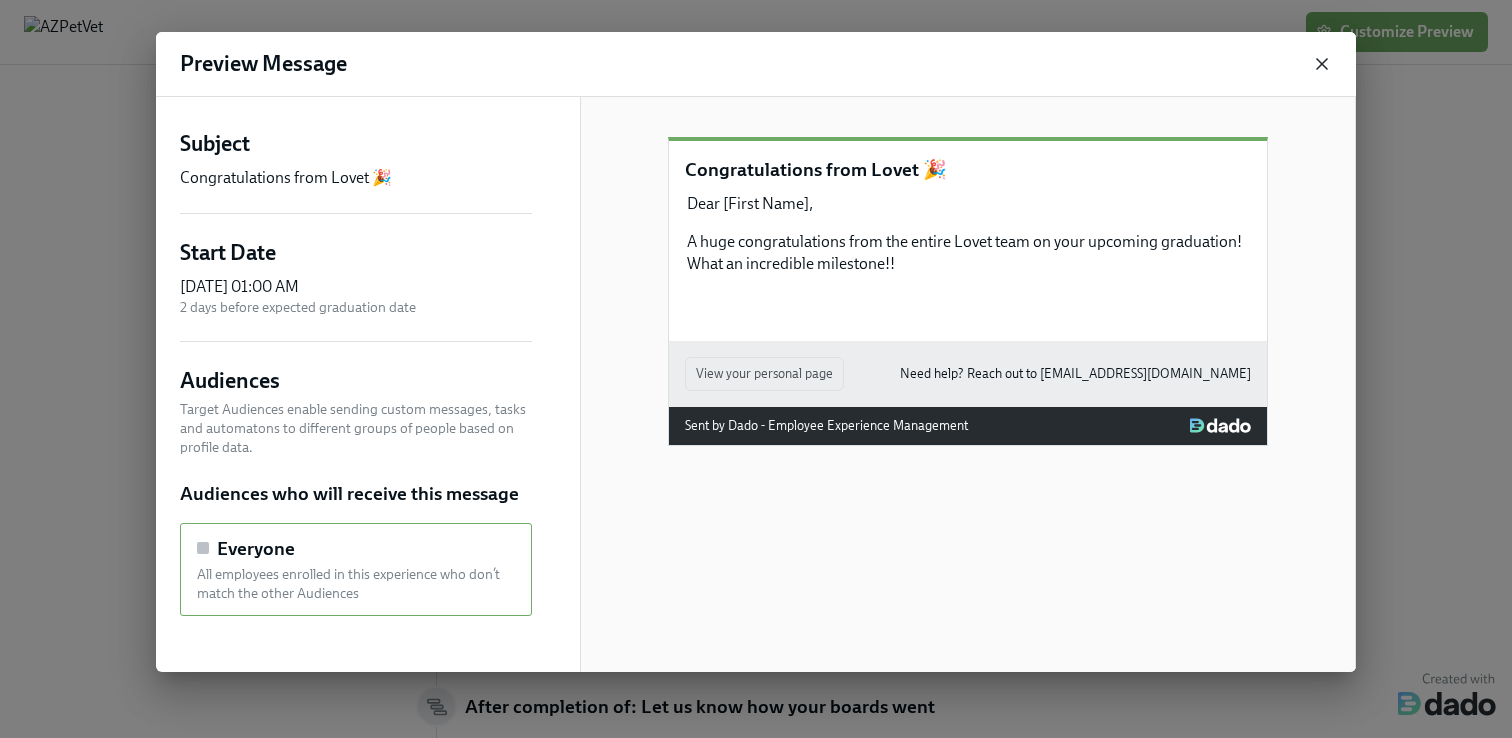 click 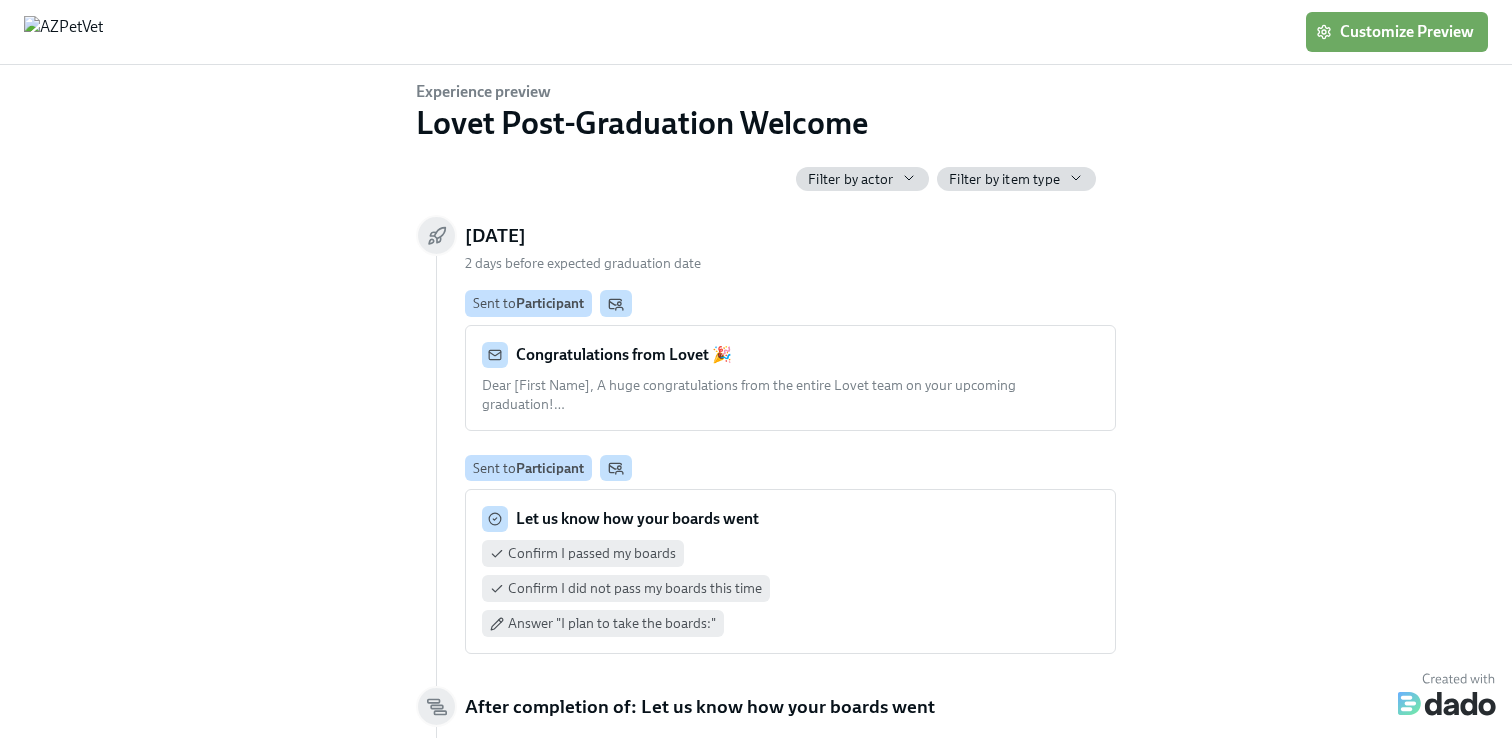 click on "Let us know how your boards went Confirm I passed my boards Confirm I did not pass my boards this time Answer "I plan to take the boards:"" at bounding box center [790, 571] 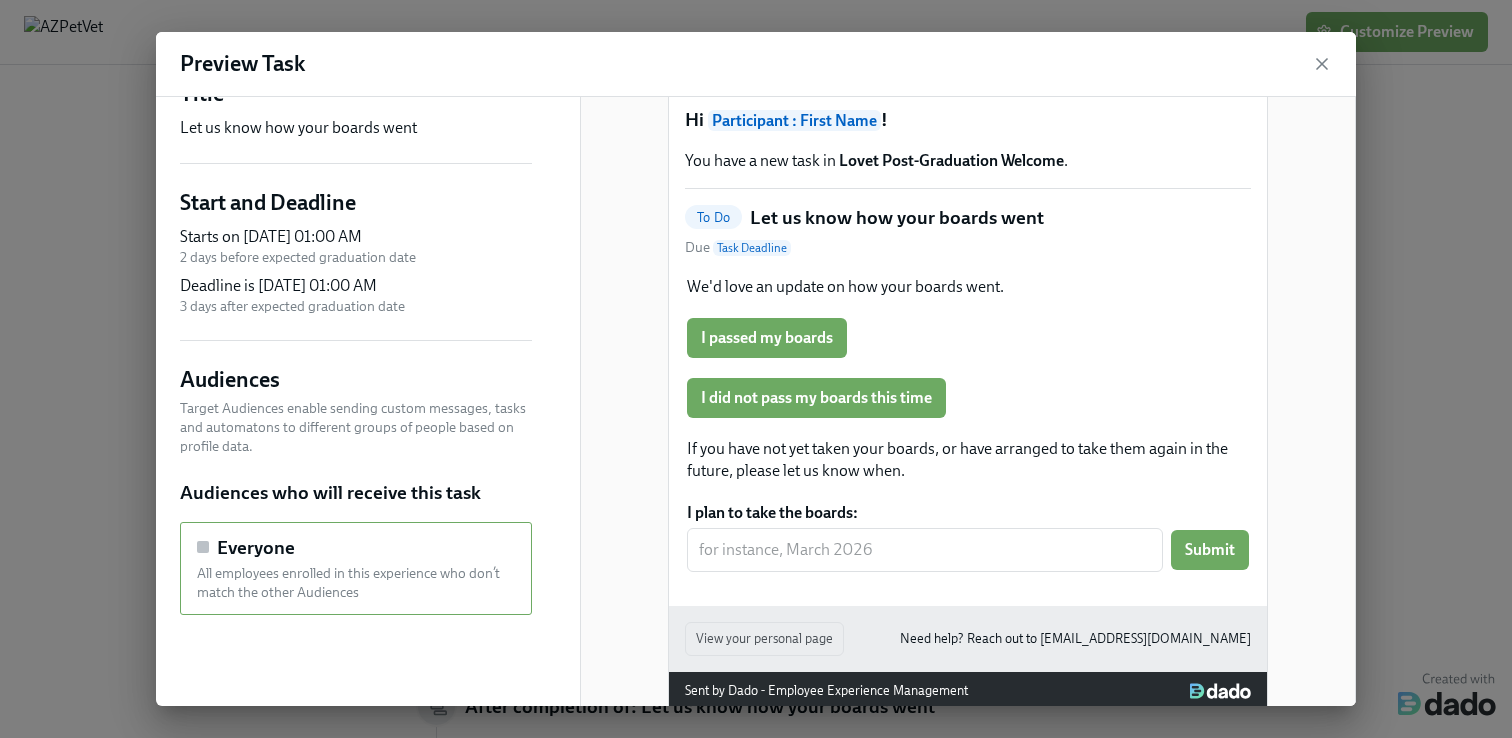 scroll, scrollTop: 48, scrollLeft: 0, axis: vertical 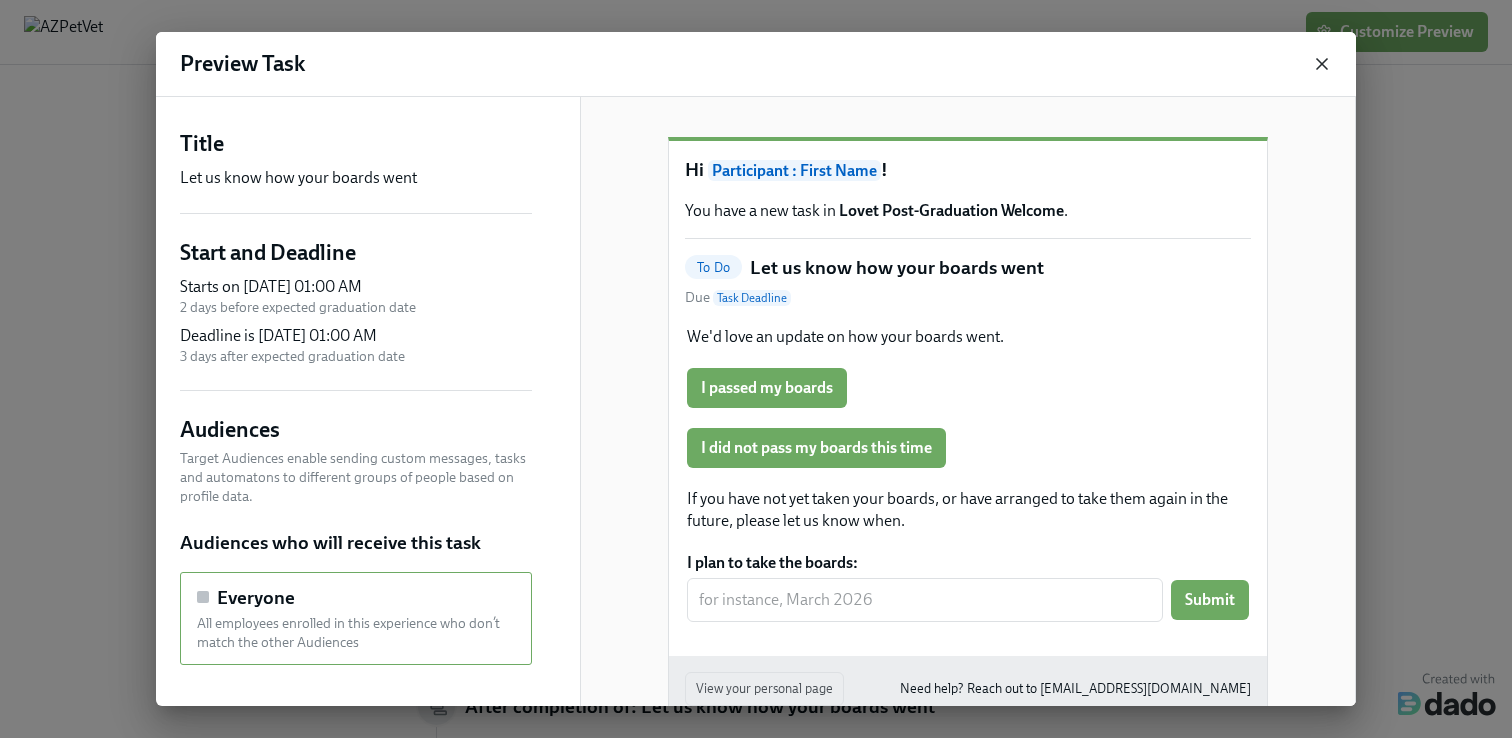 click 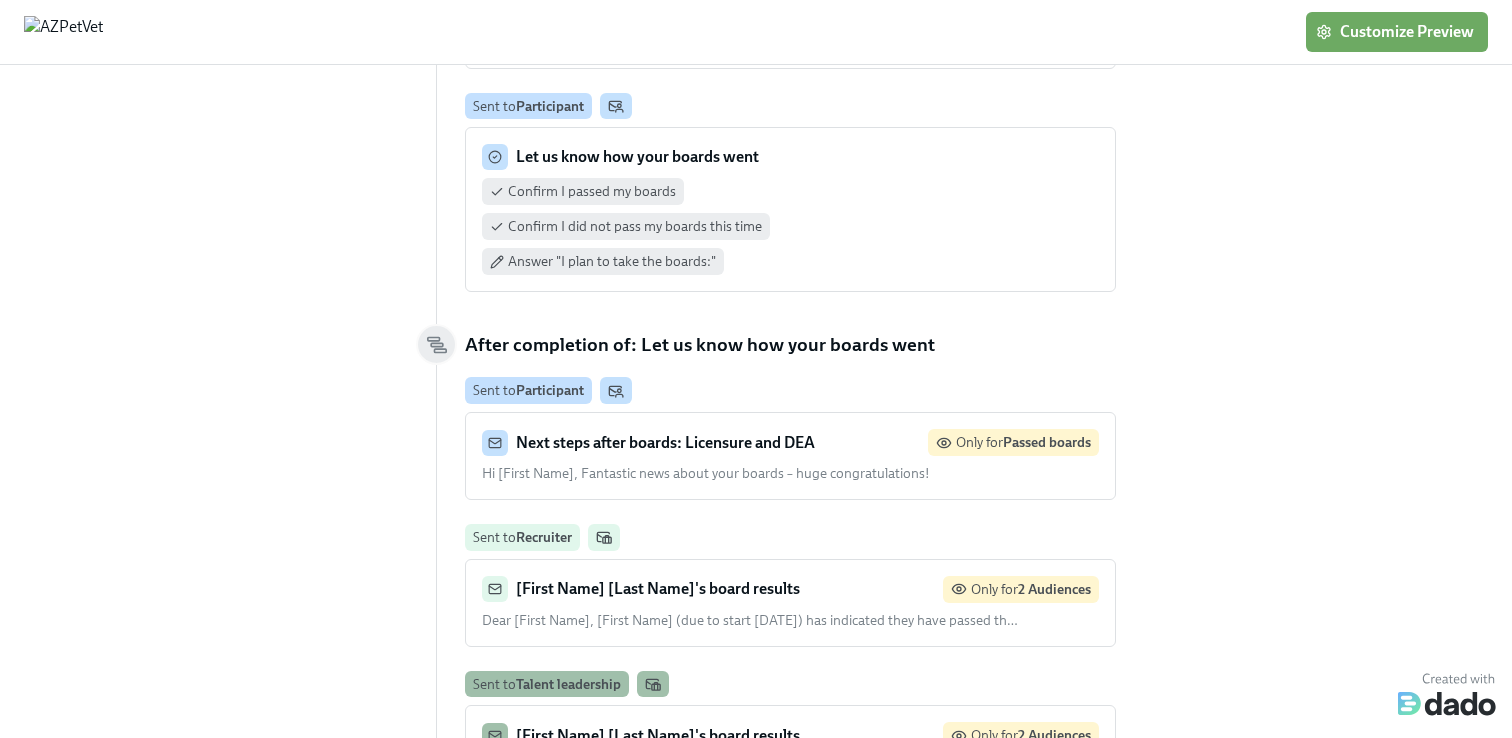 scroll, scrollTop: 358, scrollLeft: 0, axis: vertical 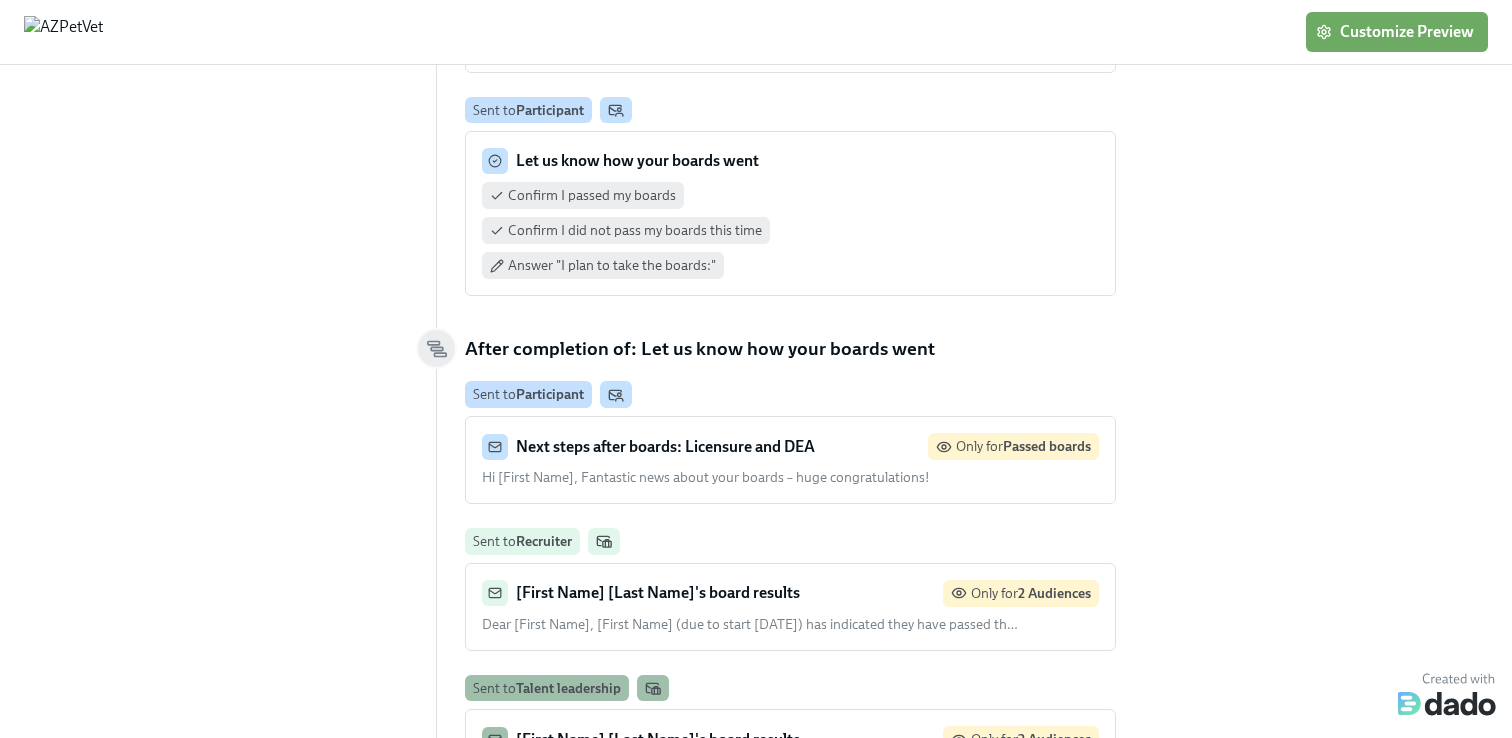 click on "Next steps after boards: Licensure and DEA Only for  Passed boards" at bounding box center (790, 446) 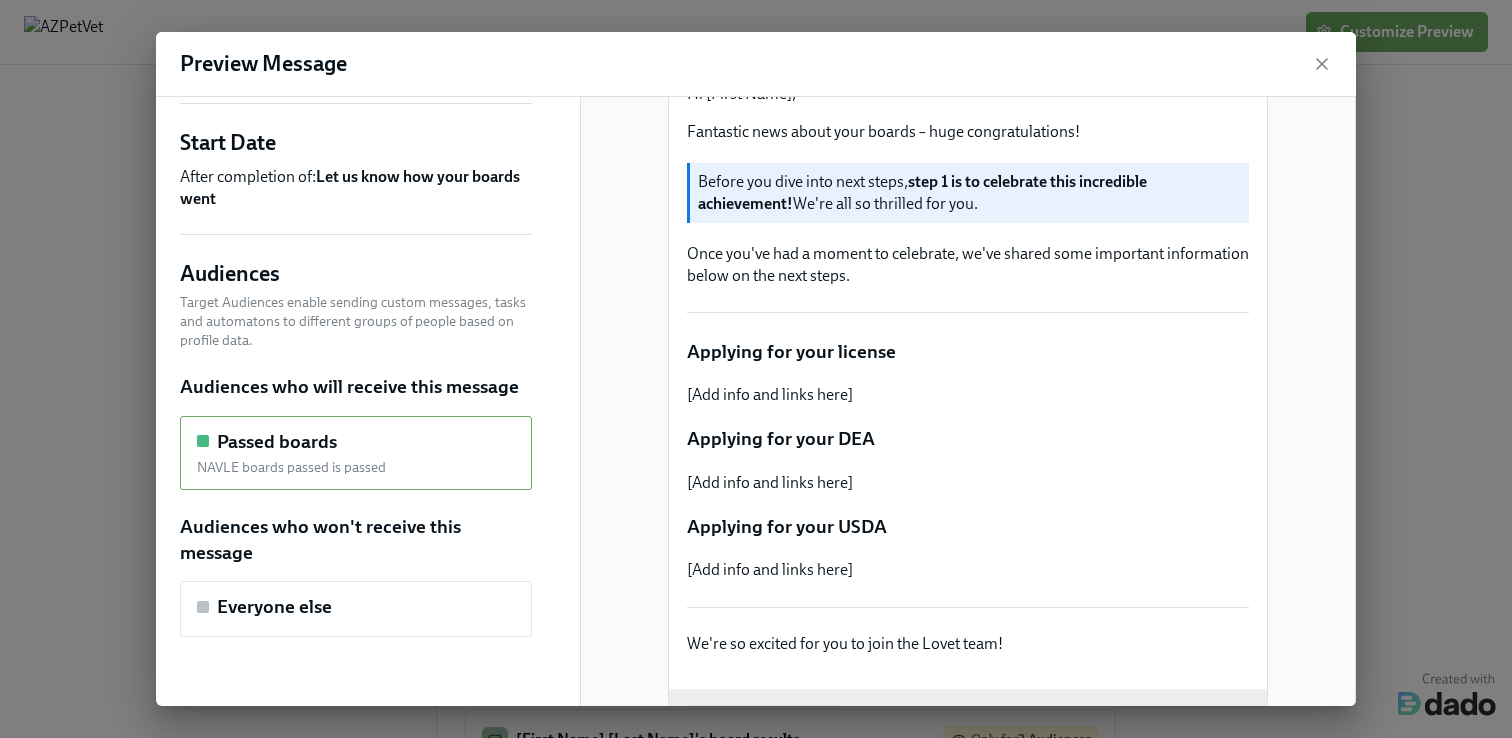 scroll, scrollTop: 0, scrollLeft: 0, axis: both 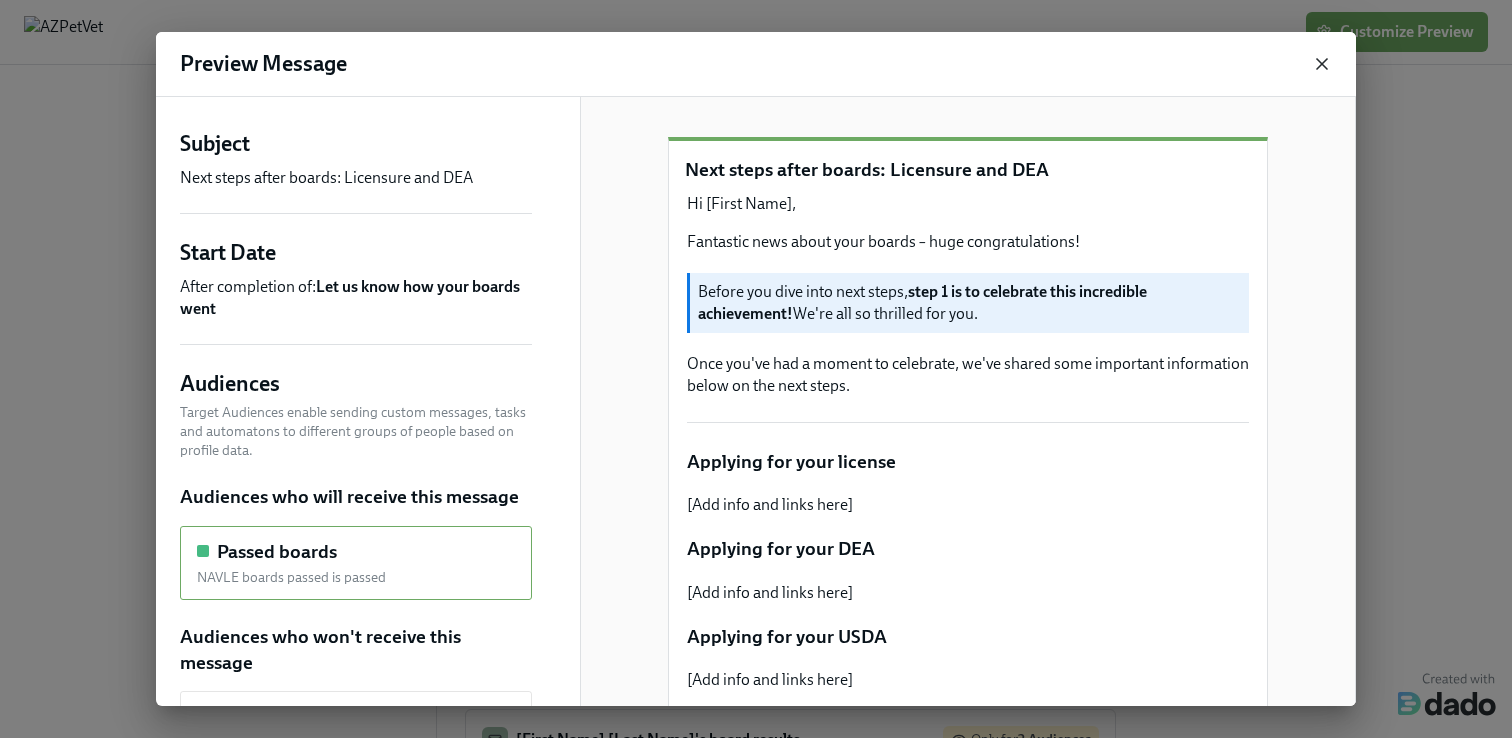 click 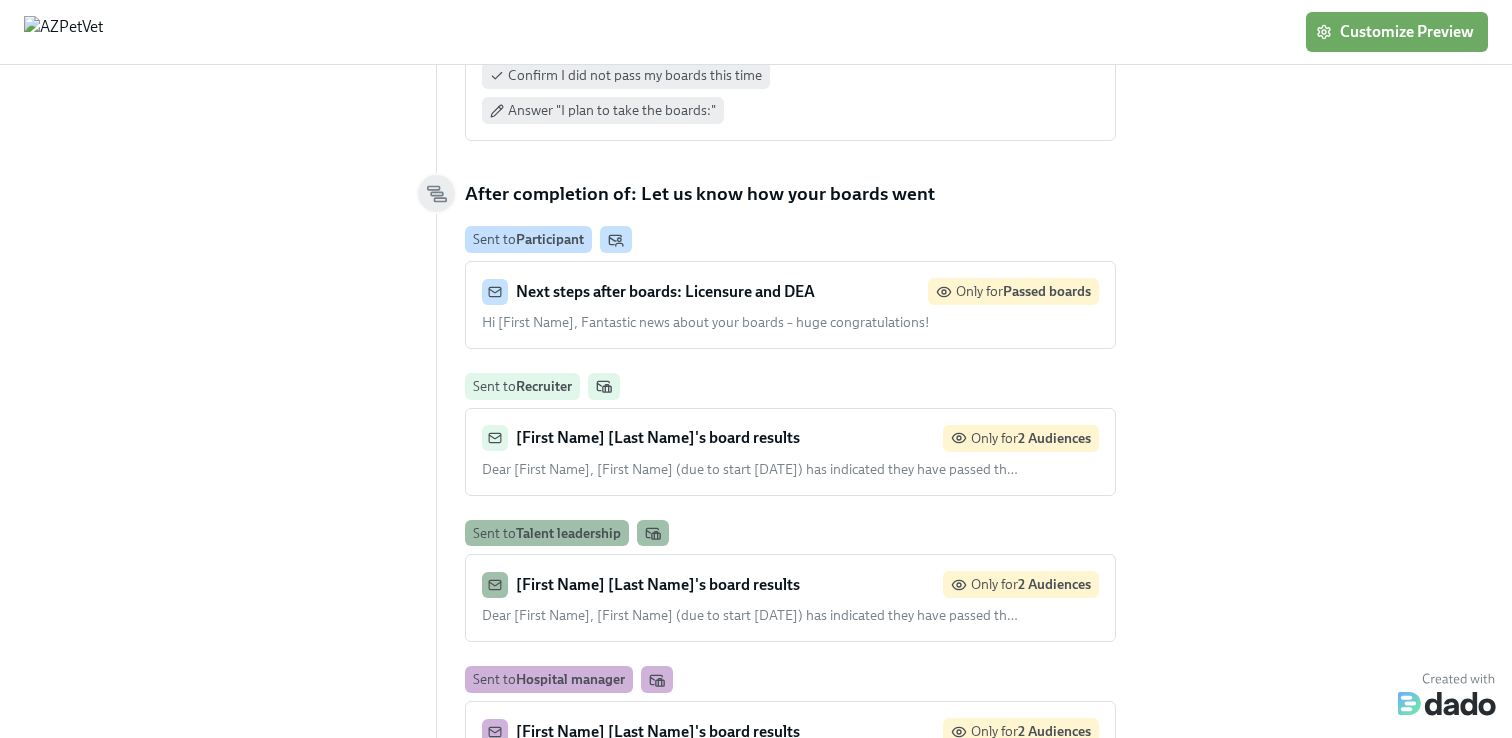 scroll, scrollTop: 527, scrollLeft: 0, axis: vertical 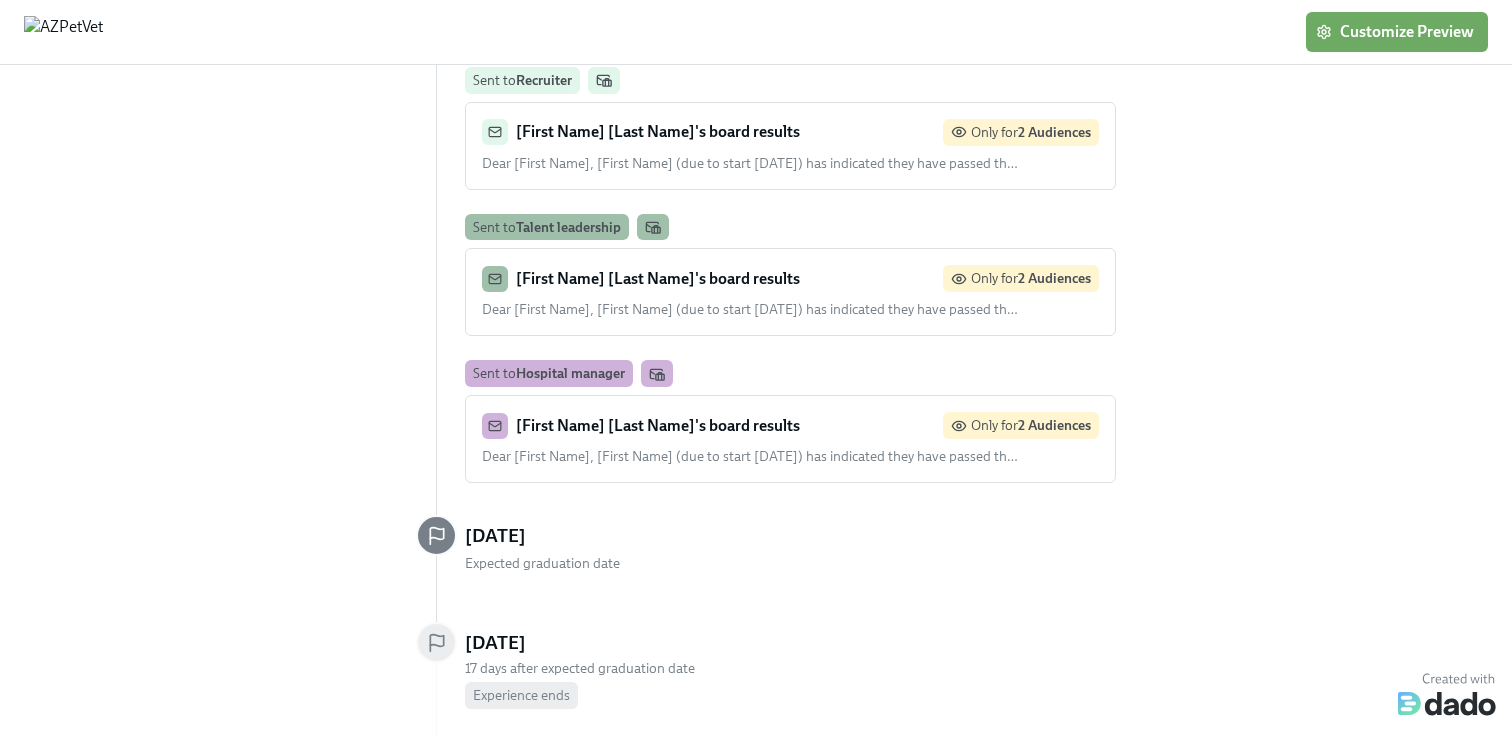 click on "[First Name] [Last Name]'s board results" at bounding box center (658, 425) 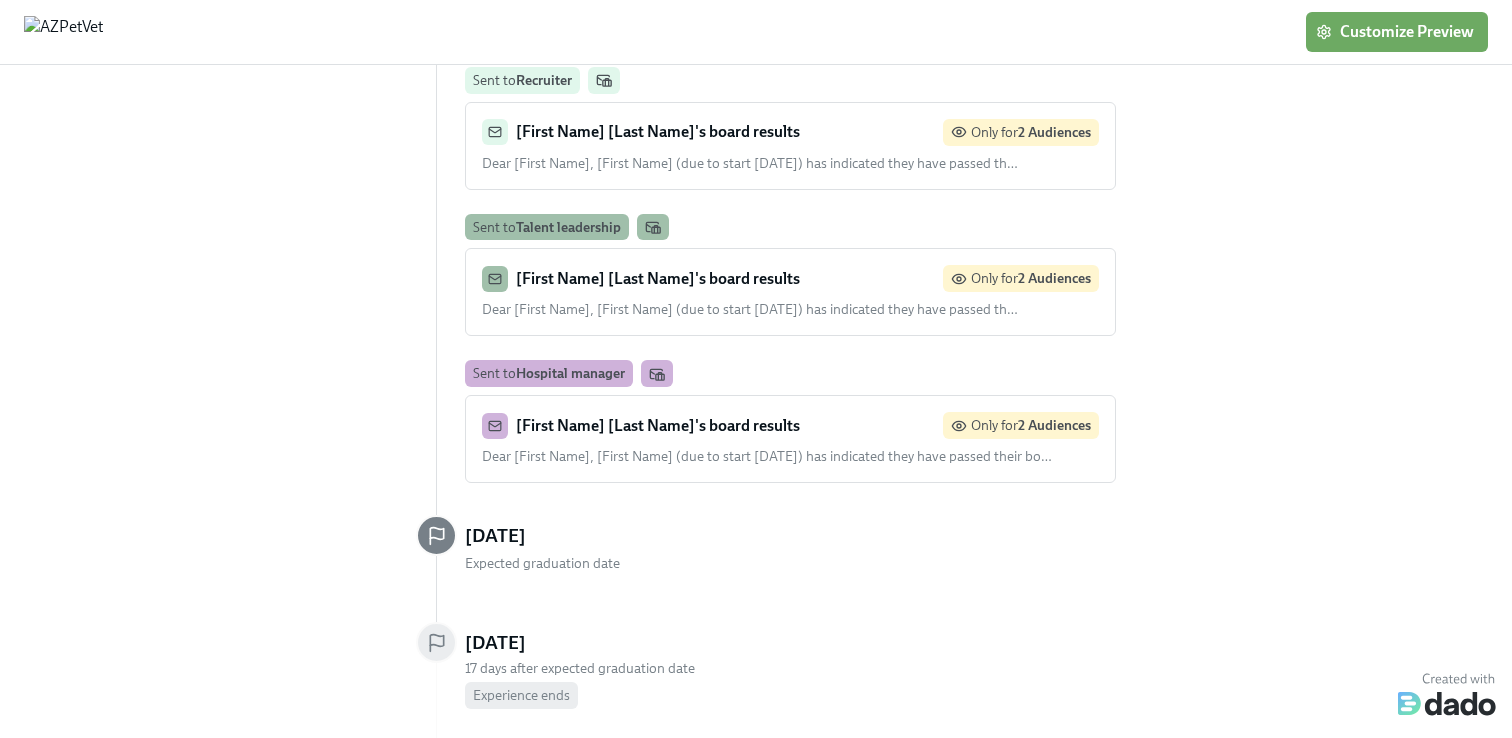 click on "[First Name] [Last Name]'s board results" at bounding box center (658, 278) 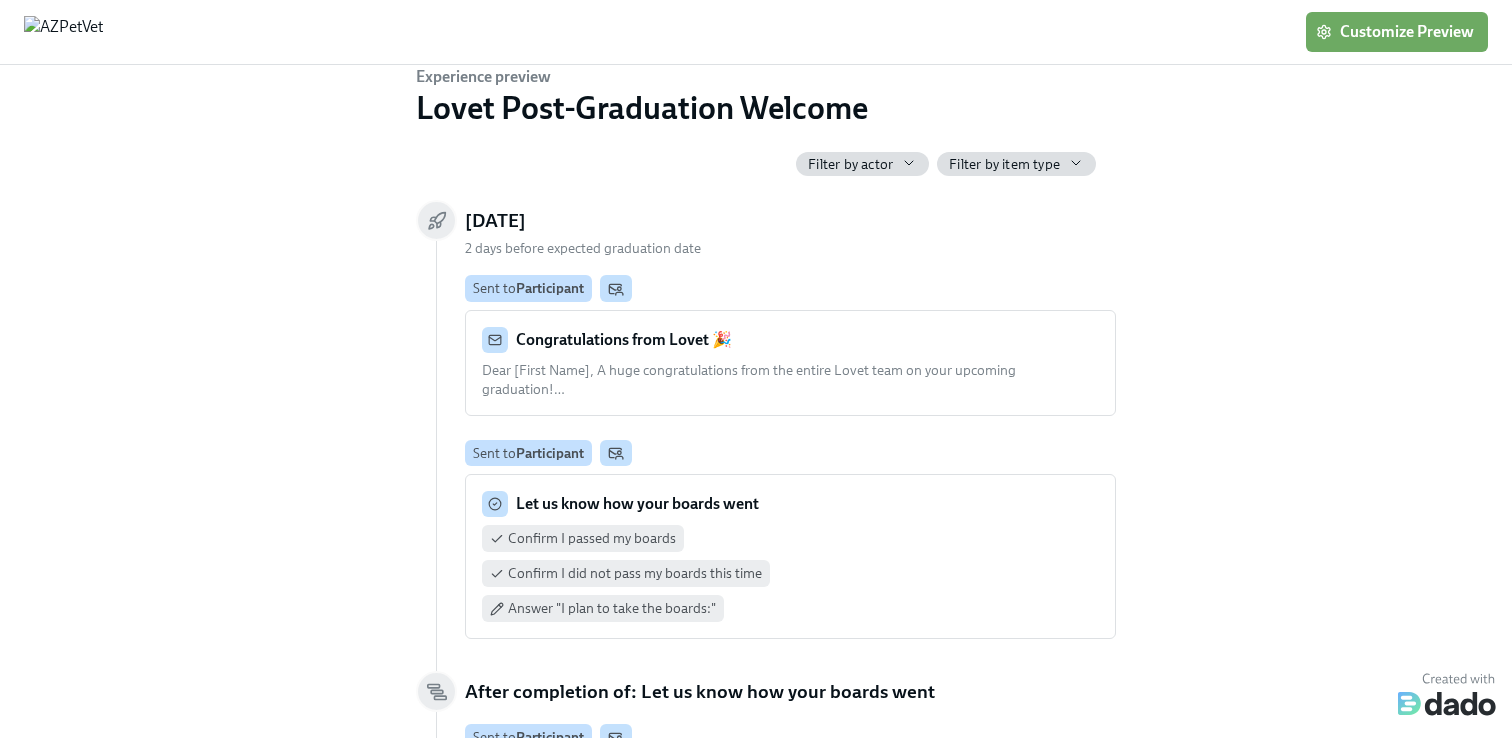 scroll, scrollTop: 0, scrollLeft: 0, axis: both 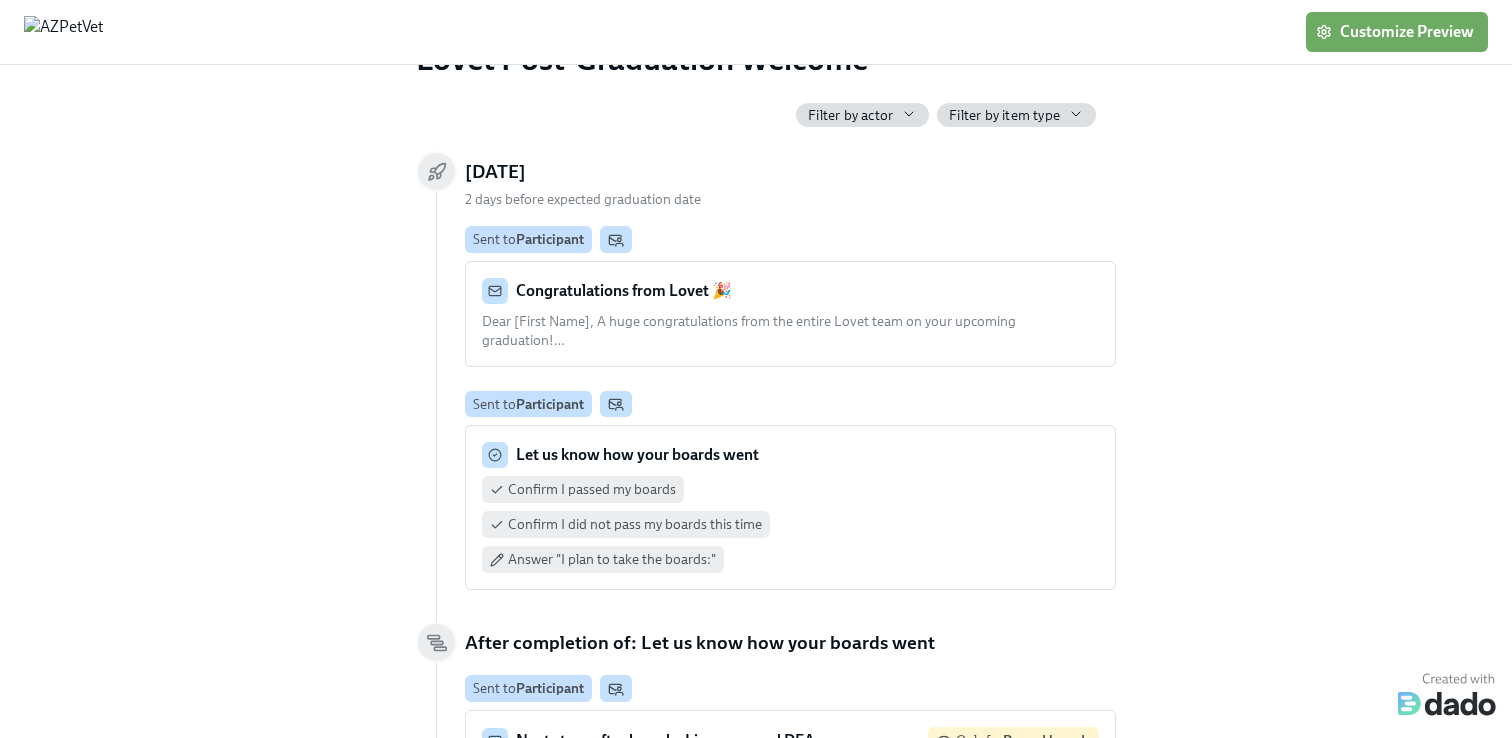 click on "Congratulations from Lovet 🎉" at bounding box center [624, 291] 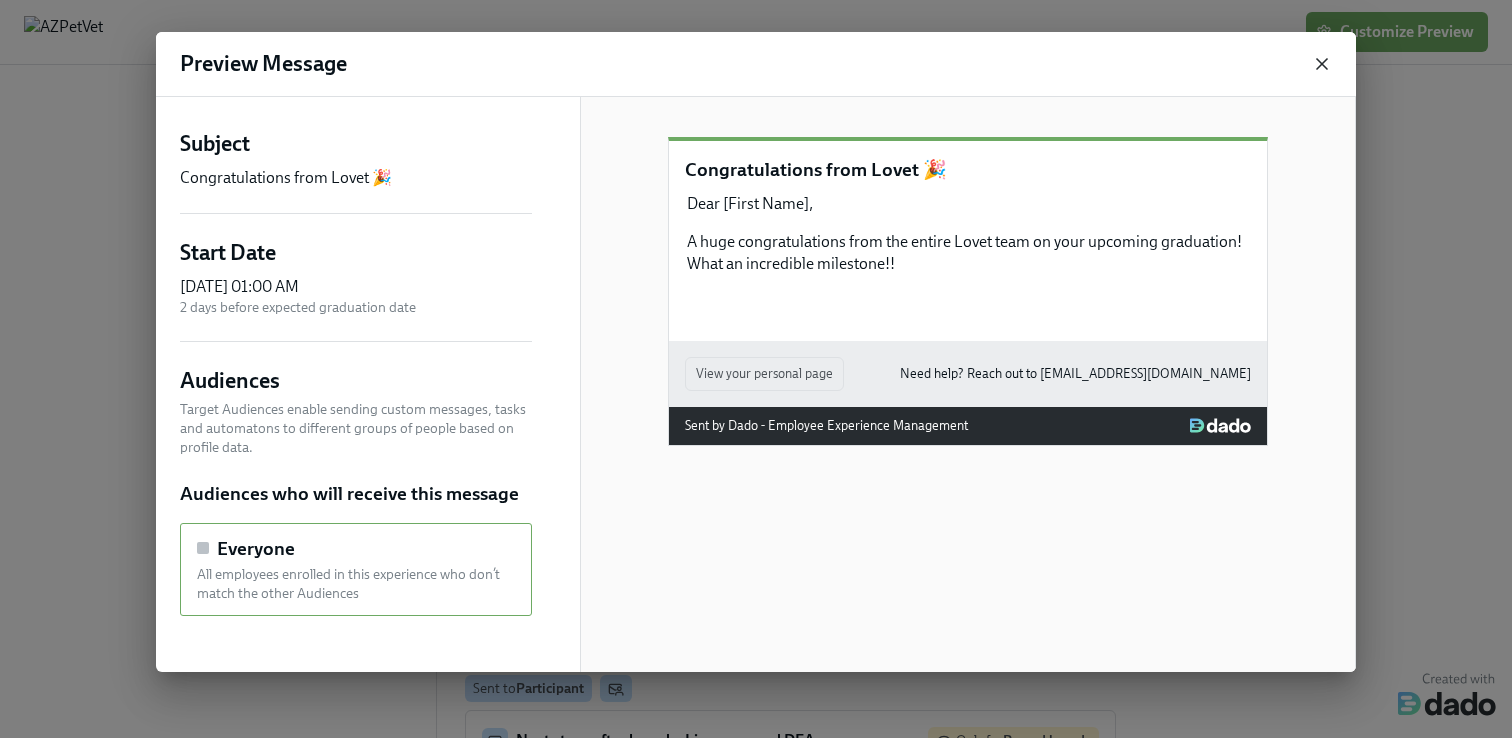 click 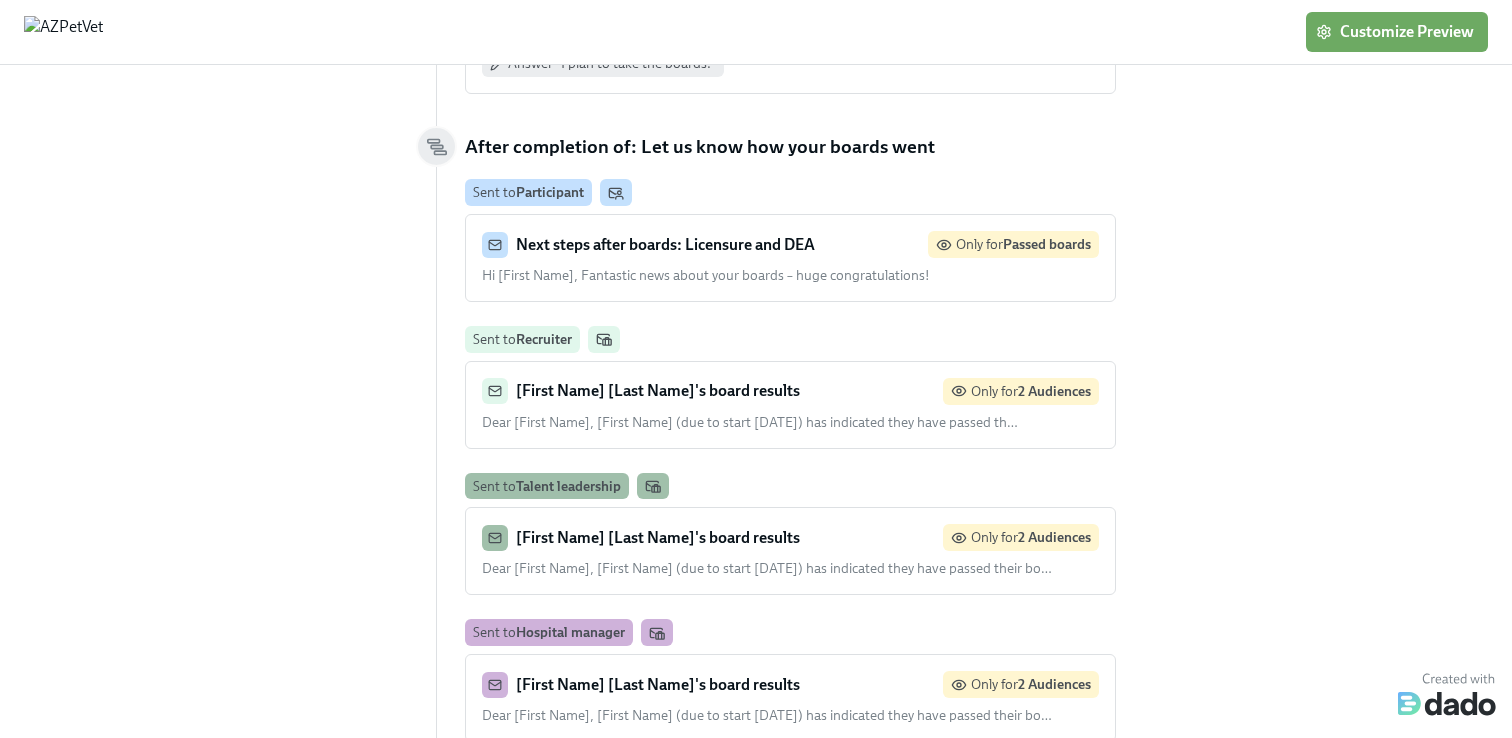 scroll, scrollTop: 570, scrollLeft: 0, axis: vertical 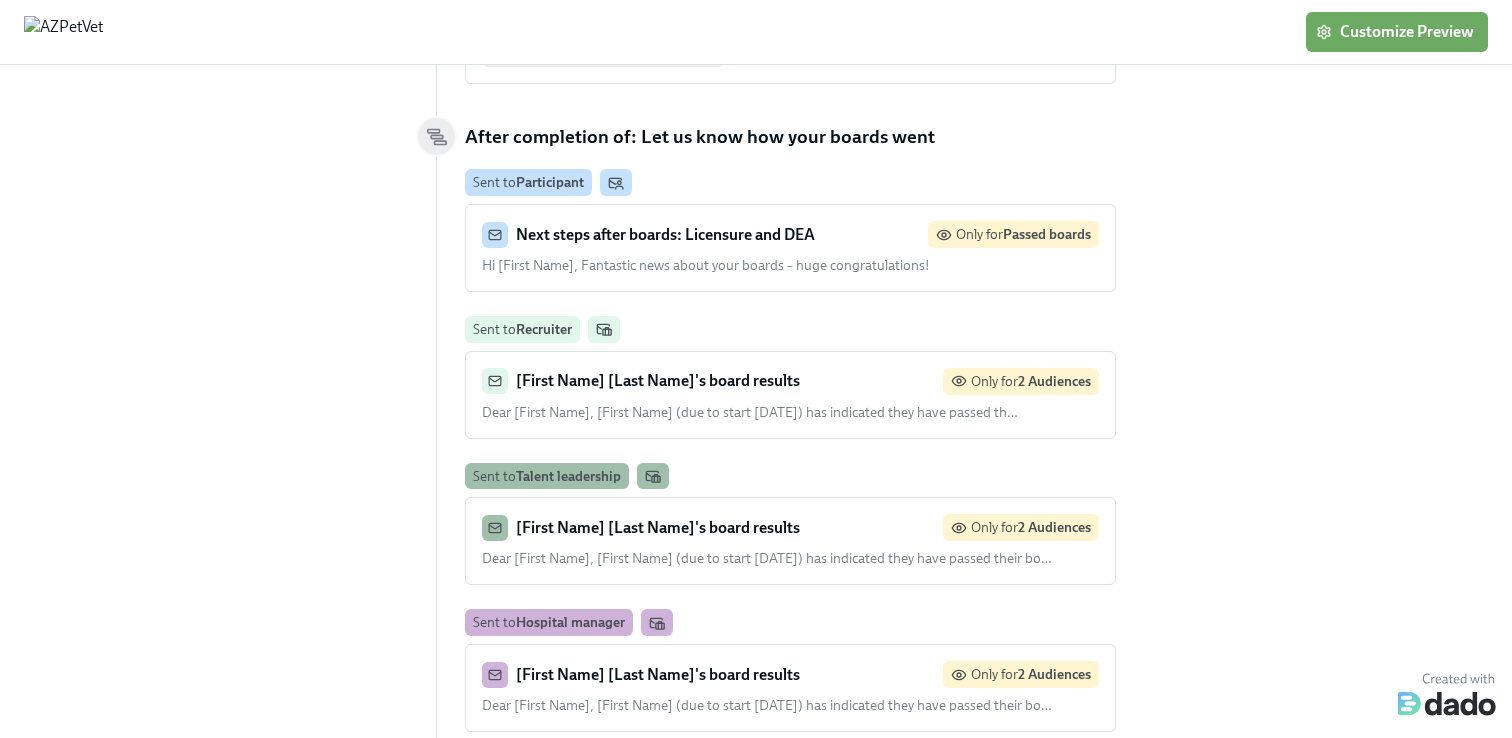click on "Next steps after boards: Licensure and DEA" at bounding box center (665, 234) 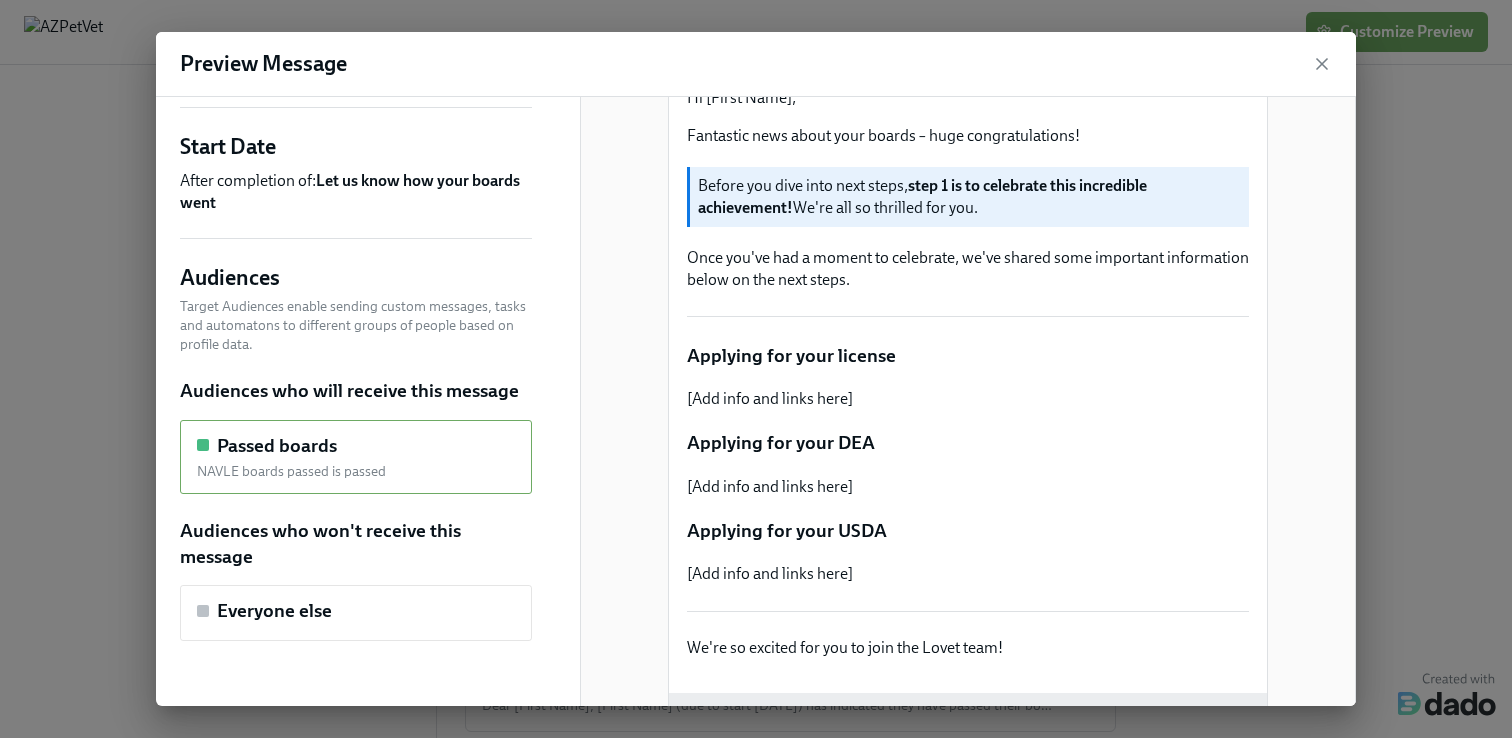 scroll, scrollTop: 248, scrollLeft: 0, axis: vertical 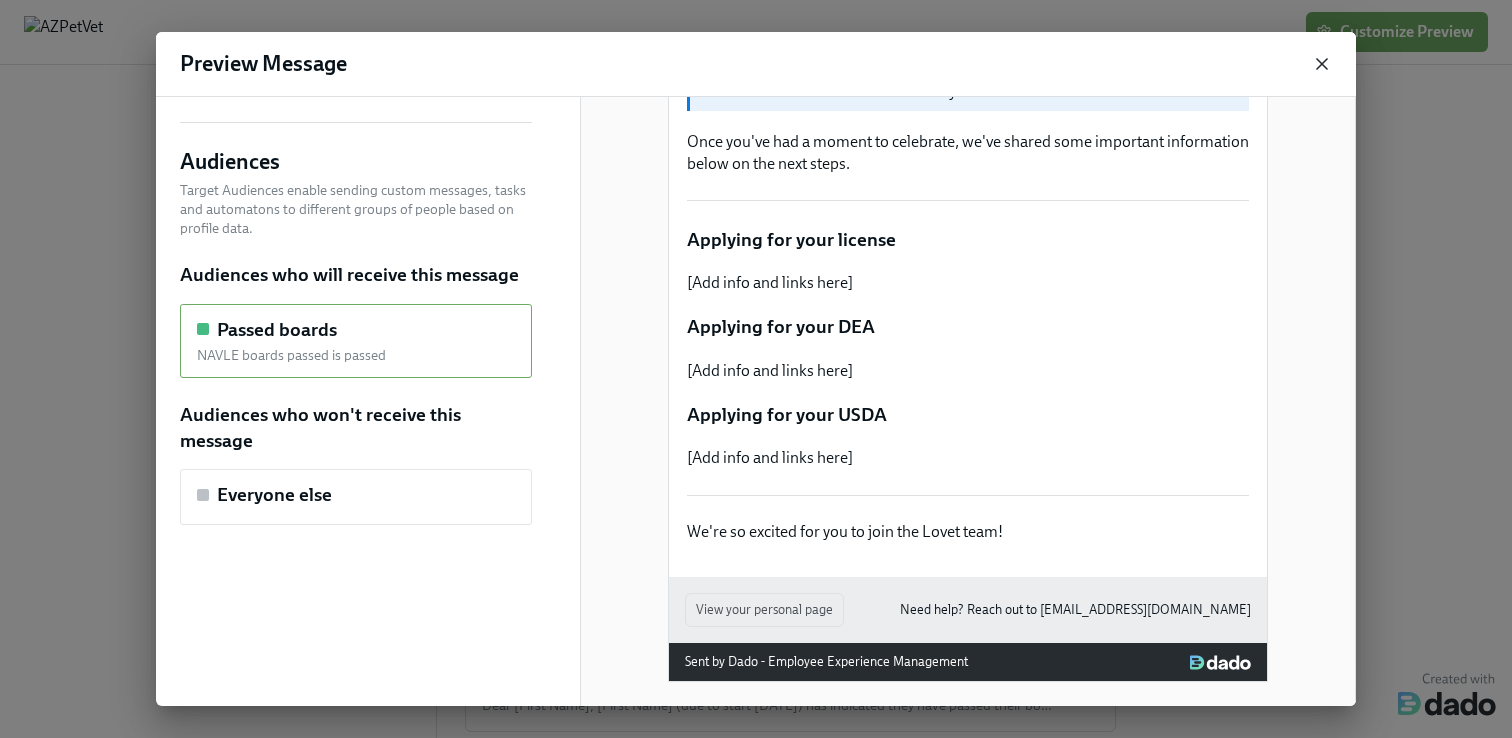 click 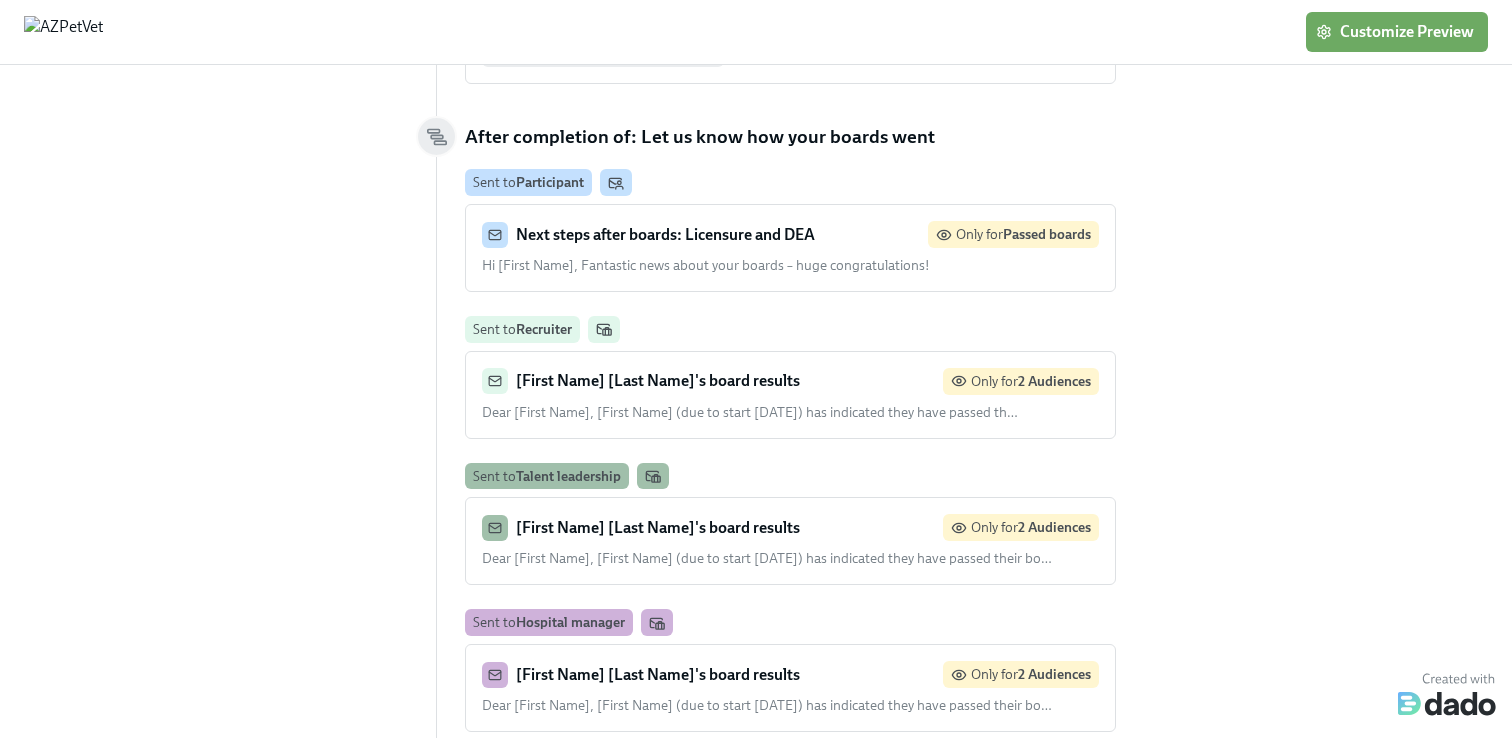 click on "[First Name] [Last Name]'s board results Only for  2 Audiences" at bounding box center (790, 381) 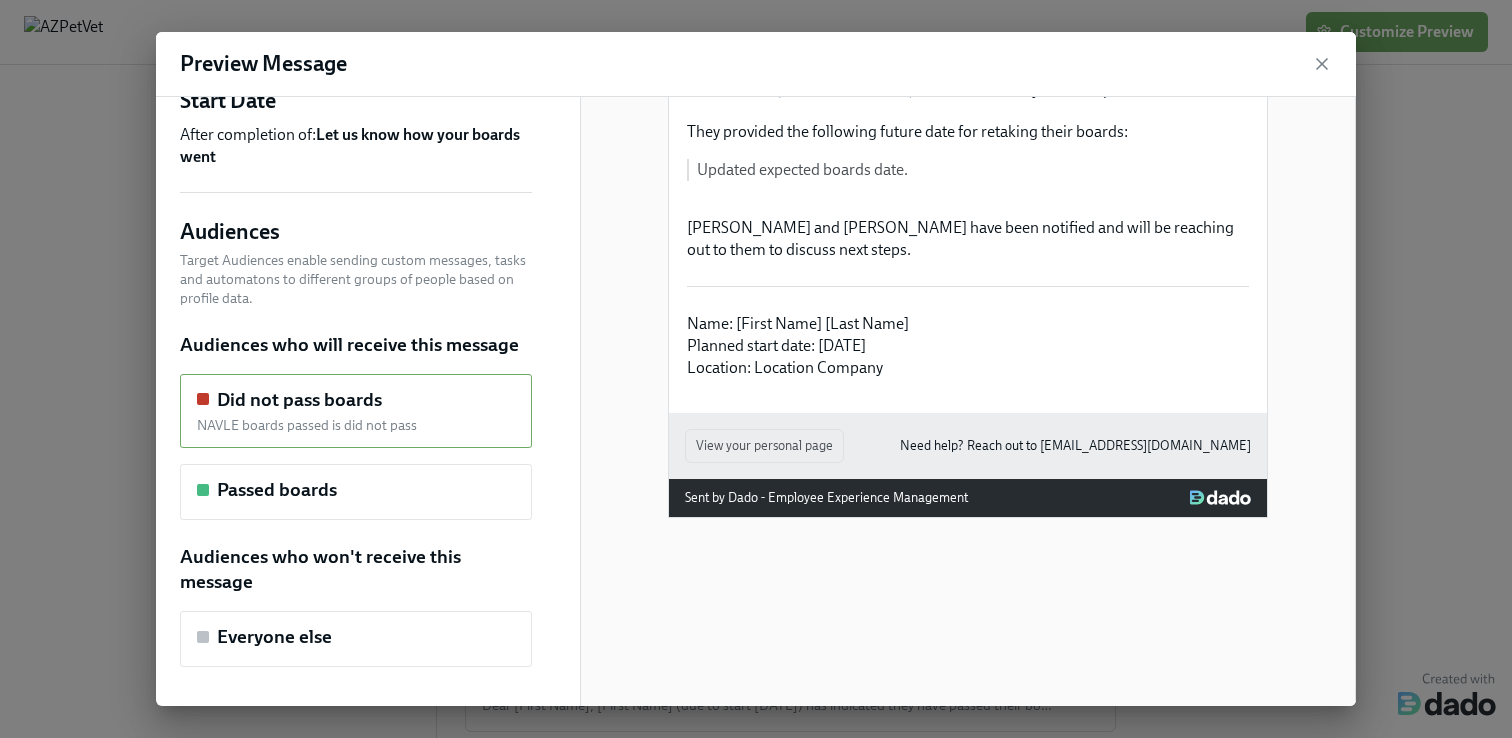 scroll, scrollTop: 168, scrollLeft: 0, axis: vertical 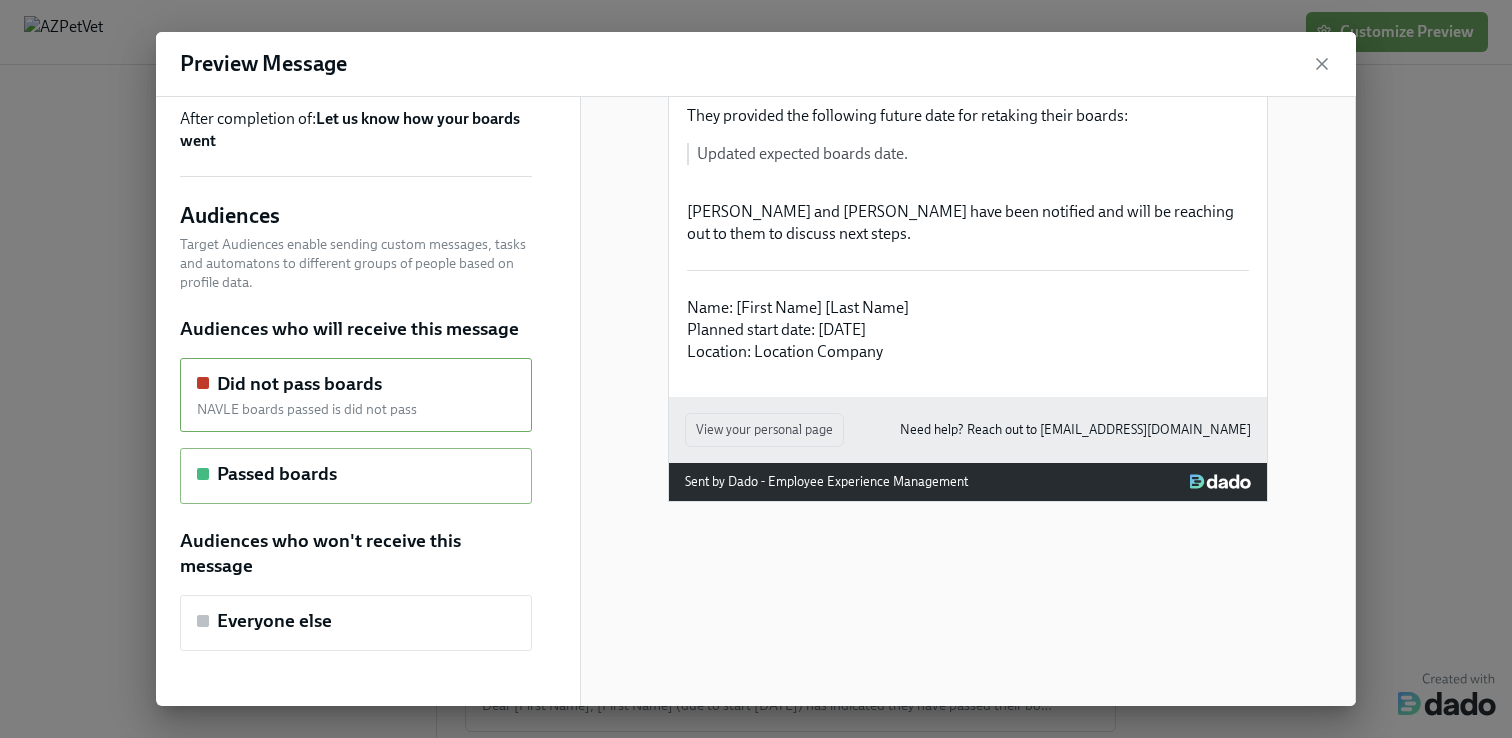 click on "Passed boards" at bounding box center [356, 476] 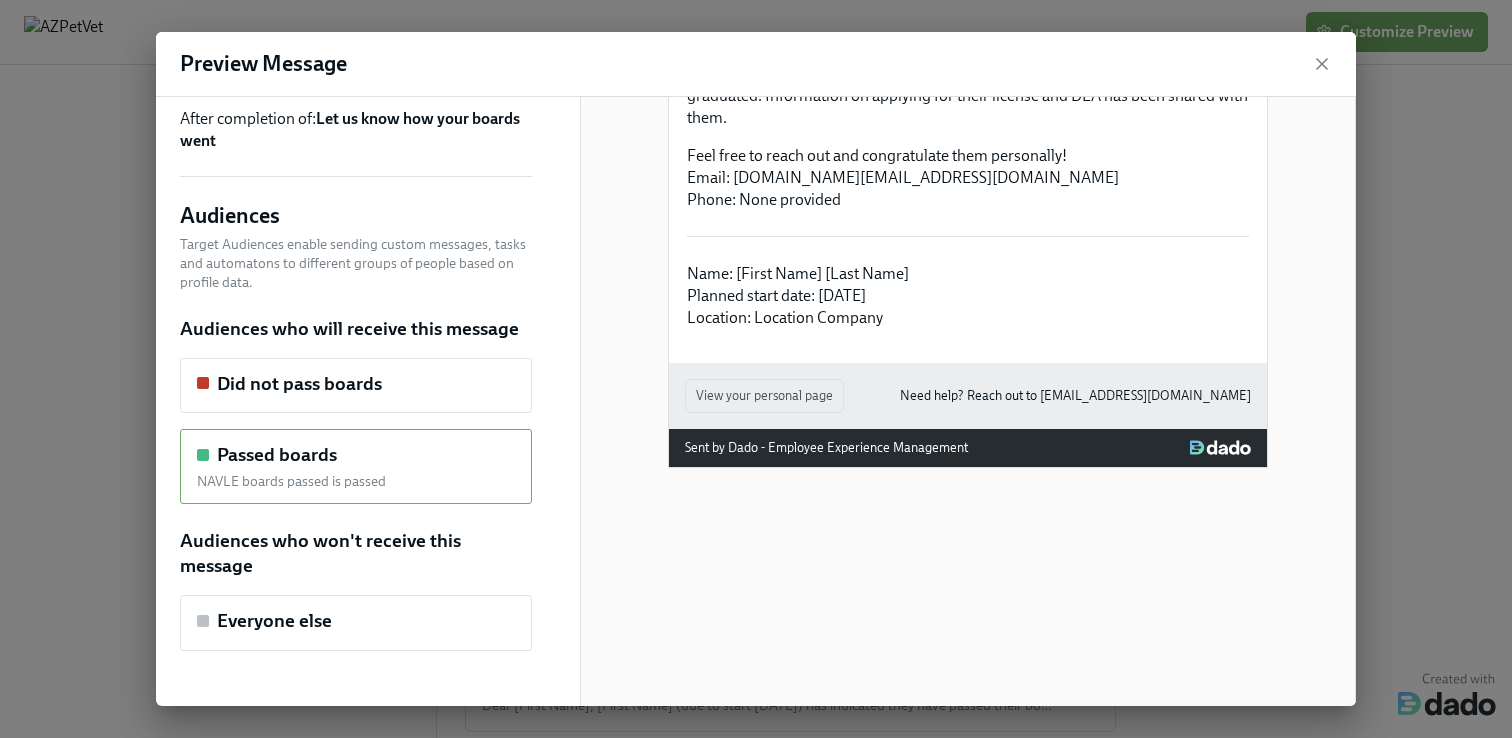 scroll, scrollTop: 0, scrollLeft: 0, axis: both 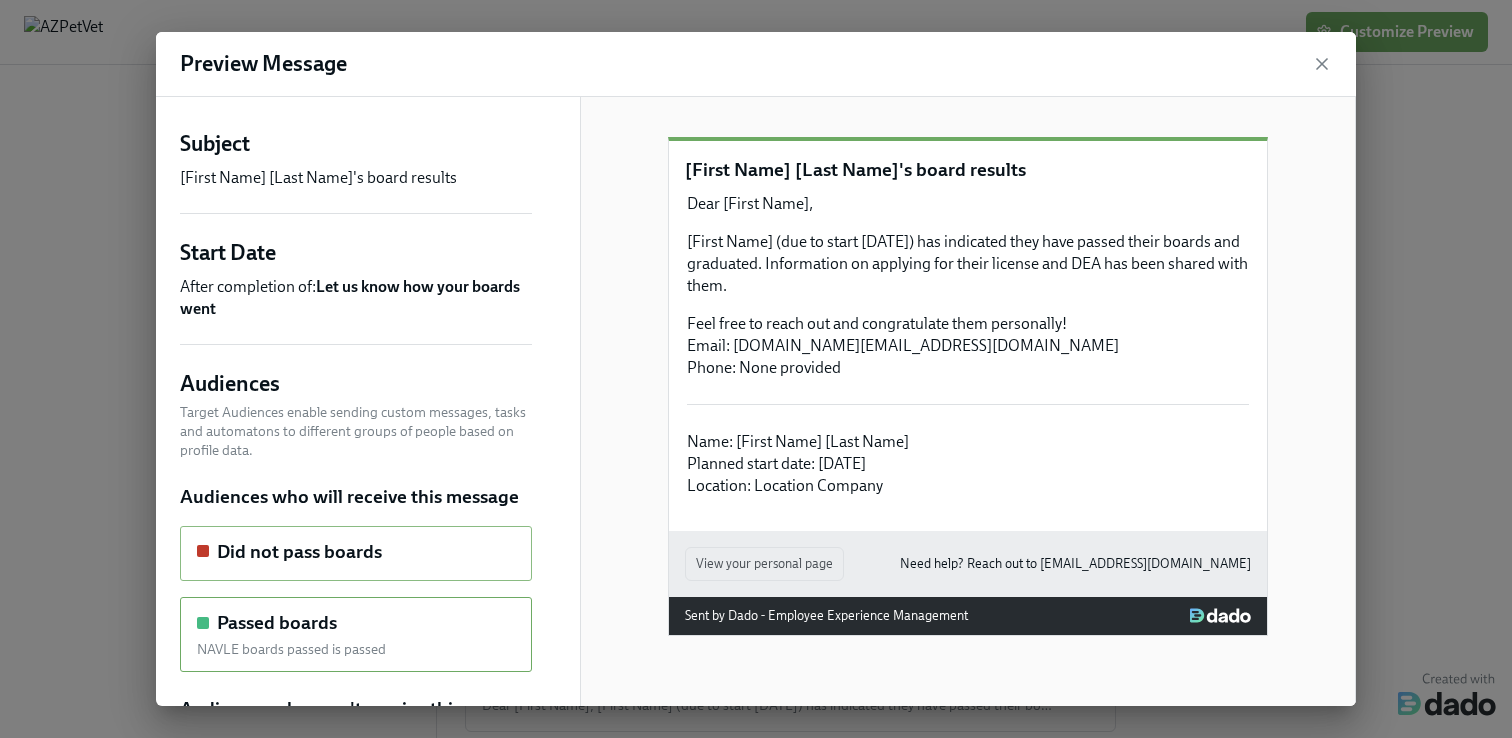 click on "Did not pass boards" at bounding box center [356, 552] 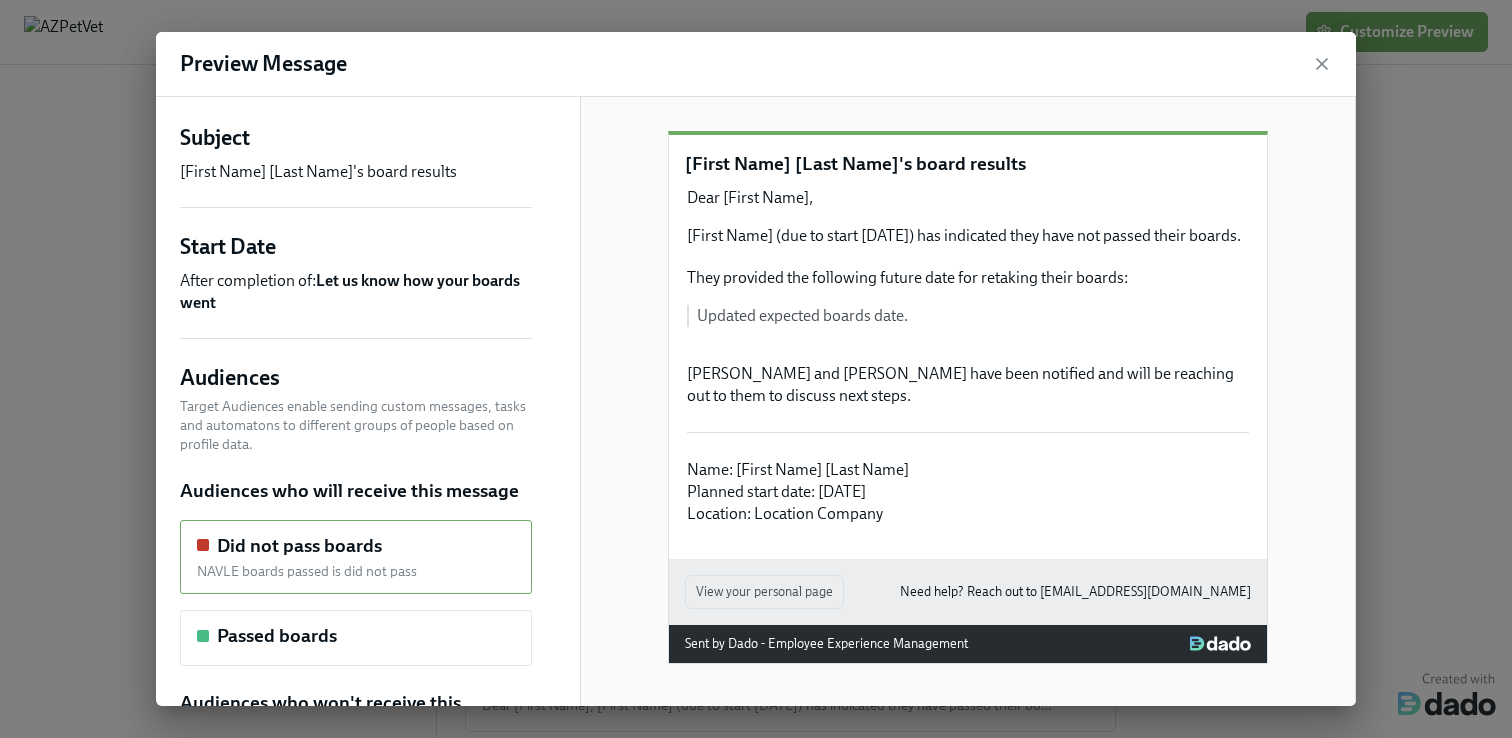 scroll, scrollTop: 168, scrollLeft: 0, axis: vertical 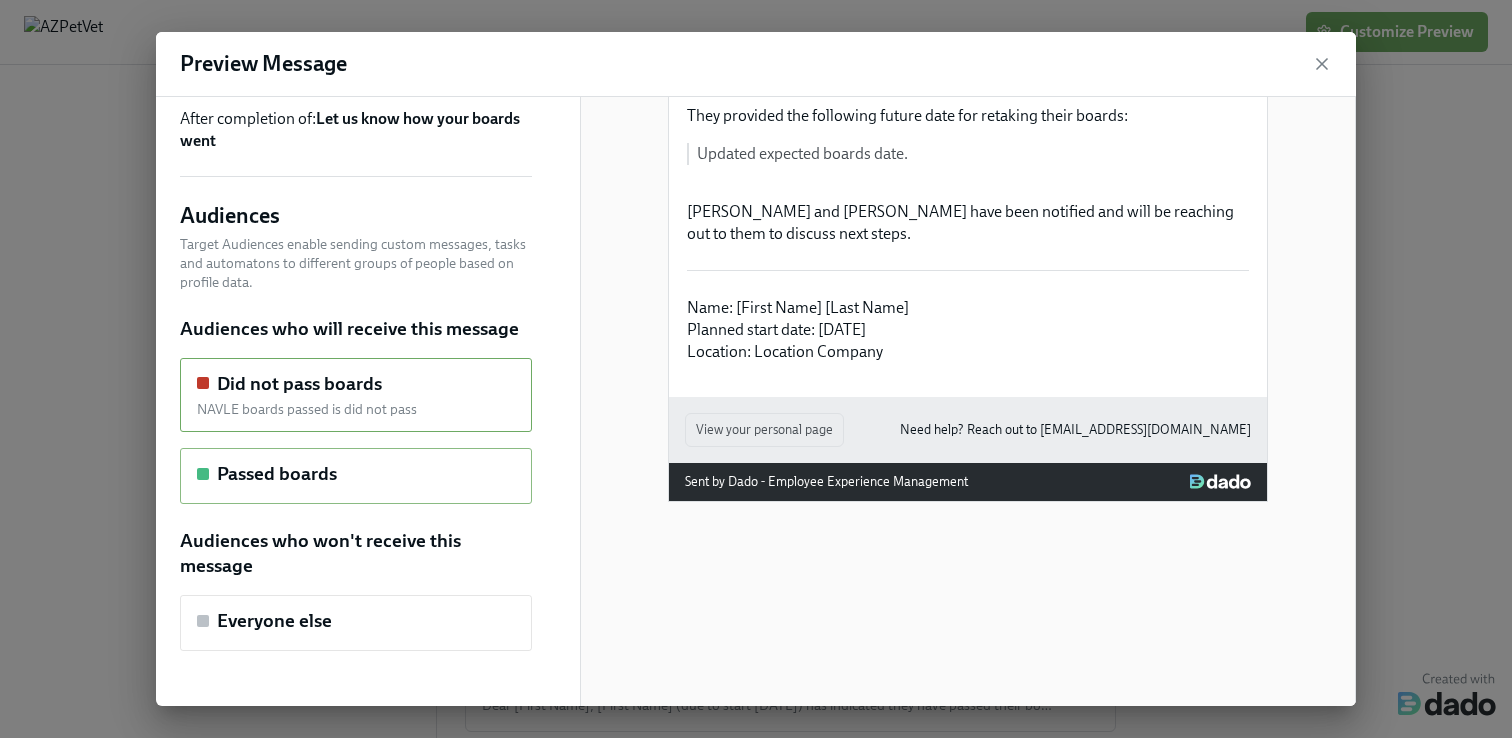 click on "Passed boards" at bounding box center (356, 474) 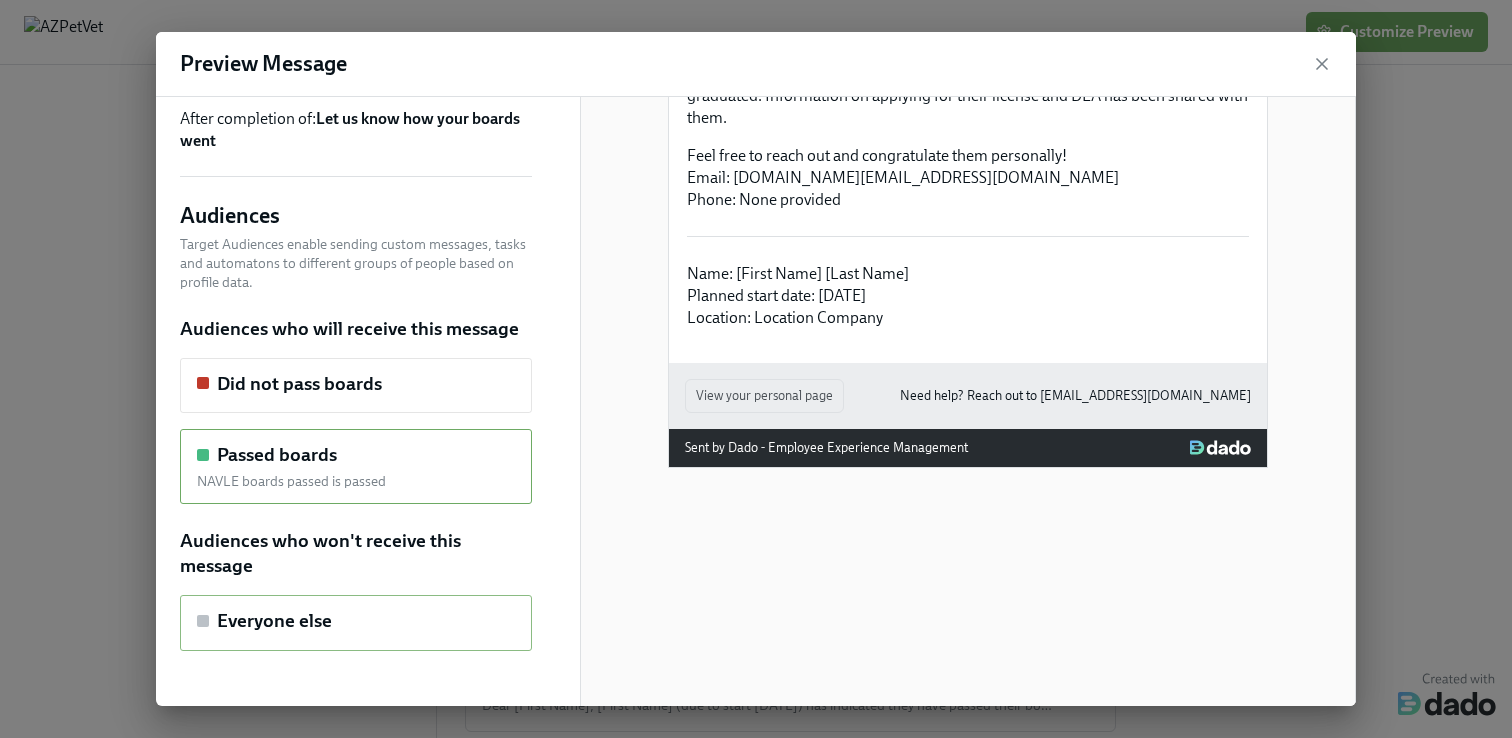 click on "Everyone else" at bounding box center (274, 621) 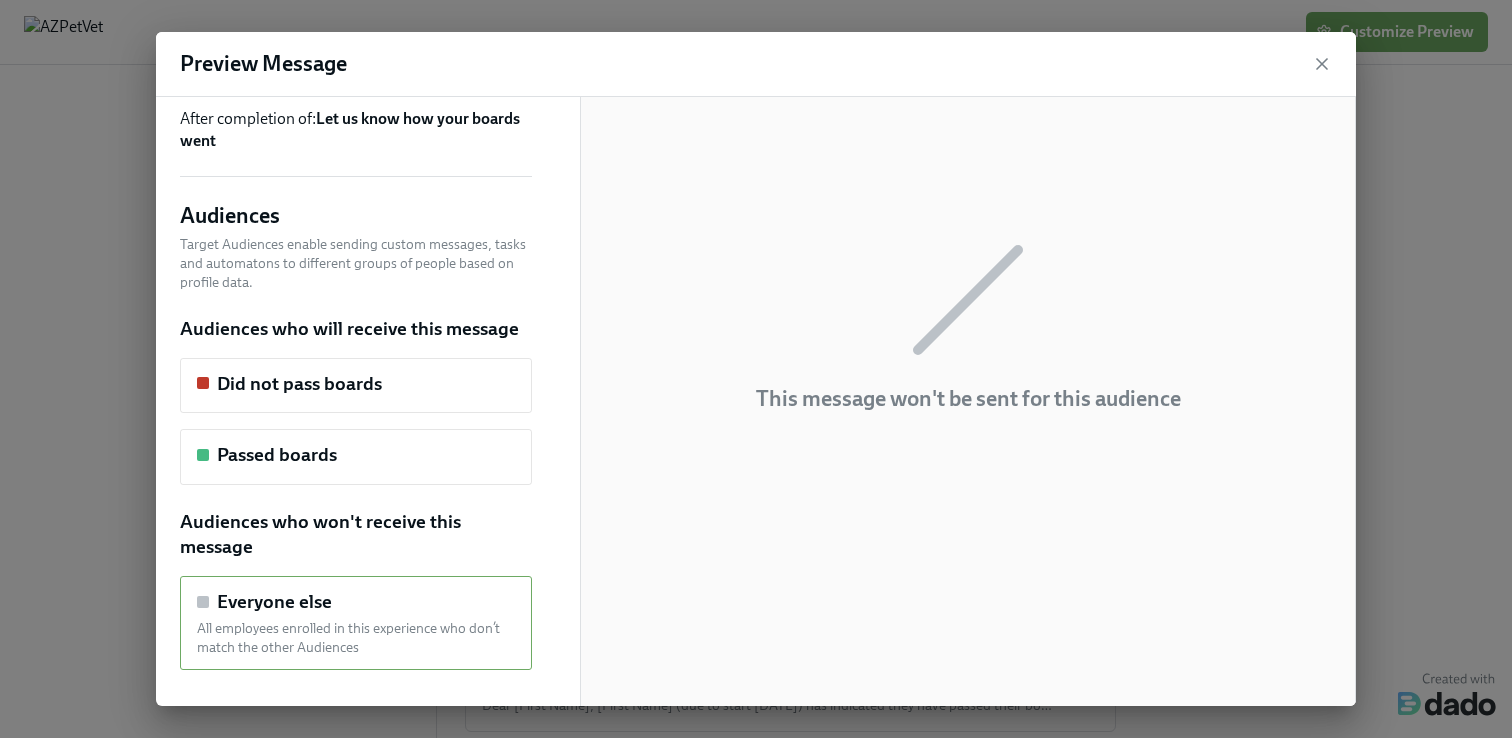 scroll, scrollTop: 0, scrollLeft: 0, axis: both 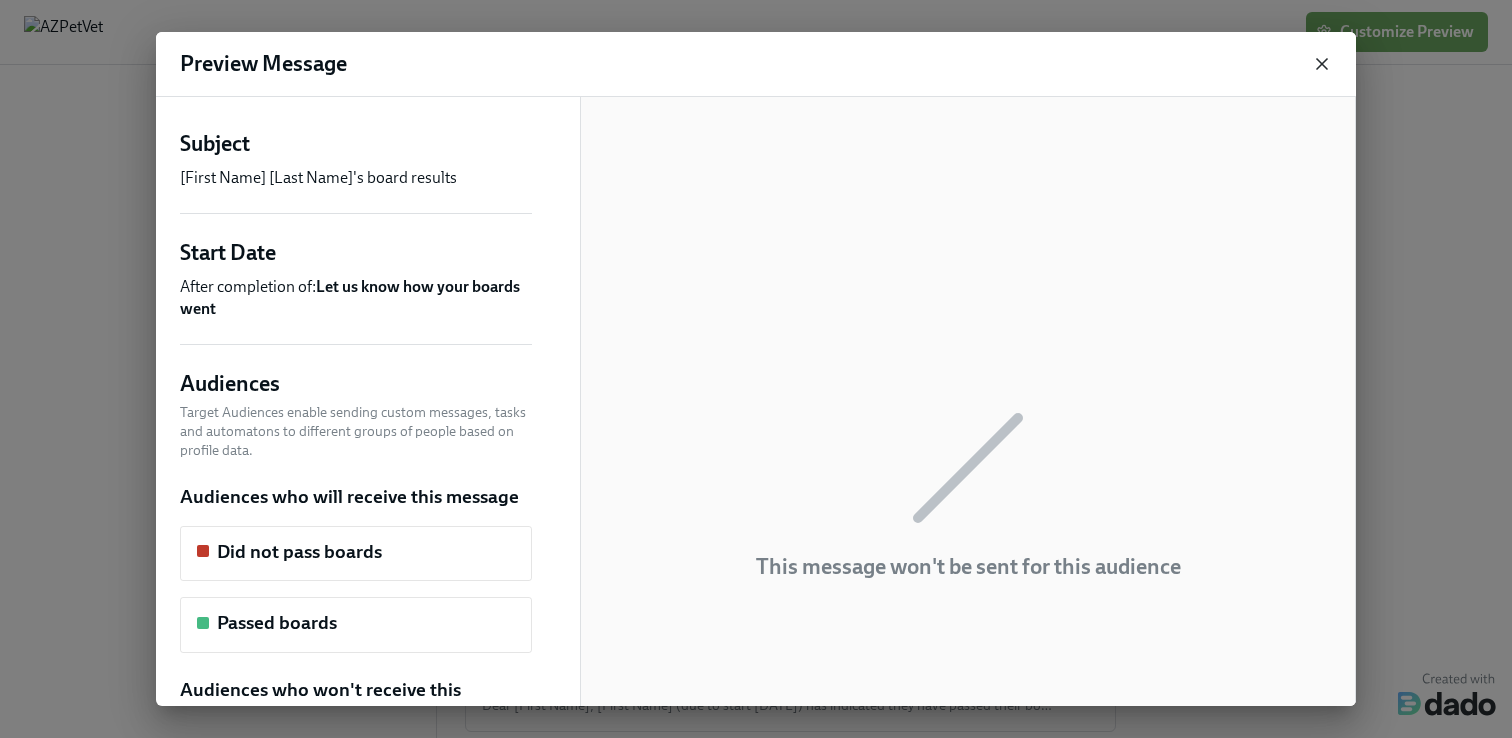 click 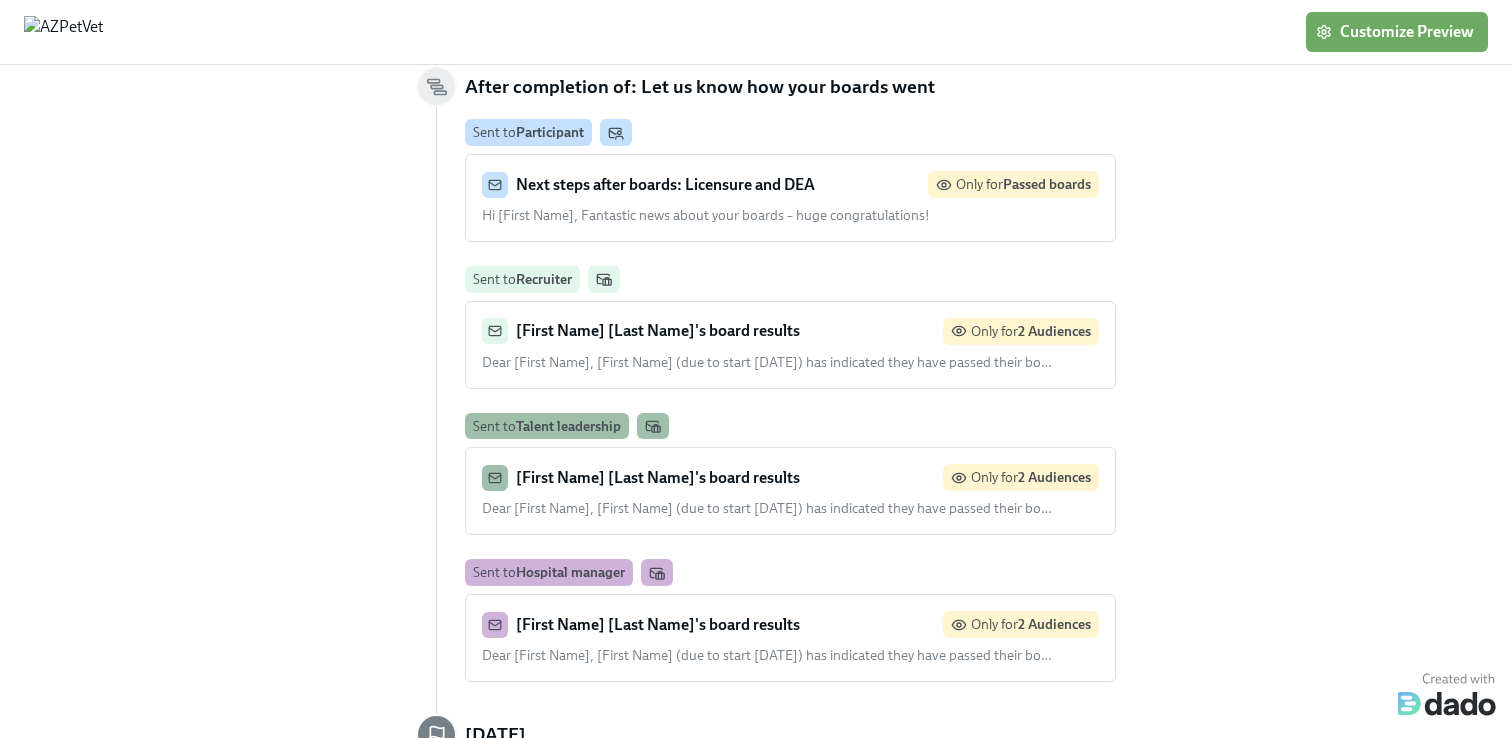 scroll, scrollTop: 628, scrollLeft: 0, axis: vertical 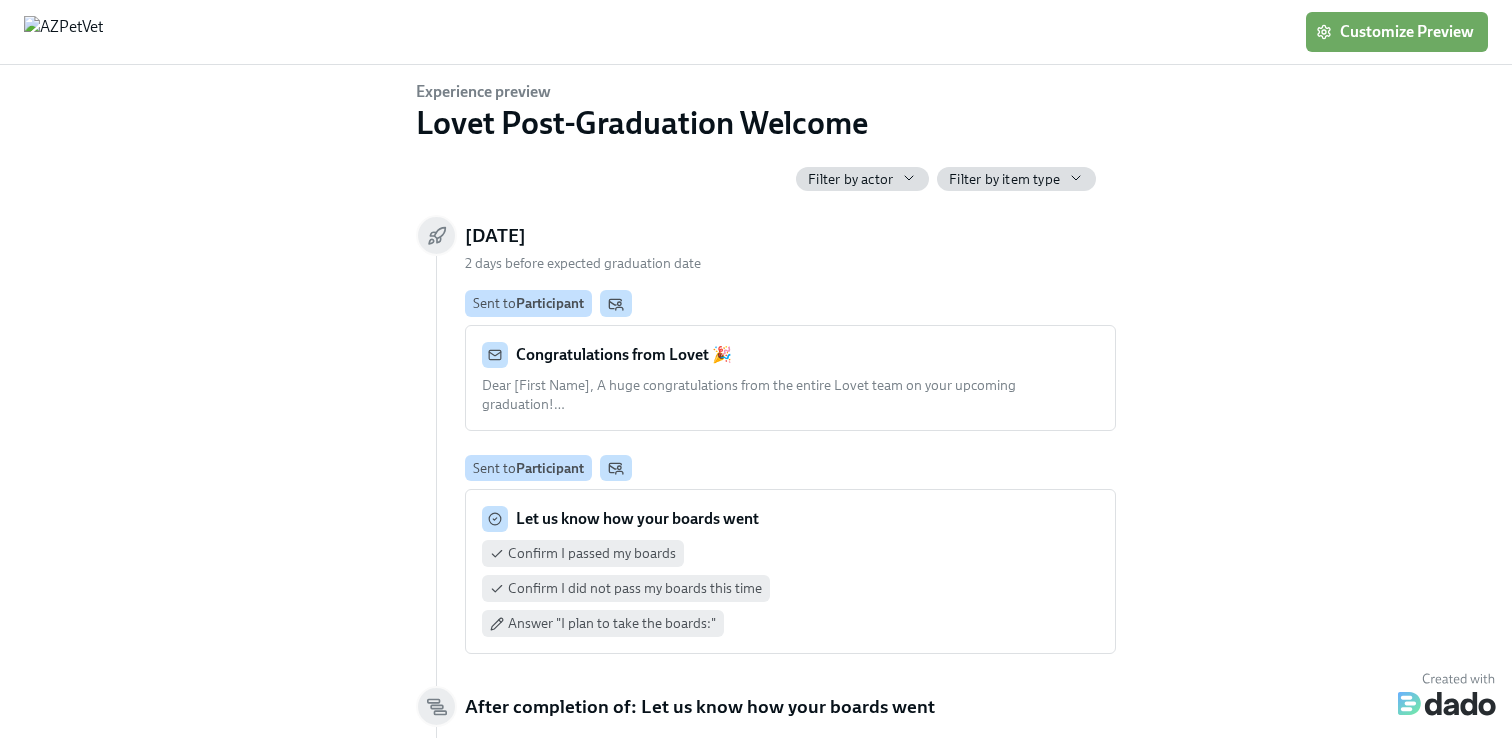 click on "Congratulations from Lovet 🎉 Dear [First Name], A huge congratulations from the entire Lovet team on your upcoming graduation!  … …" at bounding box center (790, 378) 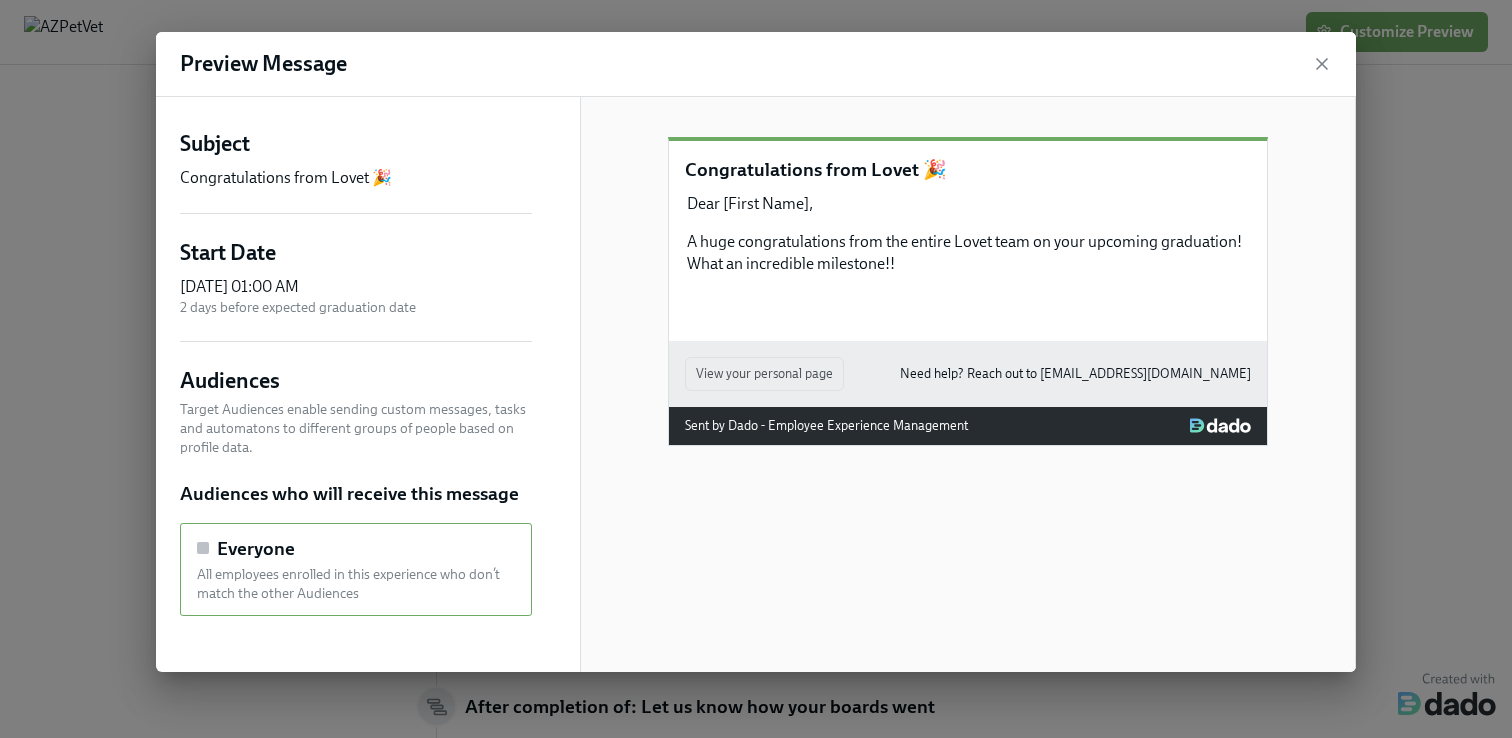 scroll, scrollTop: 0, scrollLeft: 0, axis: both 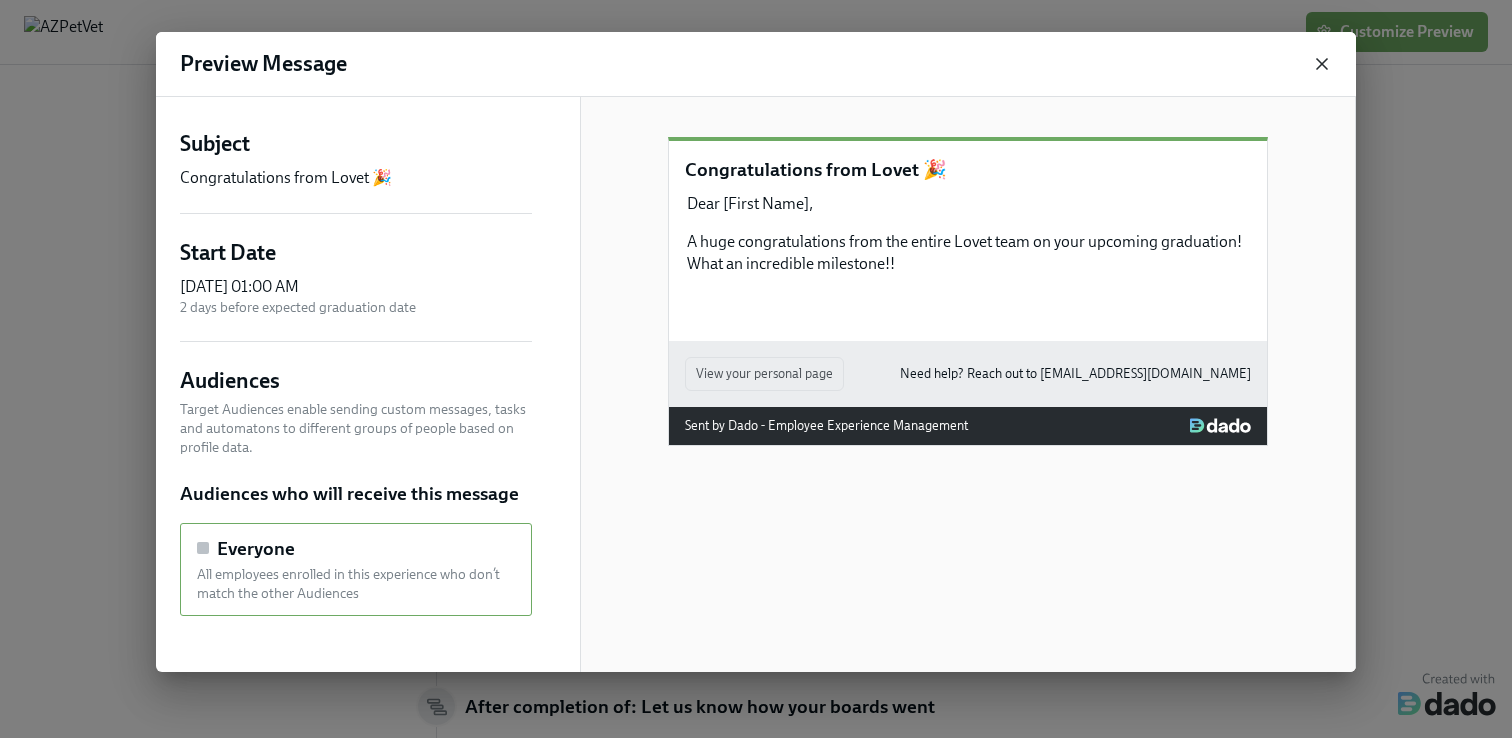 click 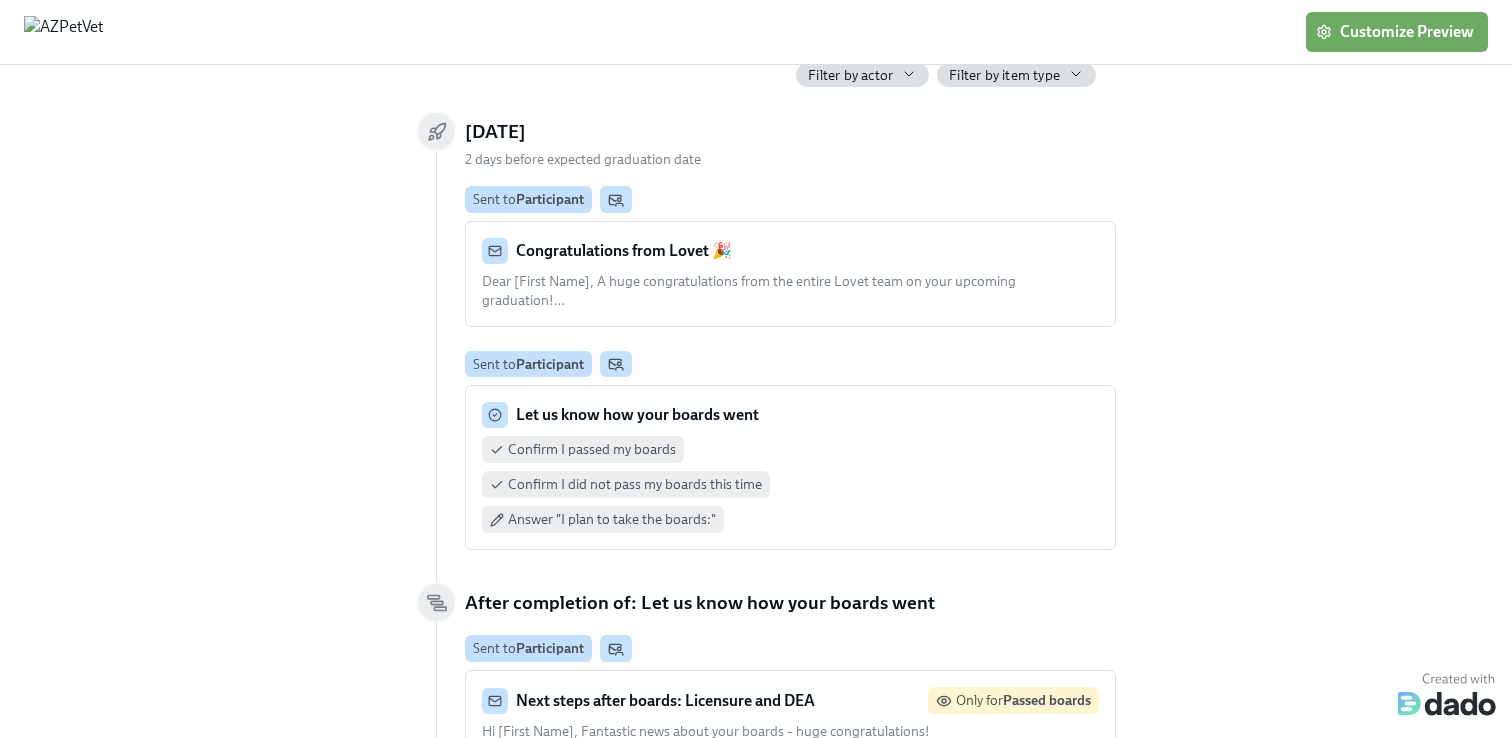 scroll, scrollTop: 153, scrollLeft: 0, axis: vertical 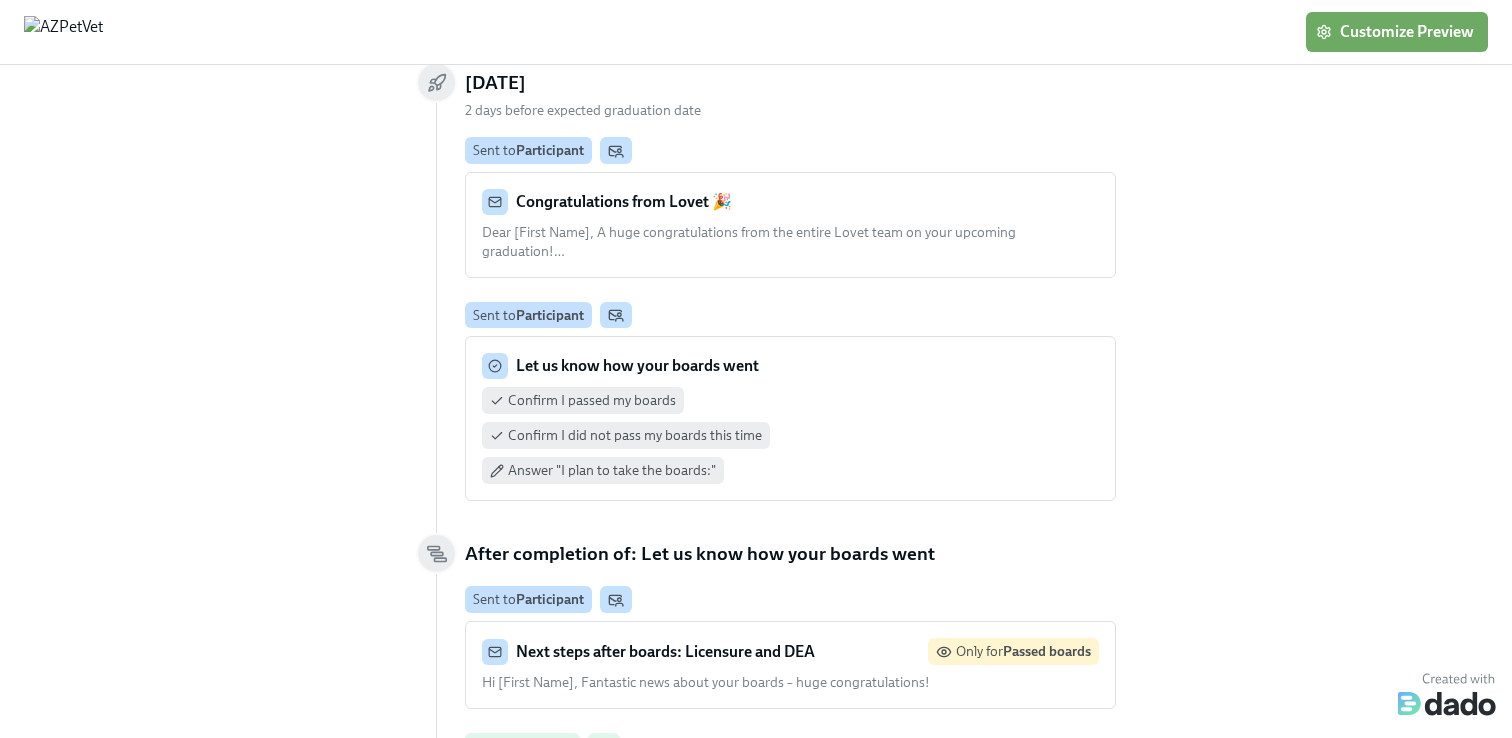 click on "Confirm I passed my boards Confirm I did not pass my boards this time Answer "I plan to take the boards:"" at bounding box center (790, 435) 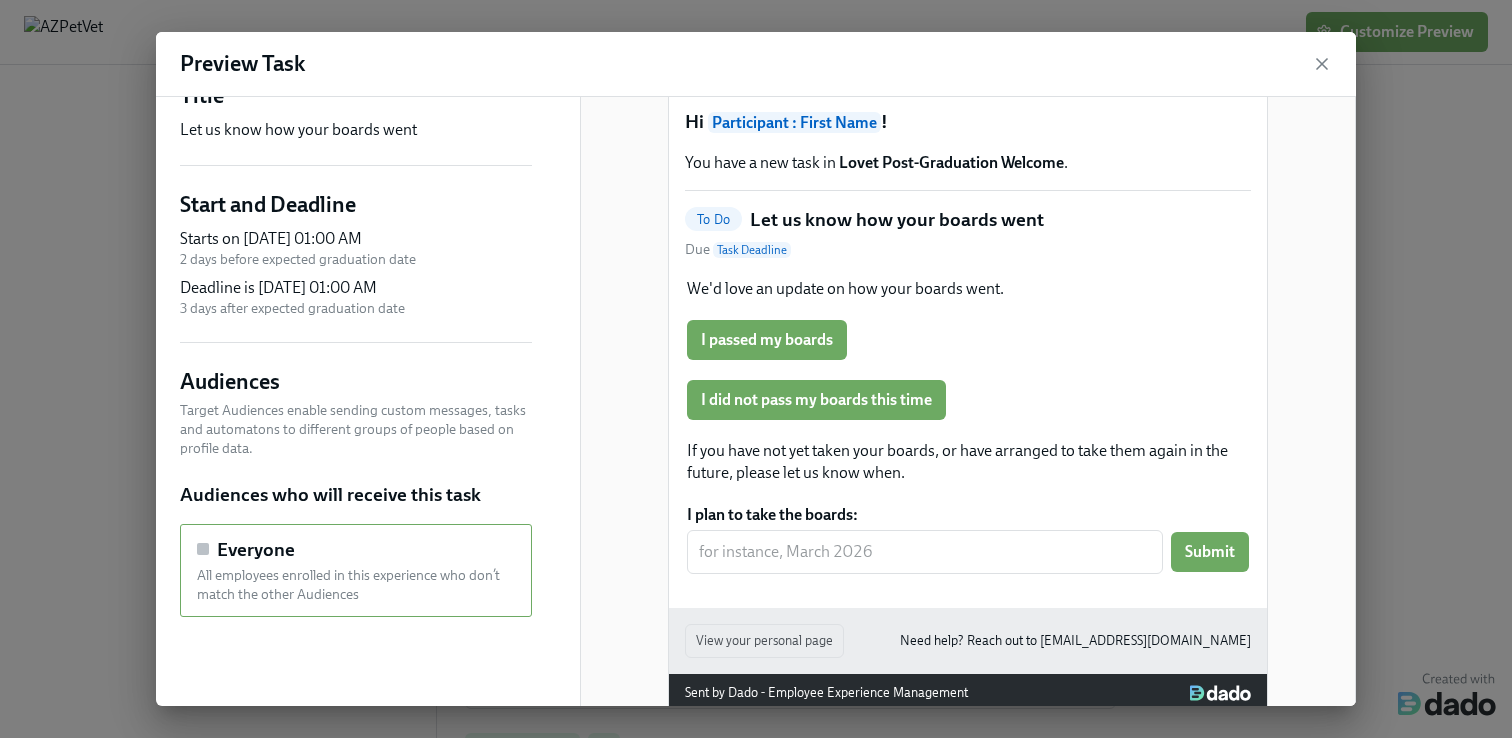 scroll, scrollTop: 52, scrollLeft: 0, axis: vertical 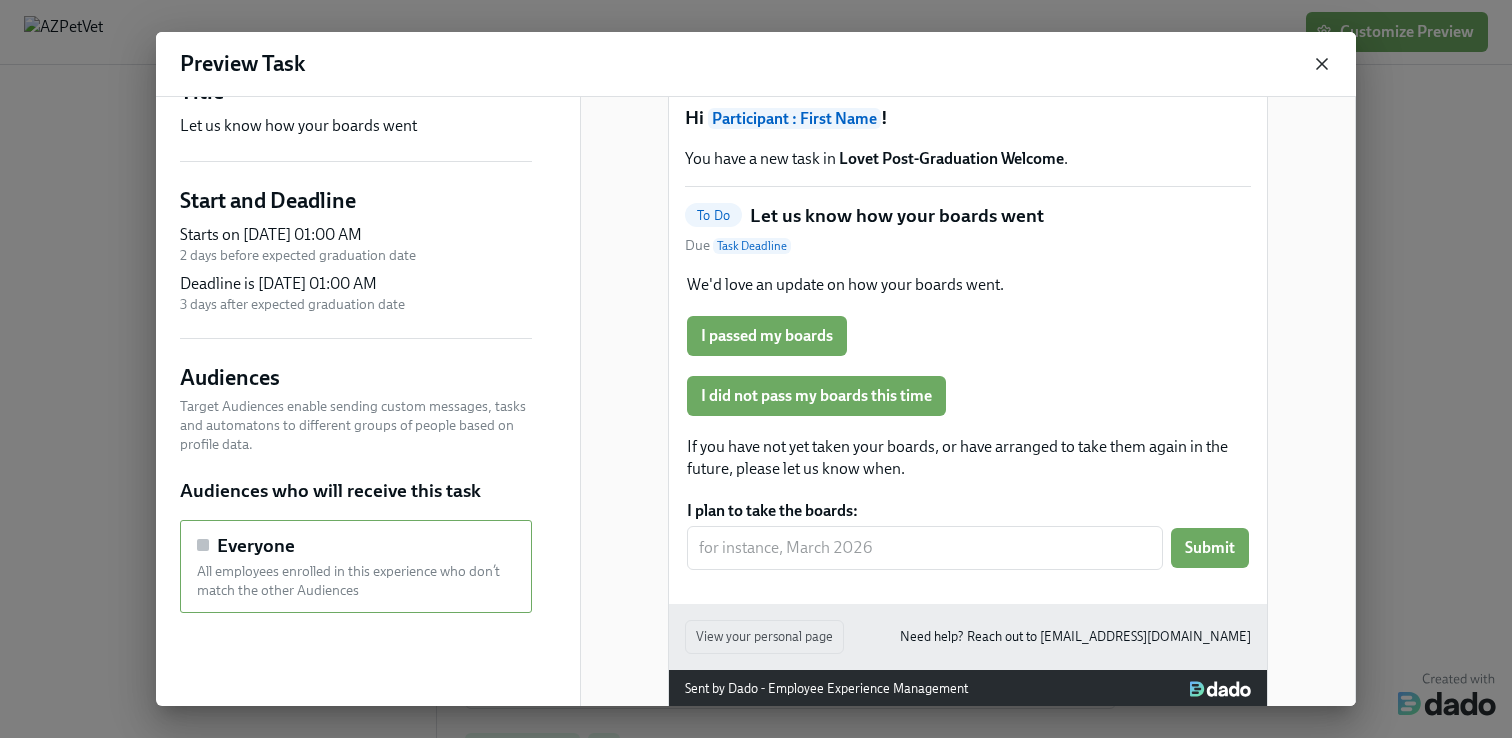 click 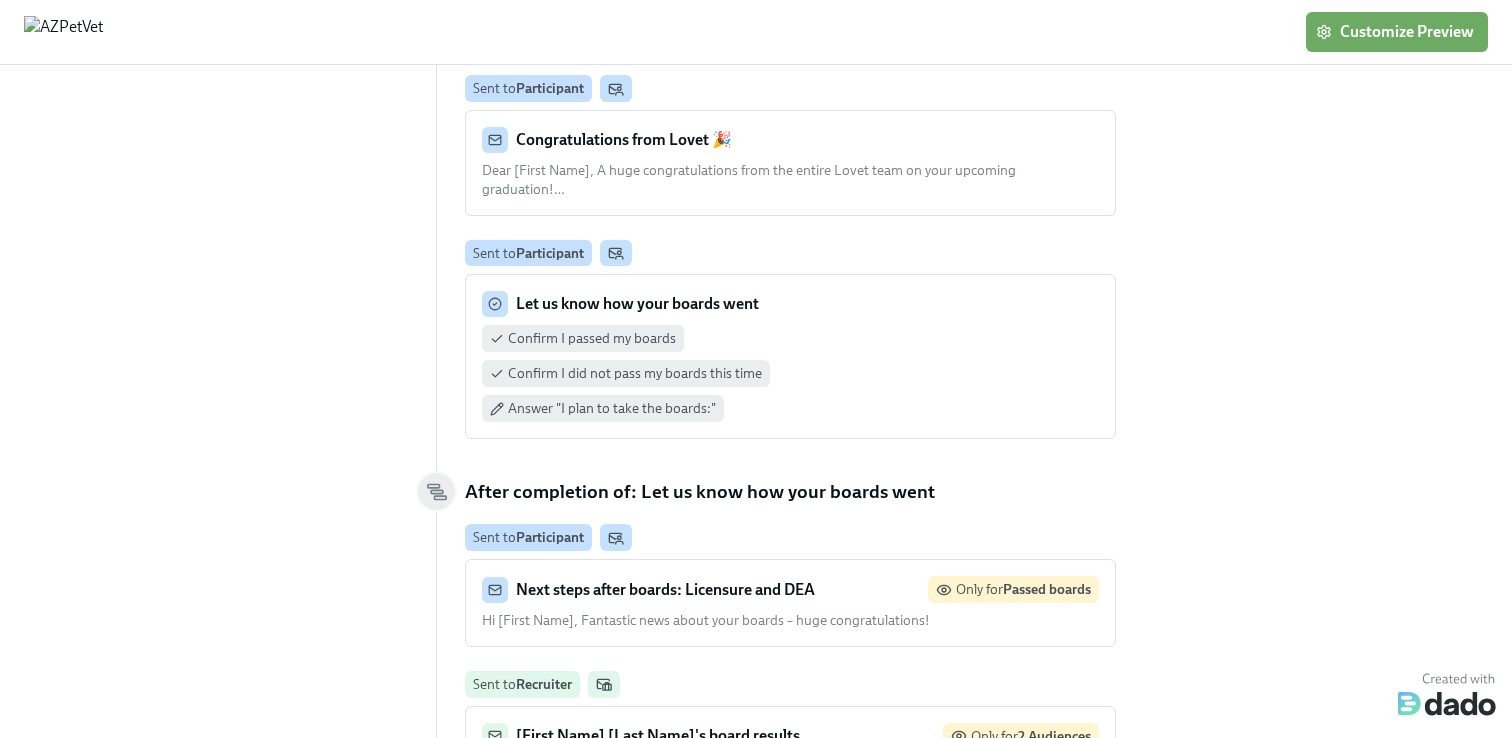 scroll, scrollTop: 236, scrollLeft: 0, axis: vertical 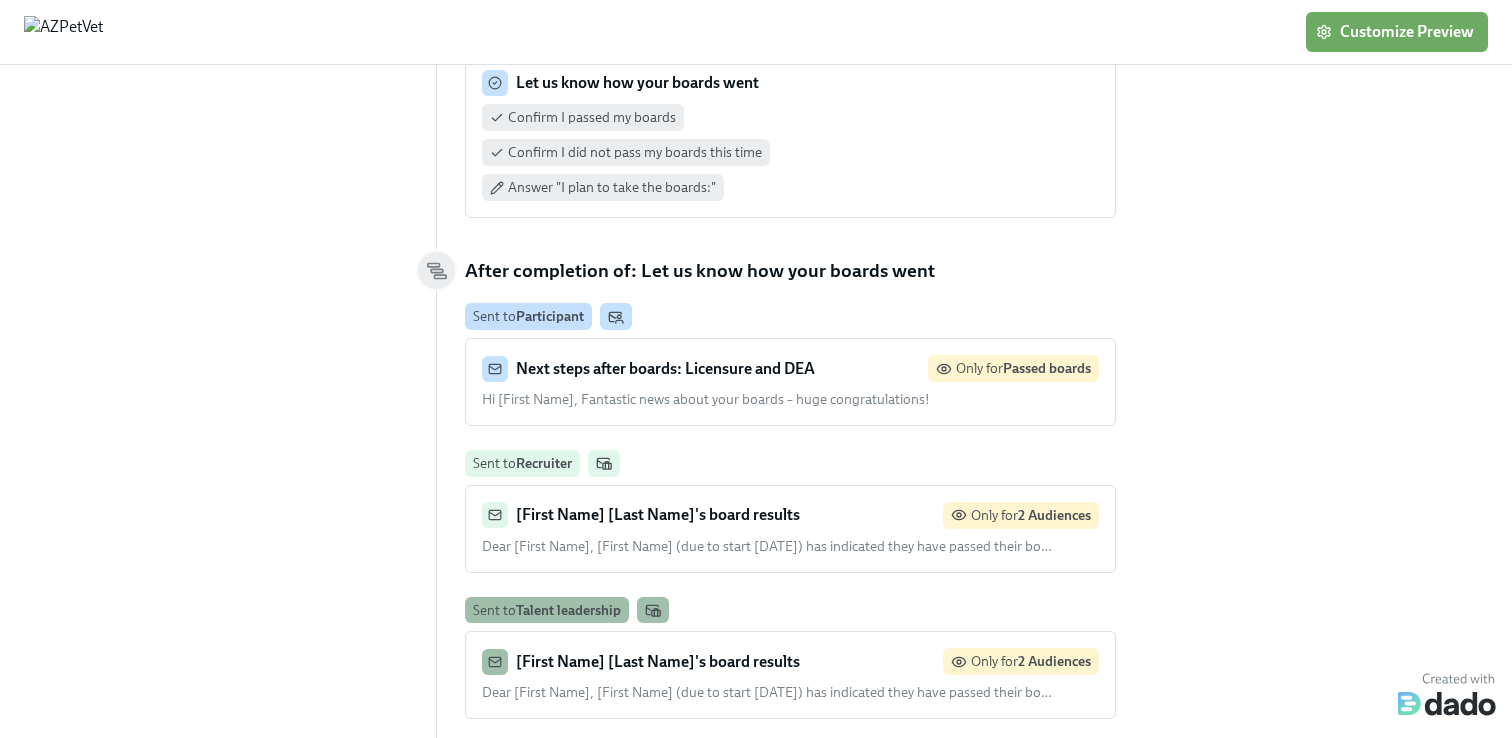 click on "[First Name] [Last Name]'s board results Only for  2 Audiences Dear [First Name], [First Name] (due to start July 16th, 2025)  has indicated they have passed their bo … …" at bounding box center (790, 529) 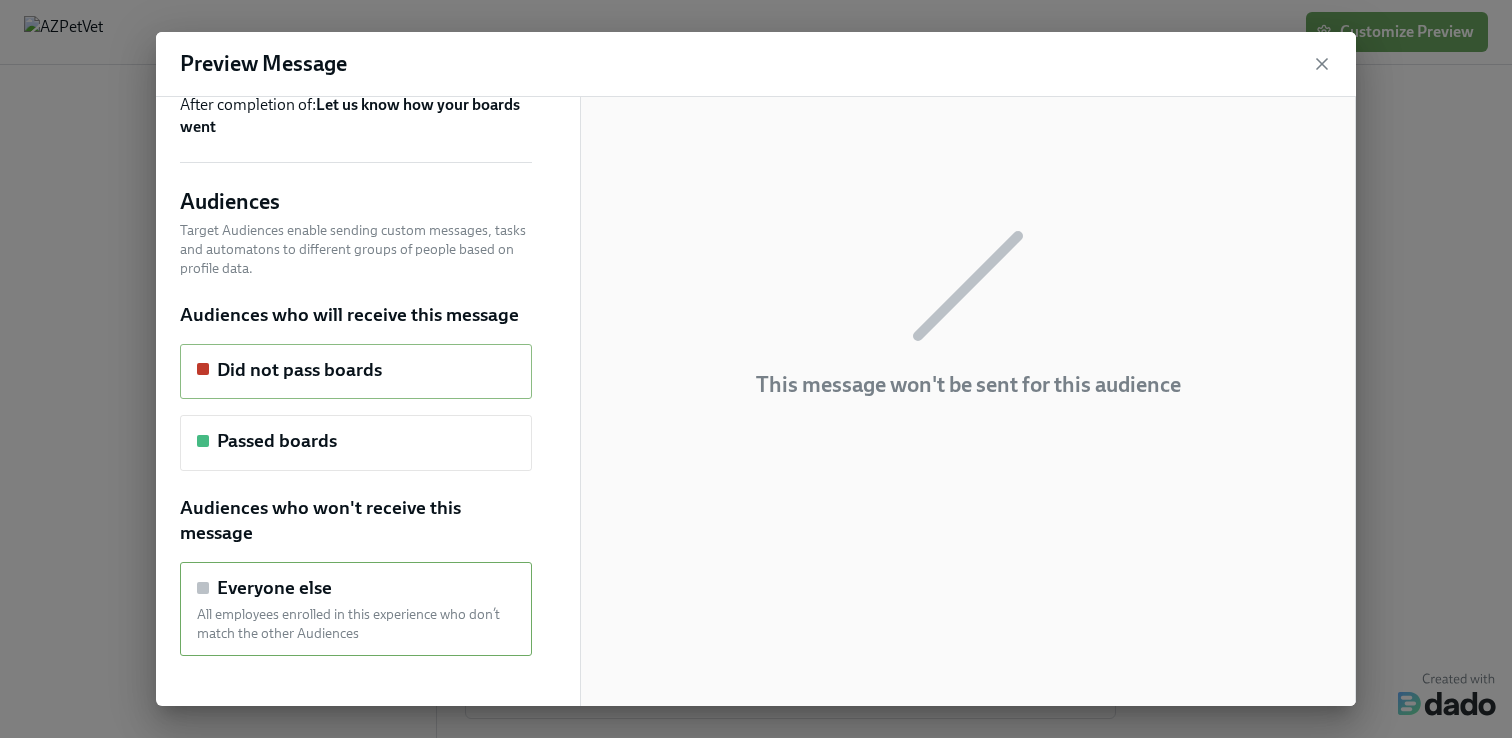 click on "Did not pass boards" at bounding box center (299, 370) 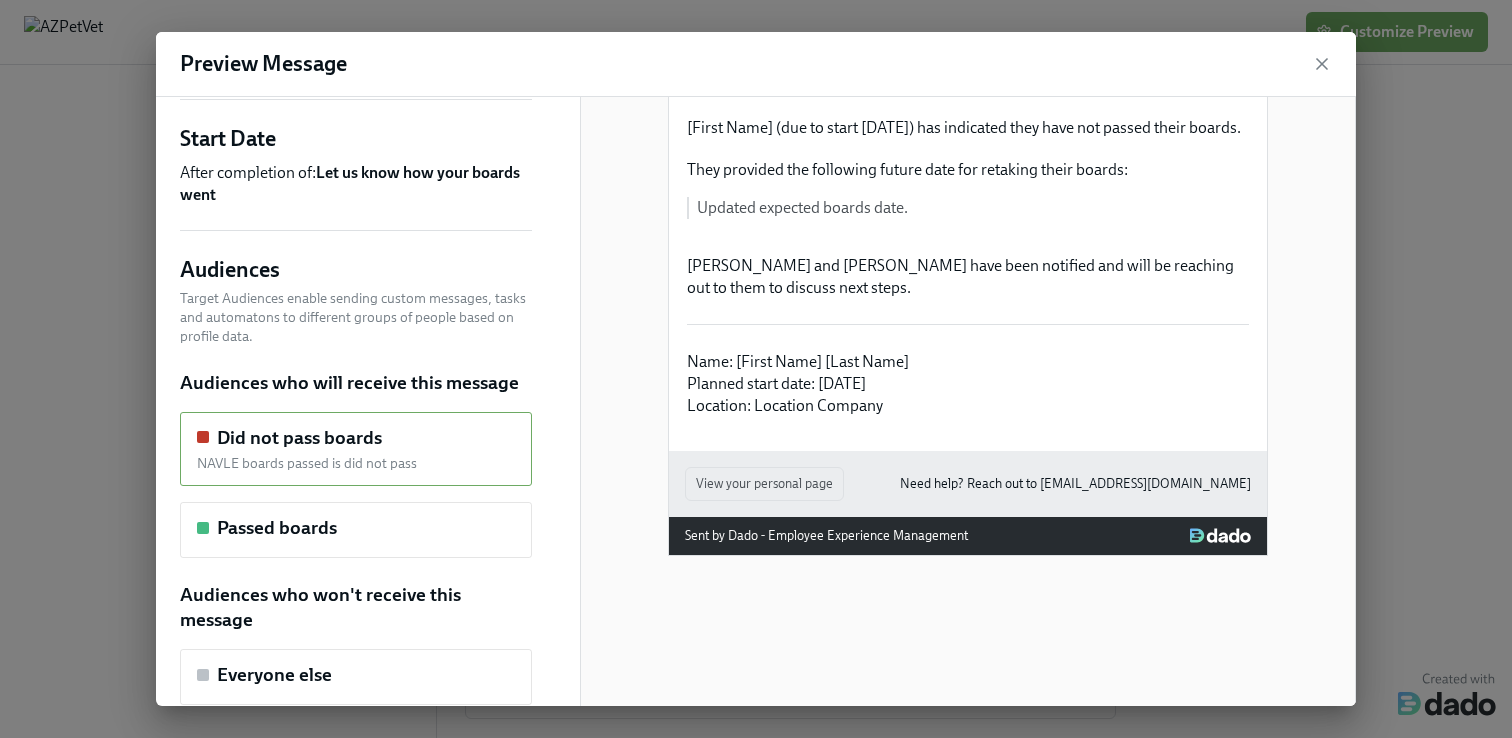 scroll, scrollTop: 91, scrollLeft: 0, axis: vertical 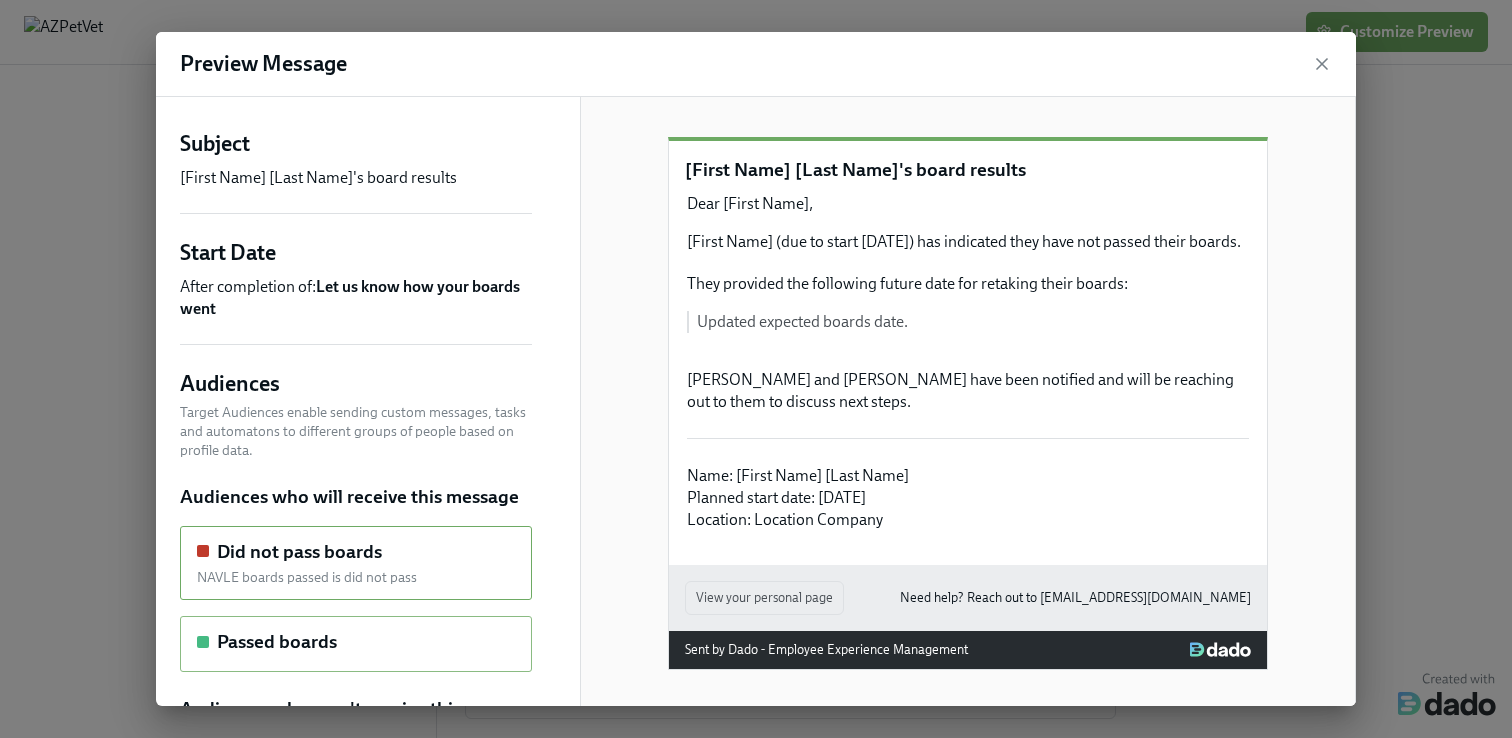 click on "Passed boards" at bounding box center [356, 642] 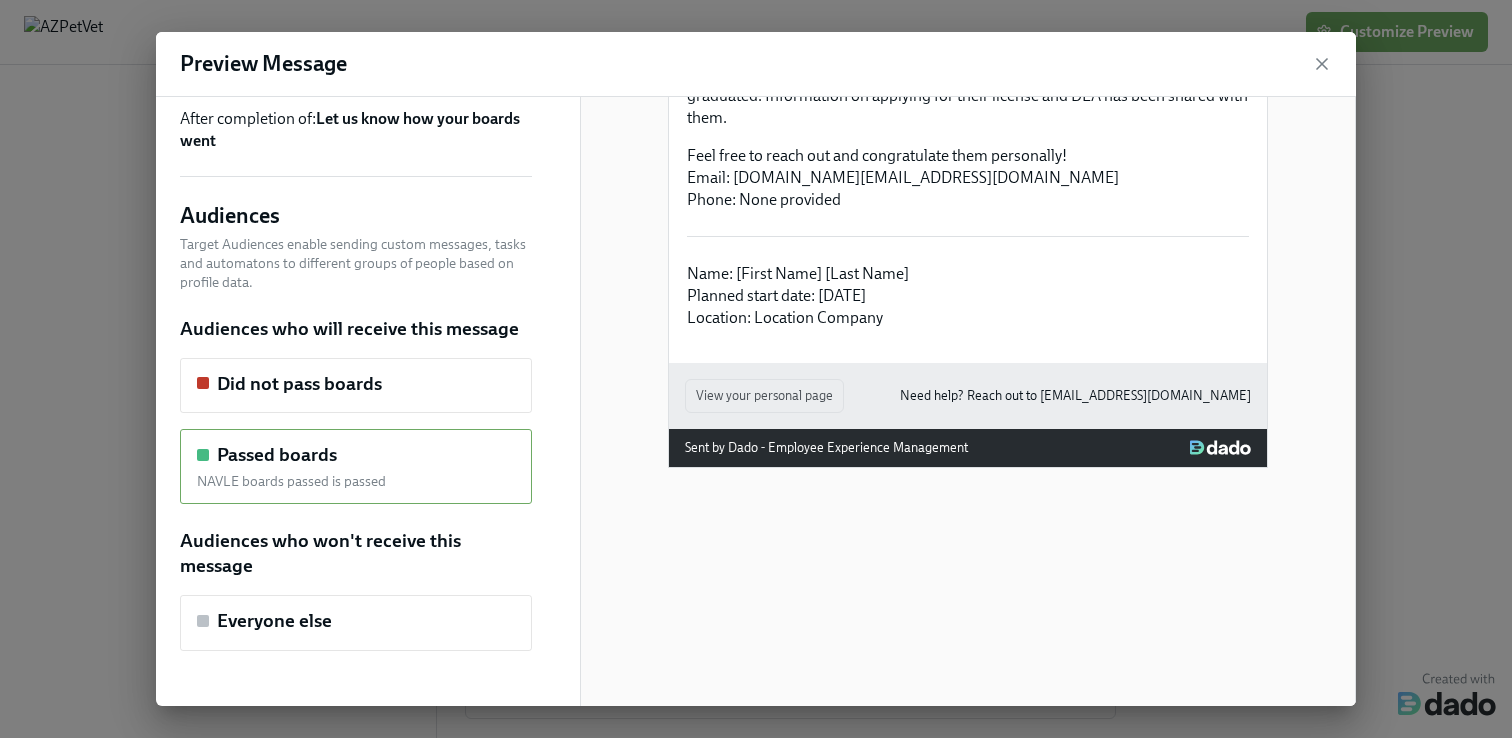 scroll, scrollTop: 164, scrollLeft: 0, axis: vertical 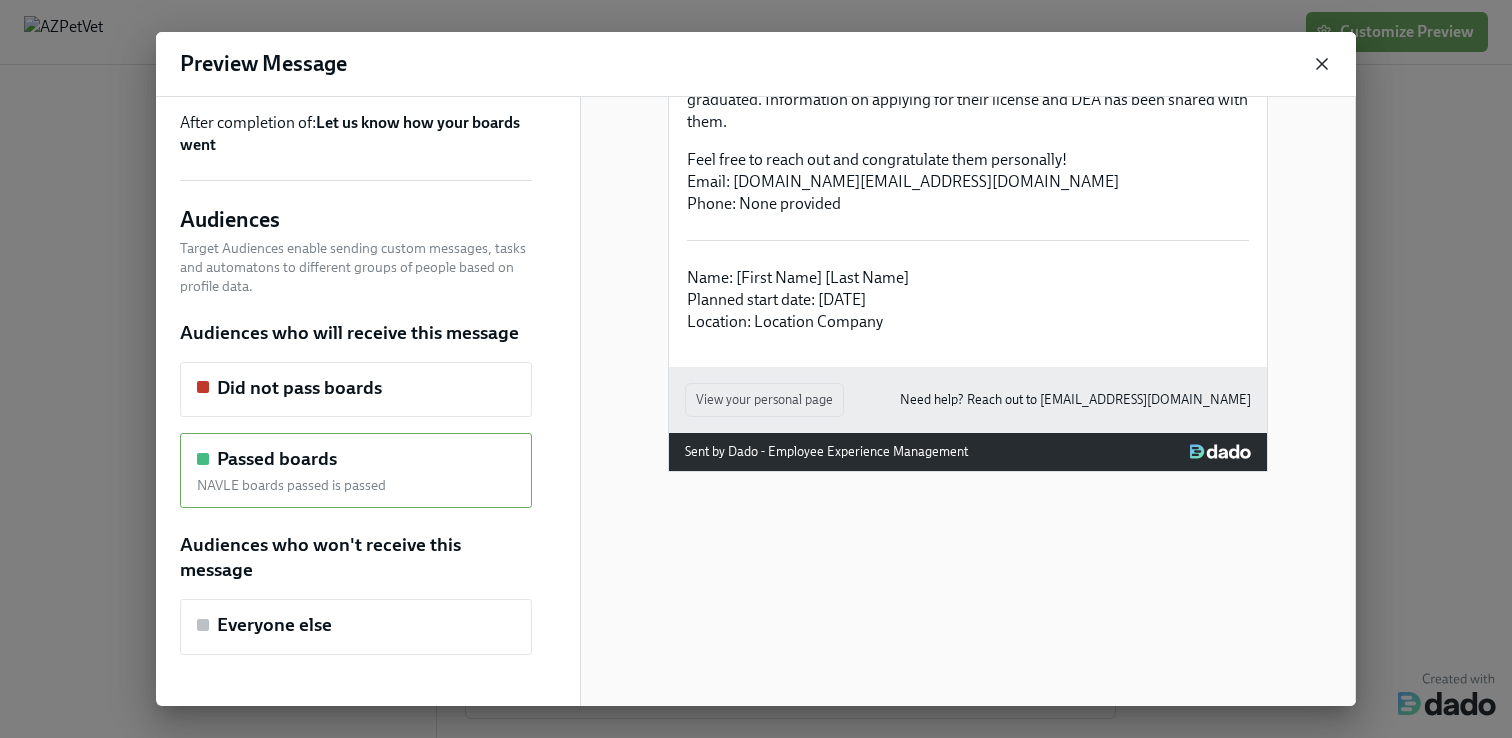 click 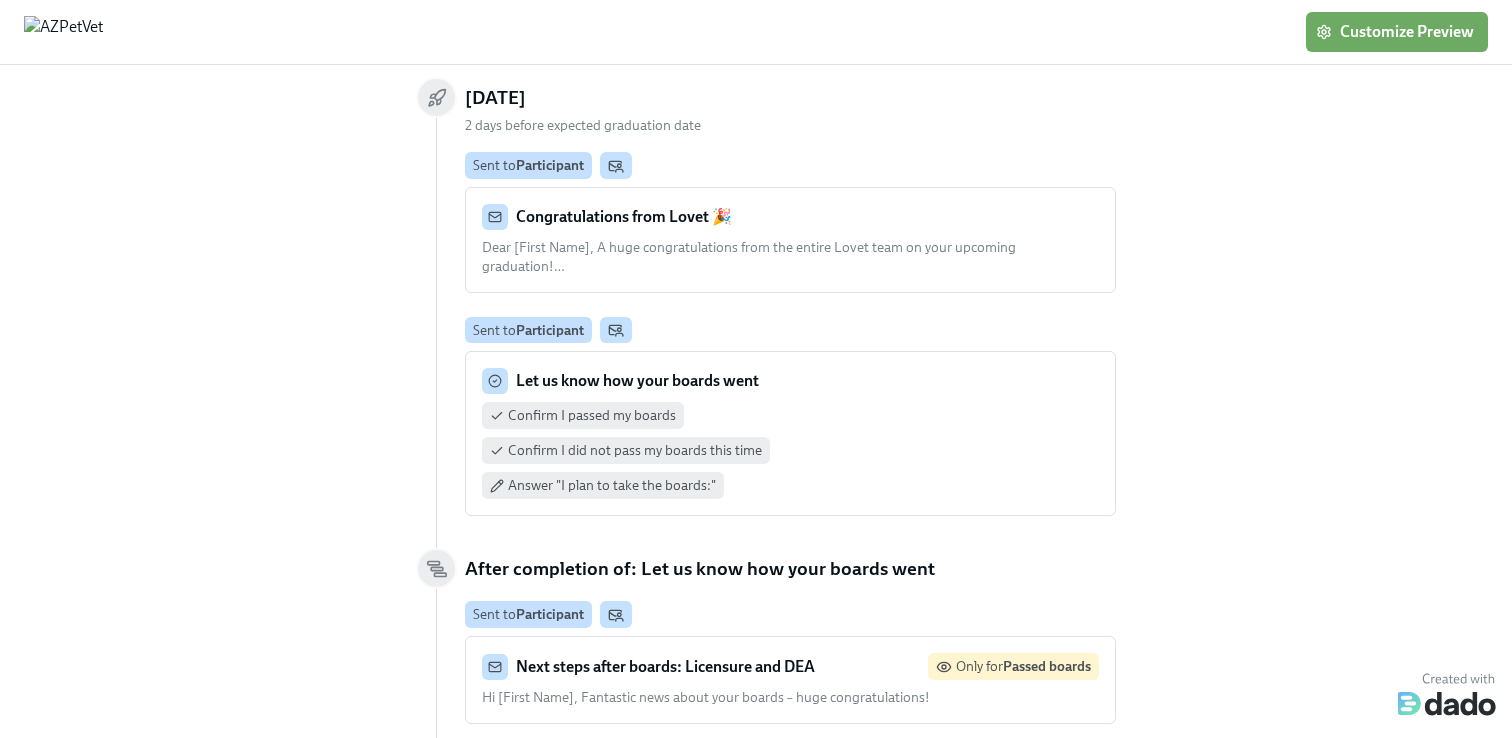 scroll, scrollTop: 0, scrollLeft: 0, axis: both 